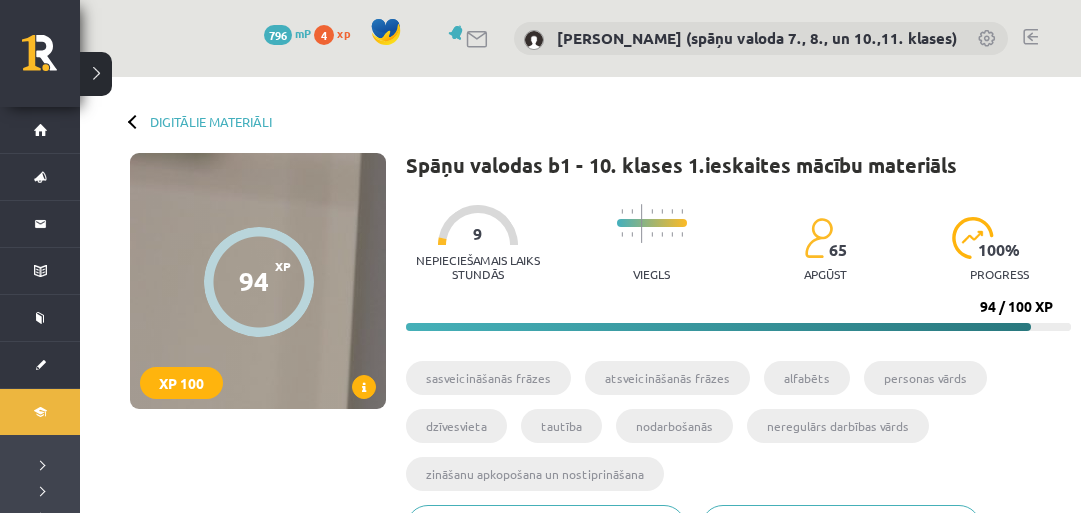 scroll, scrollTop: 0, scrollLeft: 0, axis: both 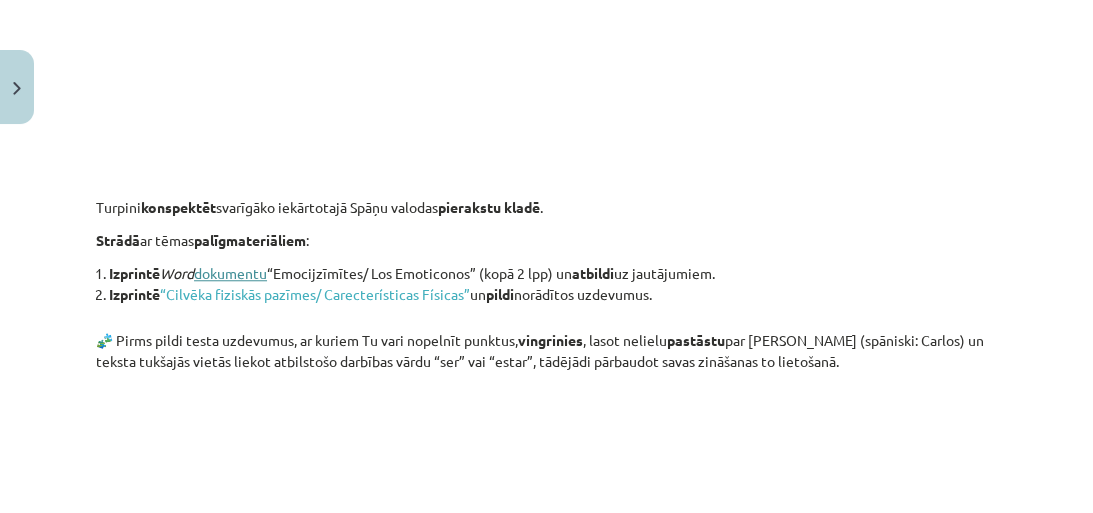 click on "dokumentu" 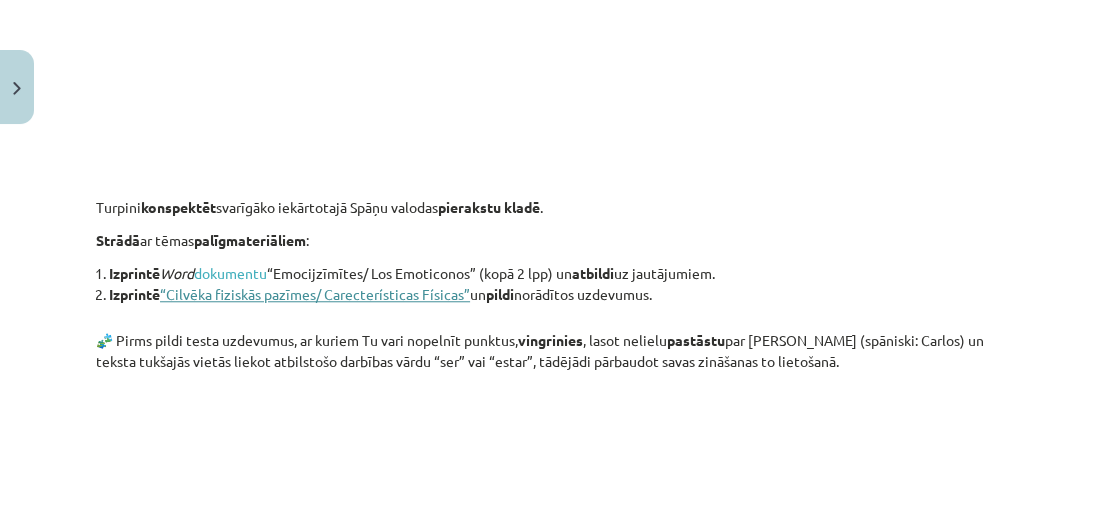 click on "“Cilvēka fiziskās pazīmes/ Carecterísticas Físicas”" 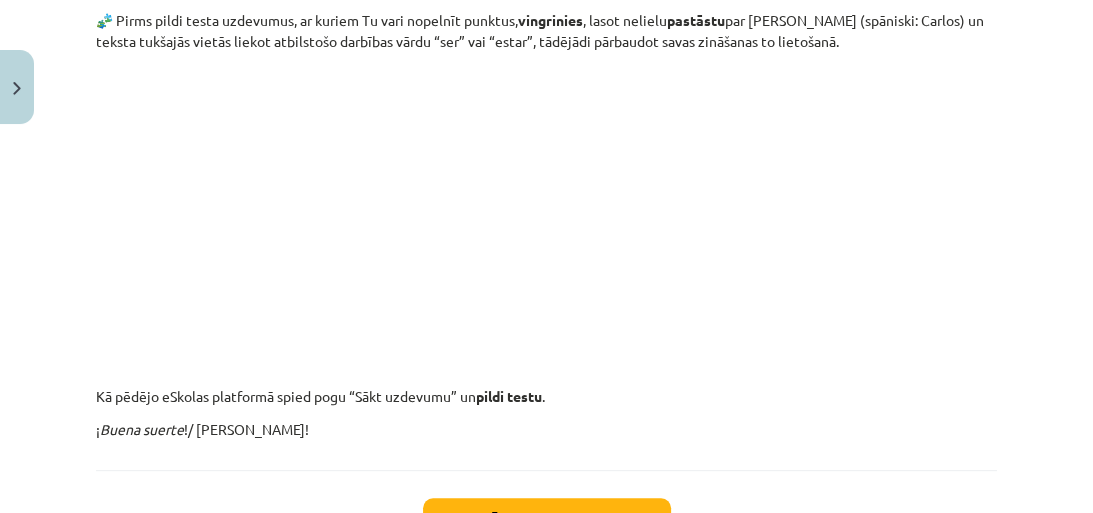 scroll, scrollTop: 1668, scrollLeft: 0, axis: vertical 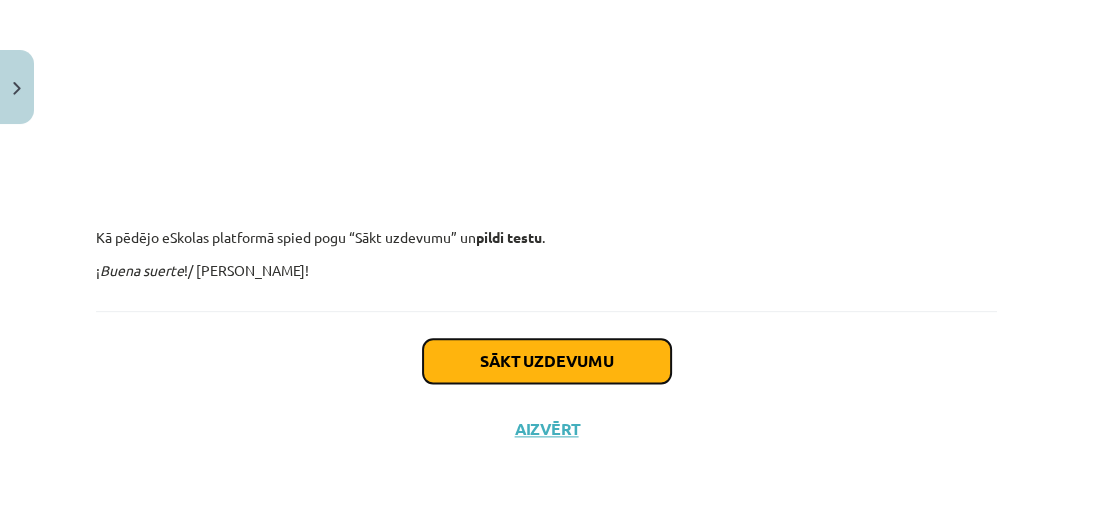 click on "Sākt uzdevumu" 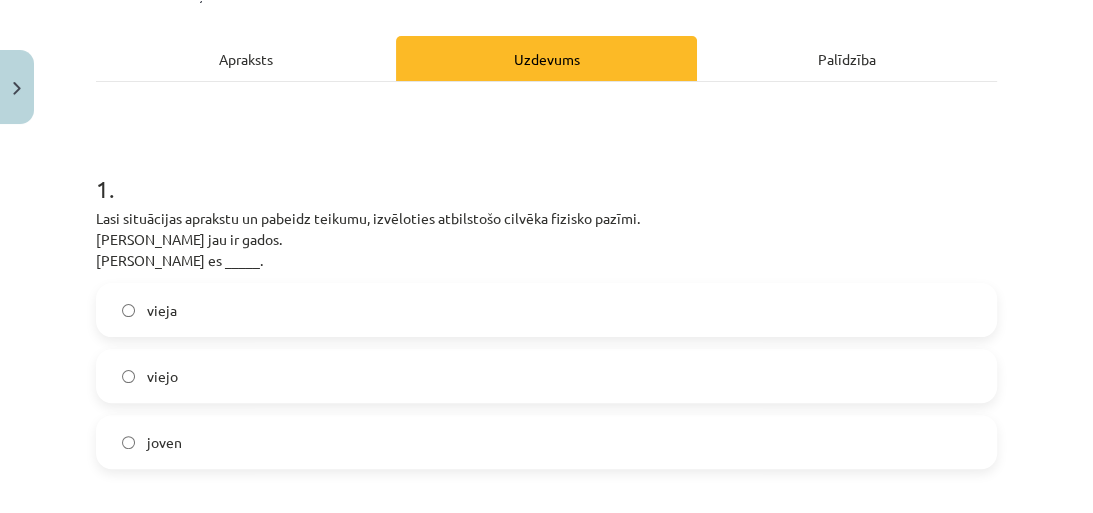 scroll, scrollTop: 370, scrollLeft: 0, axis: vertical 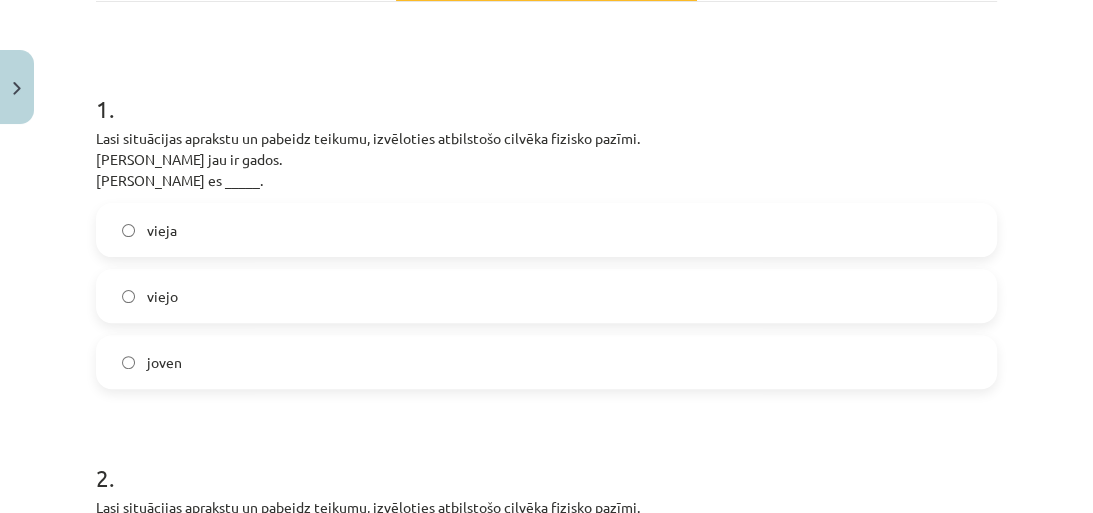 click on "vieja" 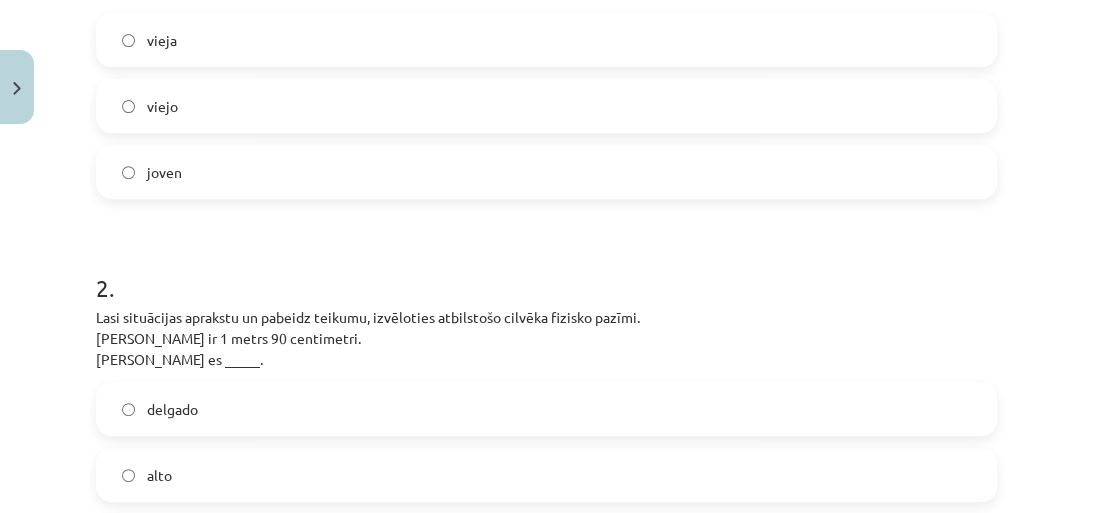 scroll, scrollTop: 610, scrollLeft: 0, axis: vertical 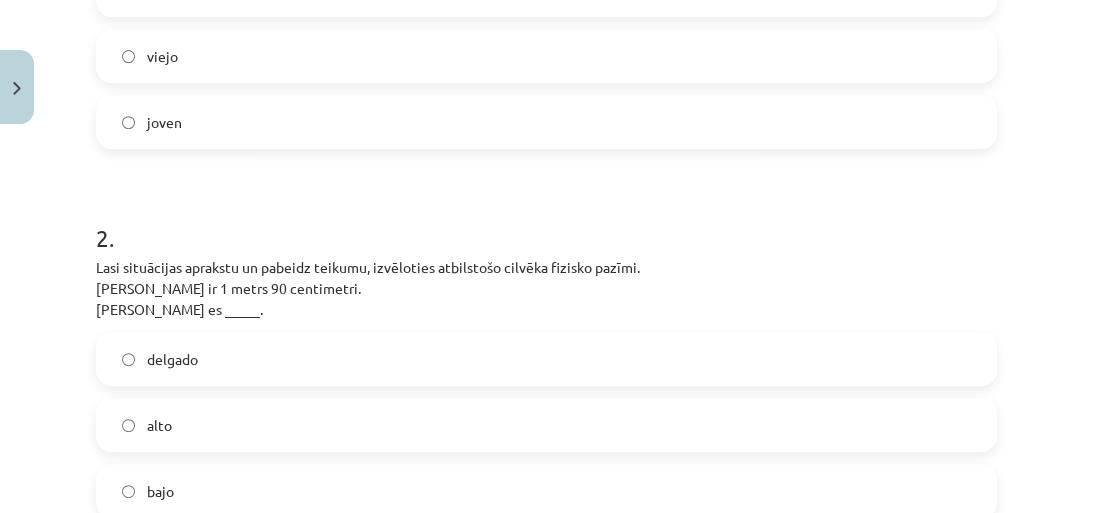 click on "alto" 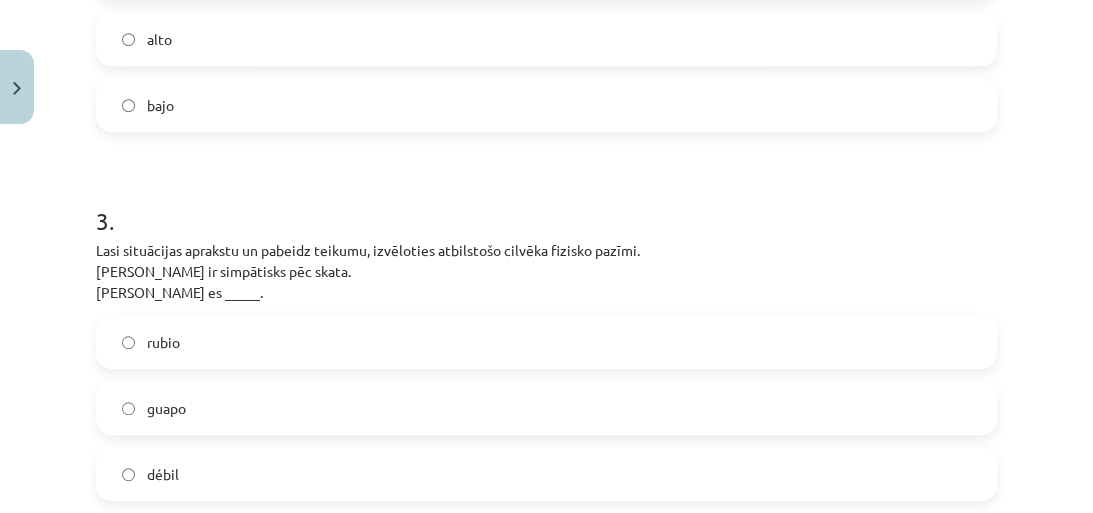 scroll, scrollTop: 1010, scrollLeft: 0, axis: vertical 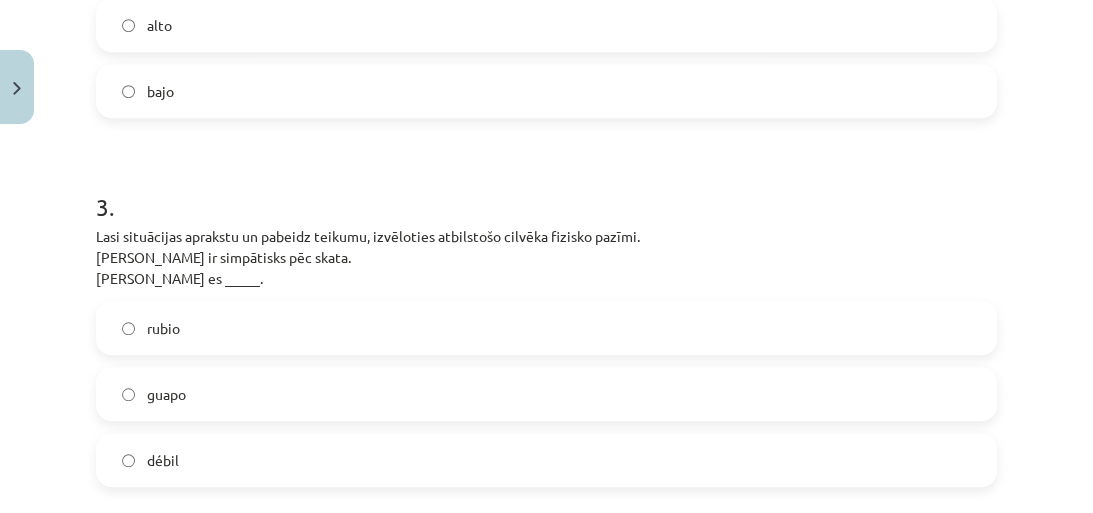 click on "guapo" 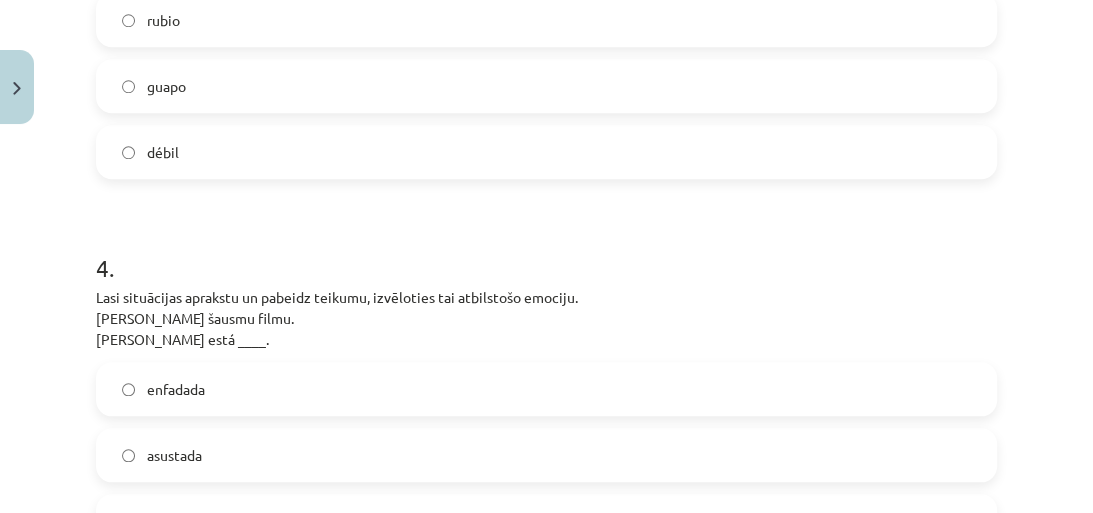 scroll, scrollTop: 1410, scrollLeft: 0, axis: vertical 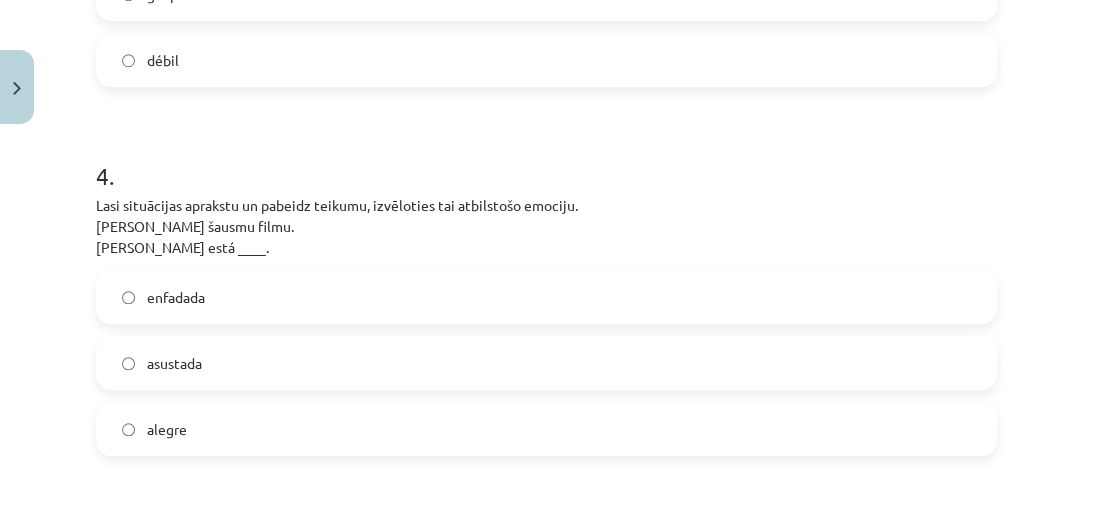 click on "asustada" 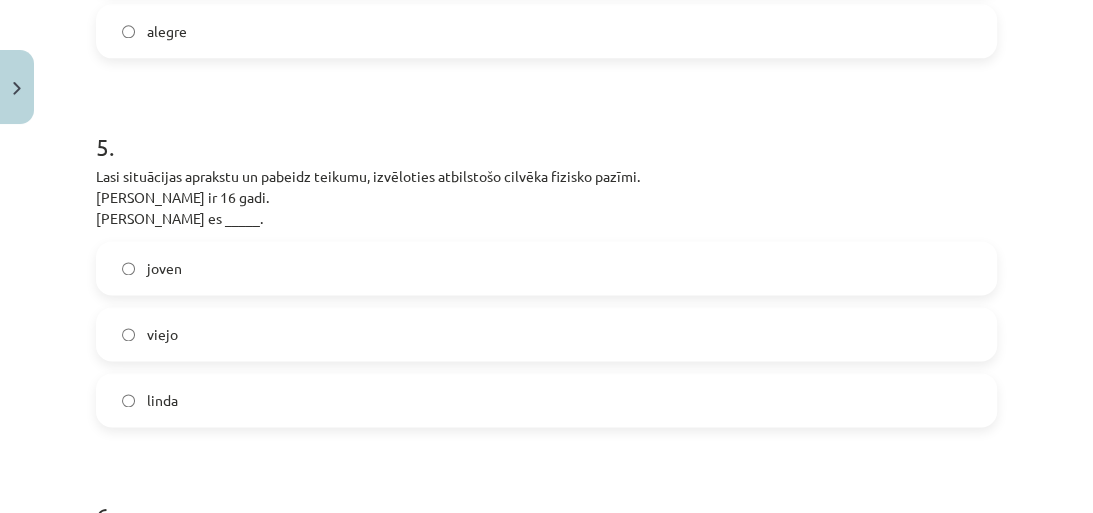 scroll, scrollTop: 1810, scrollLeft: 0, axis: vertical 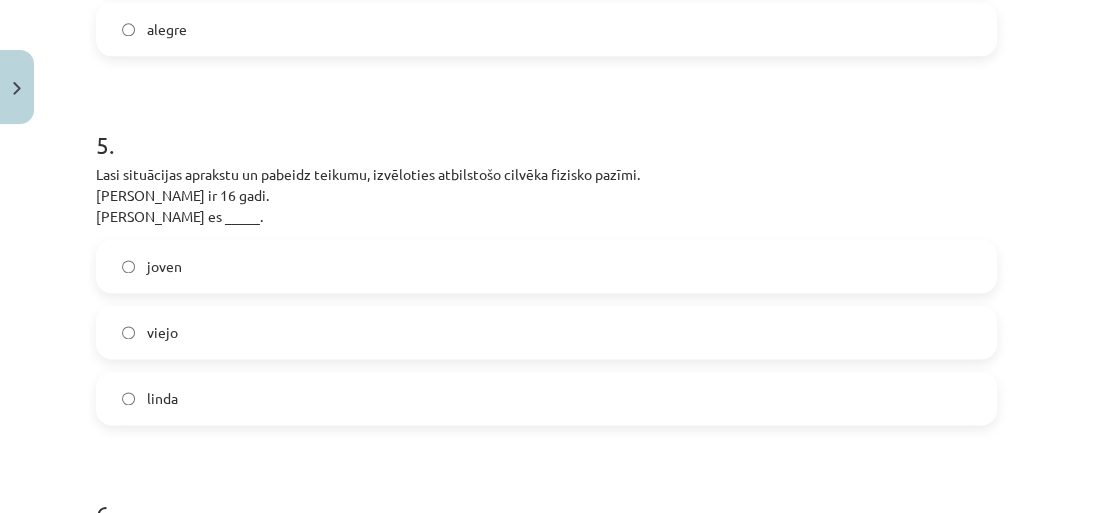 click on "joven" 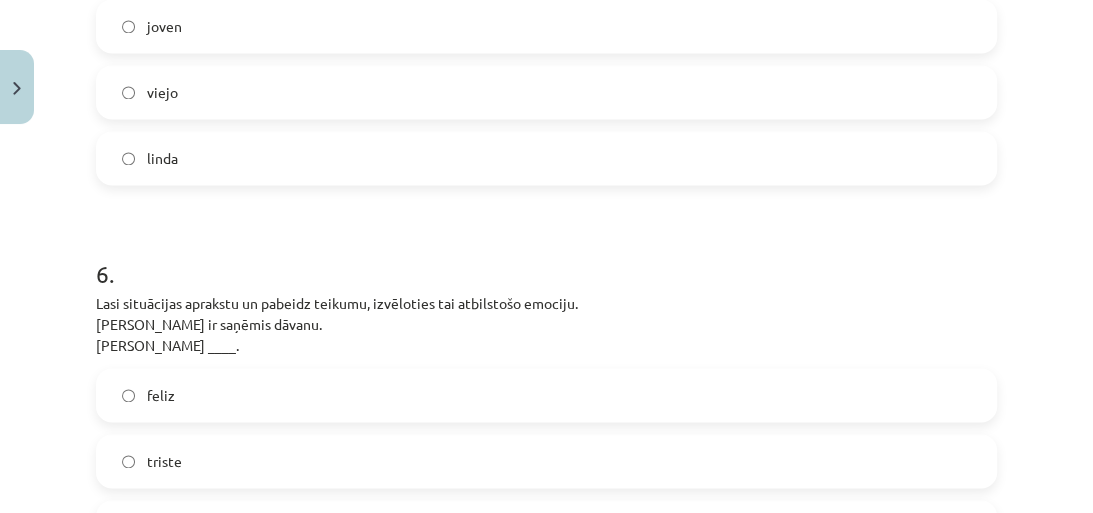 scroll, scrollTop: 2210, scrollLeft: 0, axis: vertical 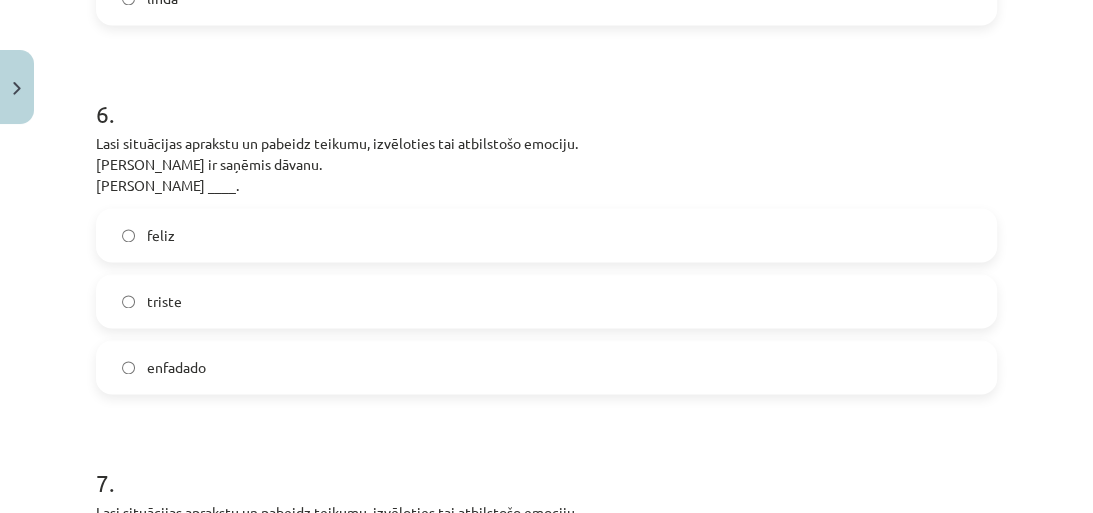 click on "feliz" 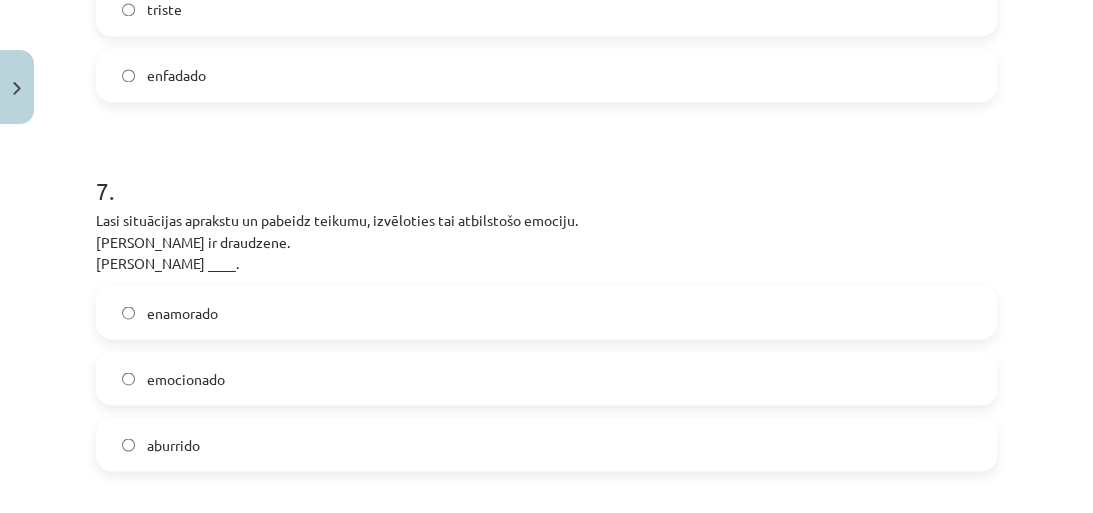 scroll, scrollTop: 2530, scrollLeft: 0, axis: vertical 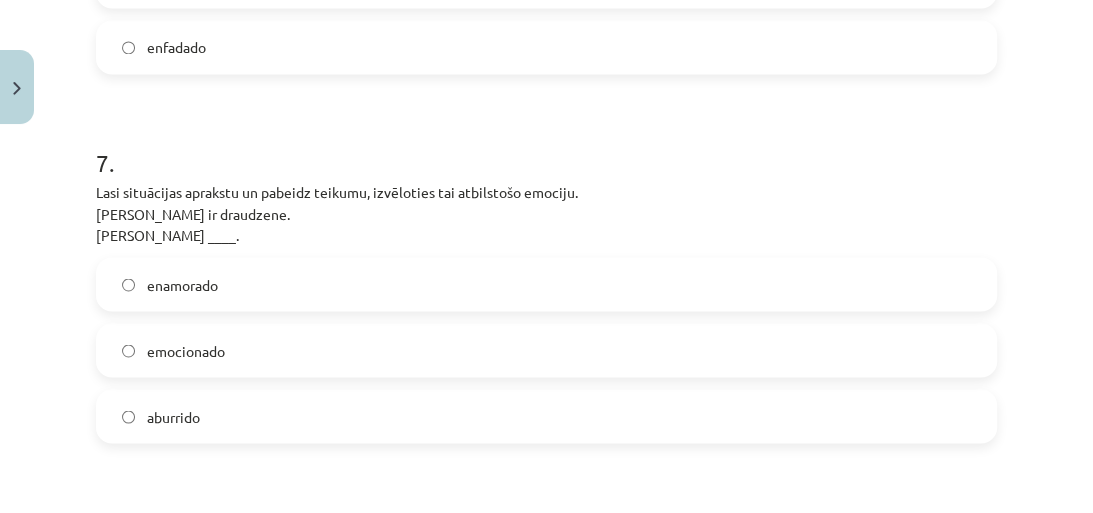 click on "enamorado" 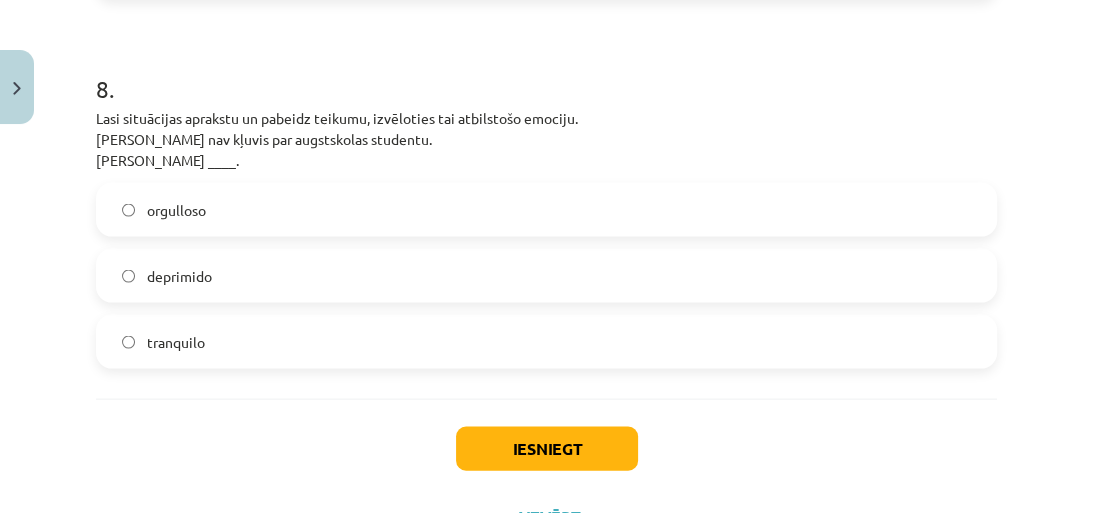 scroll, scrollTop: 3010, scrollLeft: 0, axis: vertical 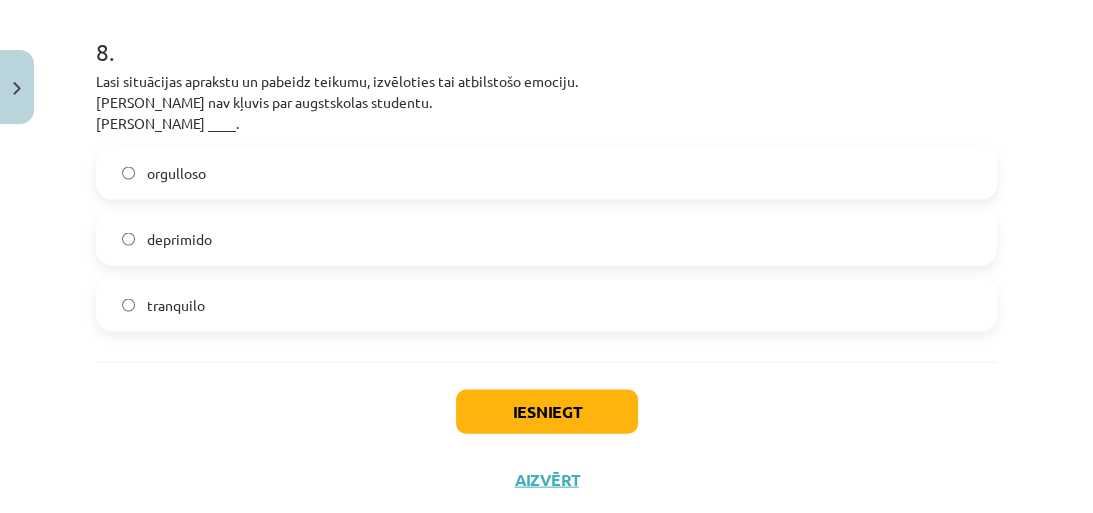click on "deprimido" 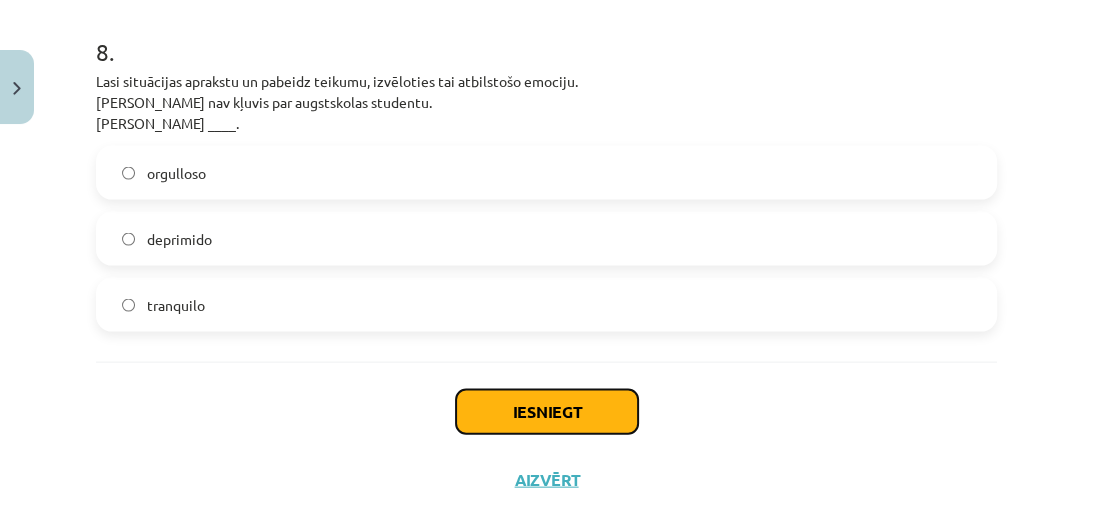 click on "Iesniegt" 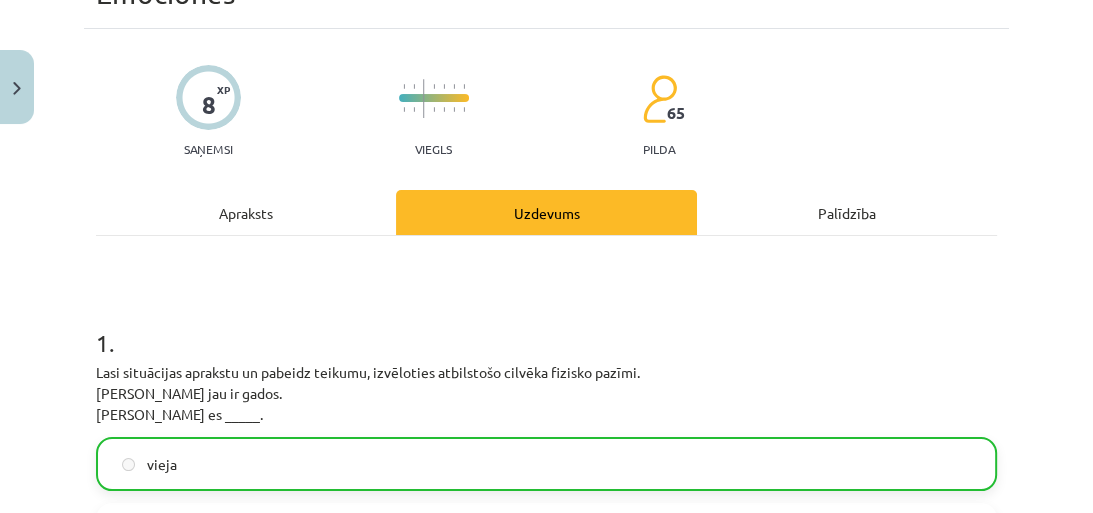 scroll, scrollTop: 130, scrollLeft: 0, axis: vertical 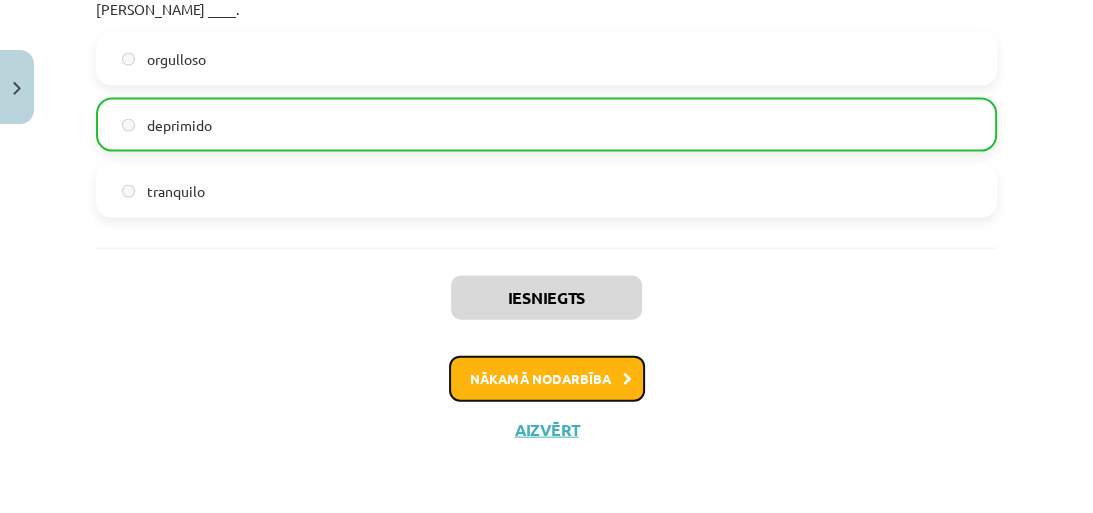 click on "Nākamā nodarbība" 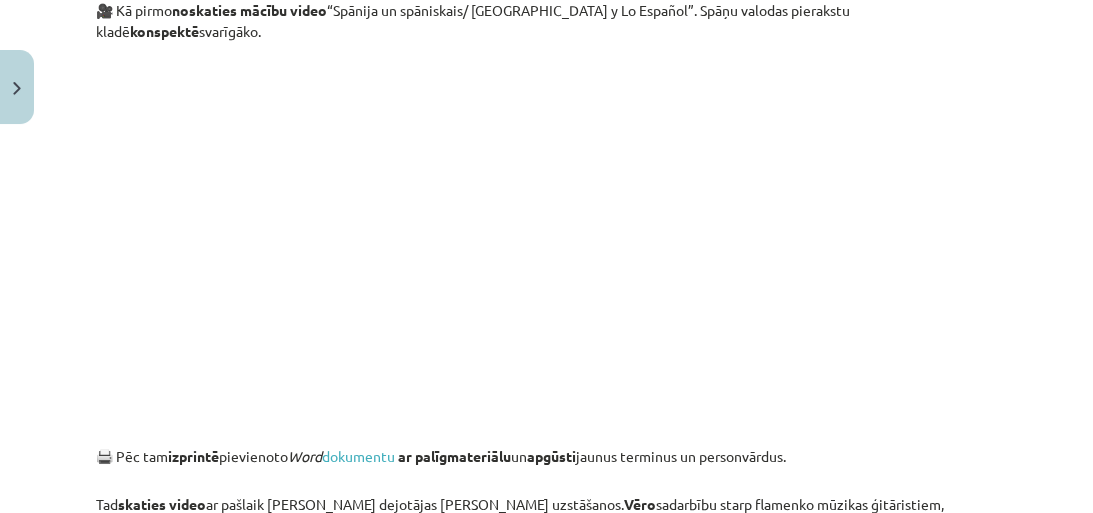 scroll, scrollTop: 960, scrollLeft: 0, axis: vertical 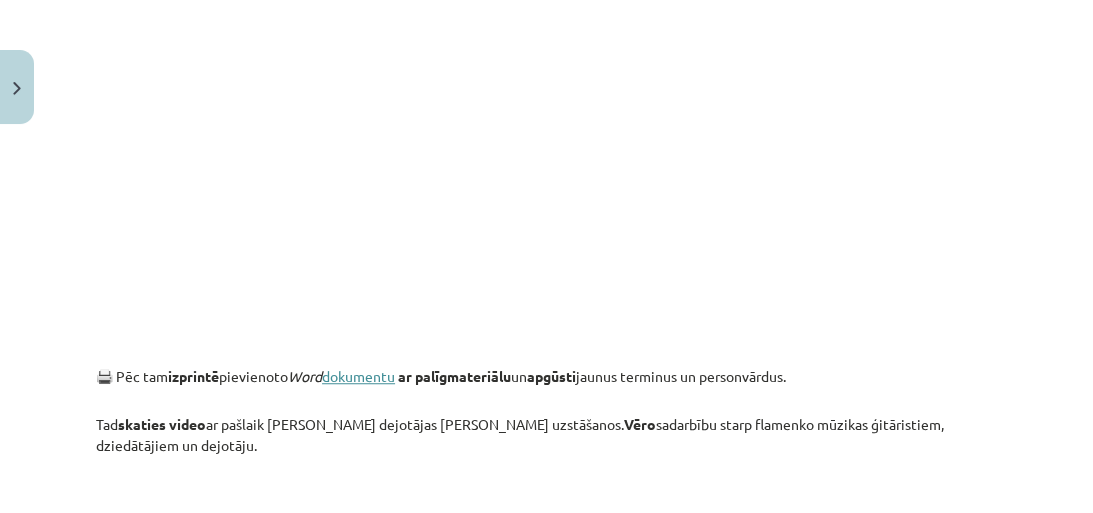 click on "dokumentu" 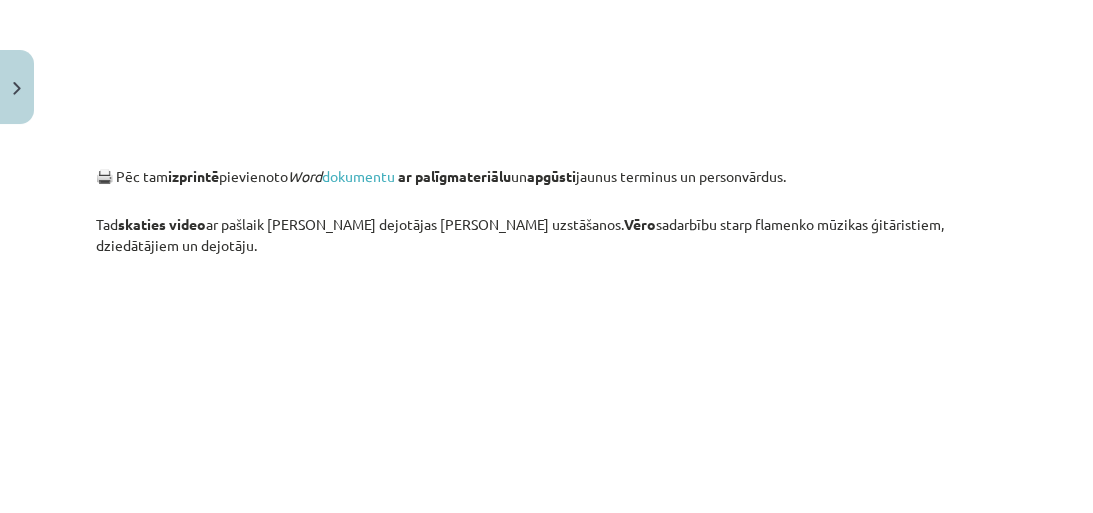 scroll, scrollTop: 1200, scrollLeft: 0, axis: vertical 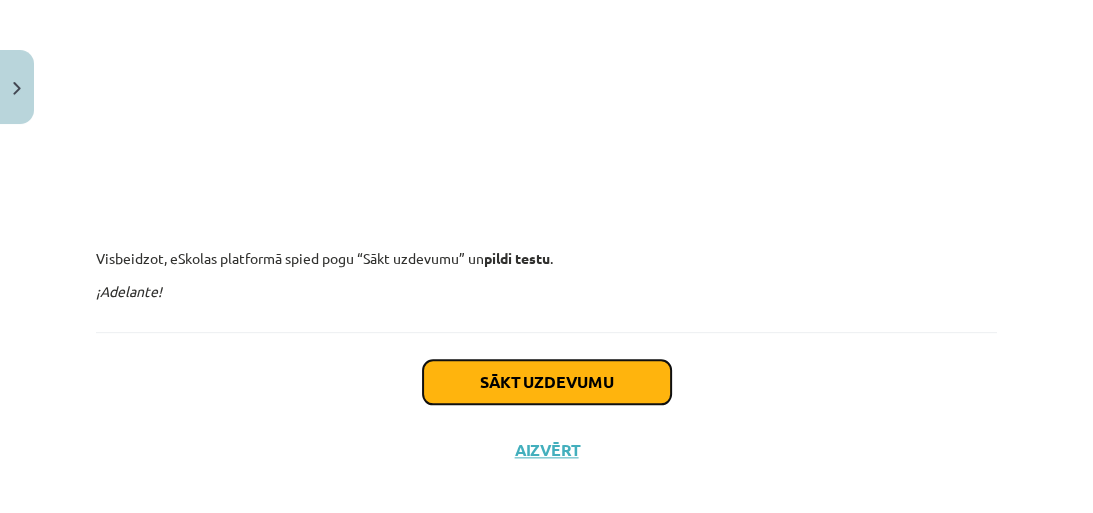 click on "Sākt uzdevumu" 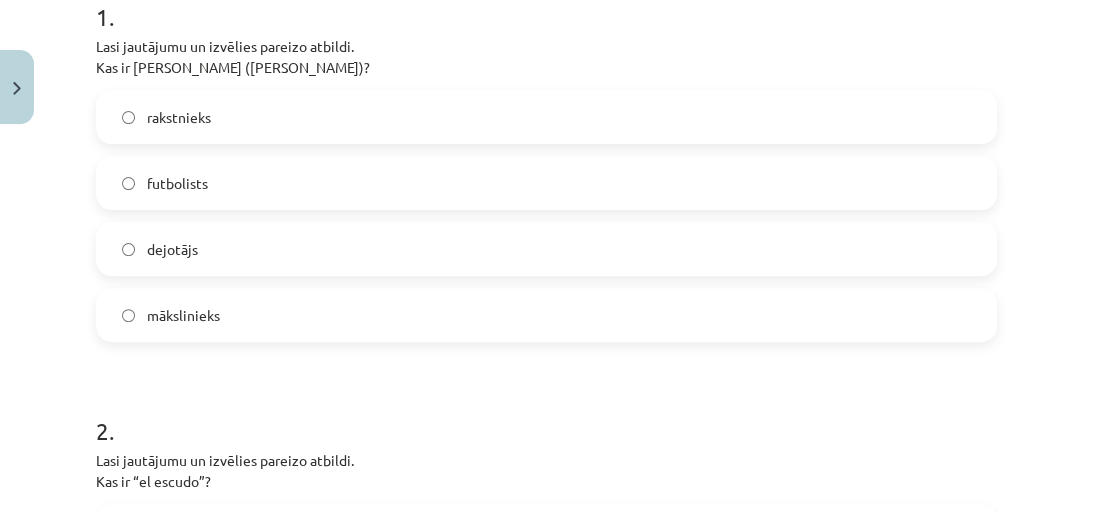 scroll, scrollTop: 450, scrollLeft: 0, axis: vertical 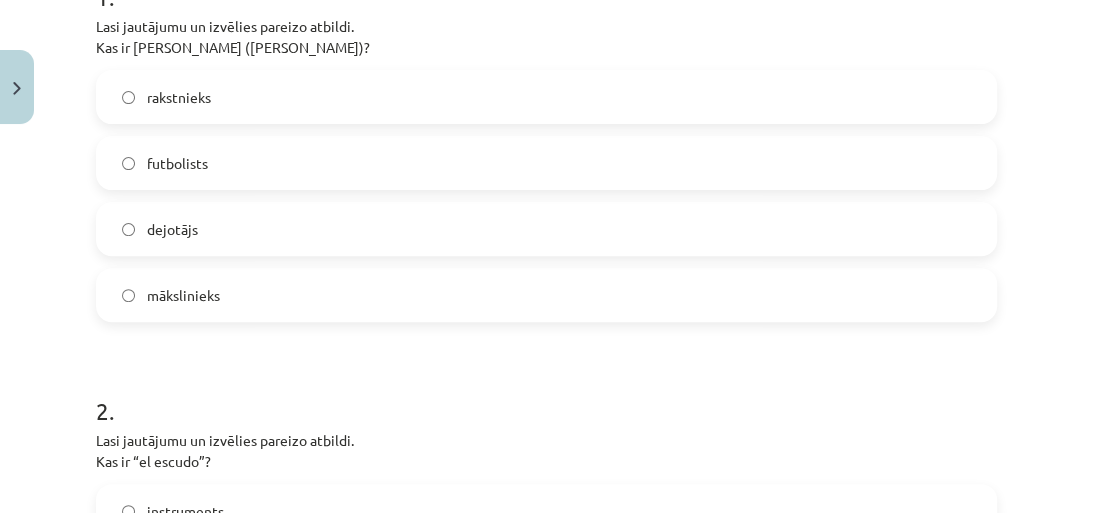 click on "mākslinieks" 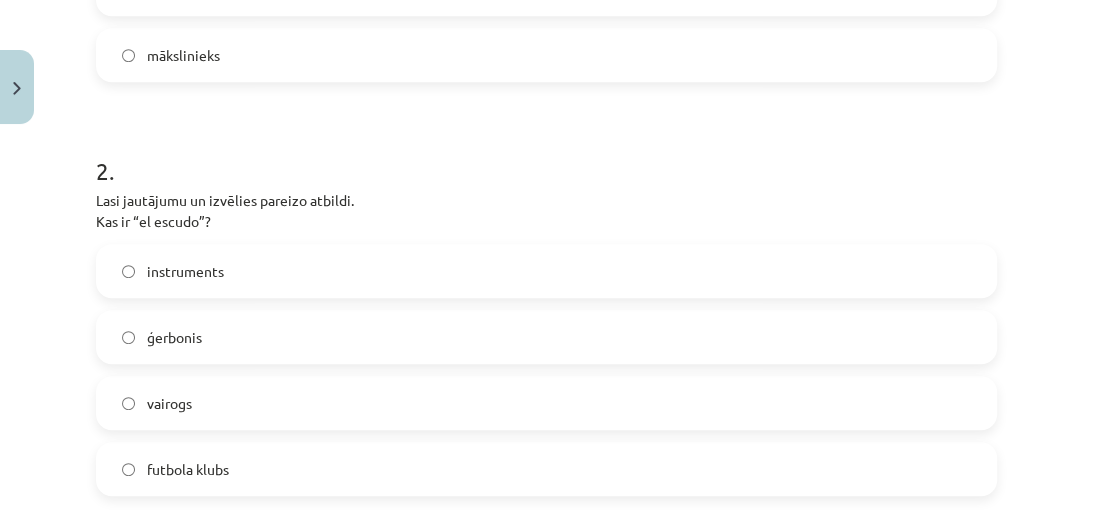 scroll, scrollTop: 770, scrollLeft: 0, axis: vertical 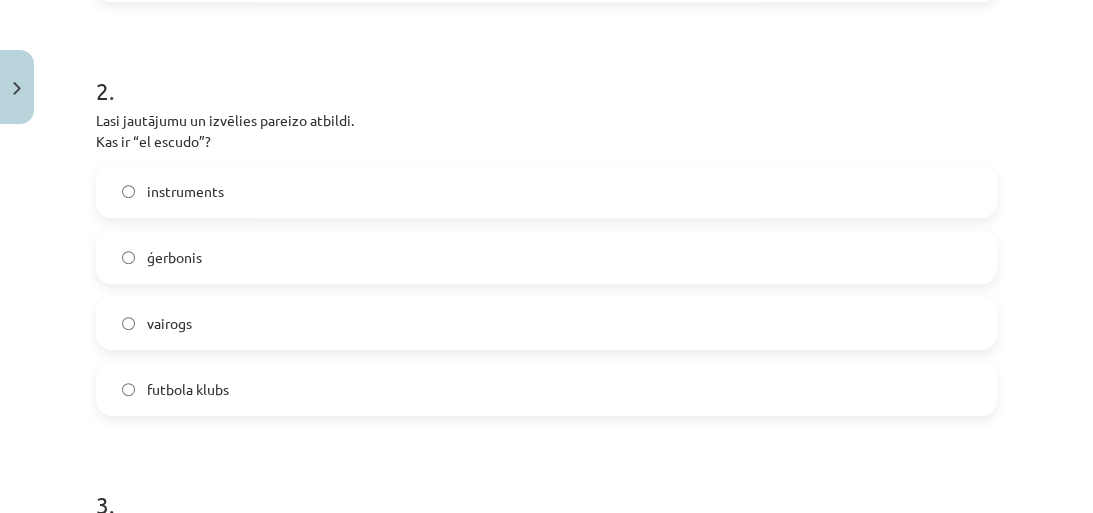 click on "ģerbonis" 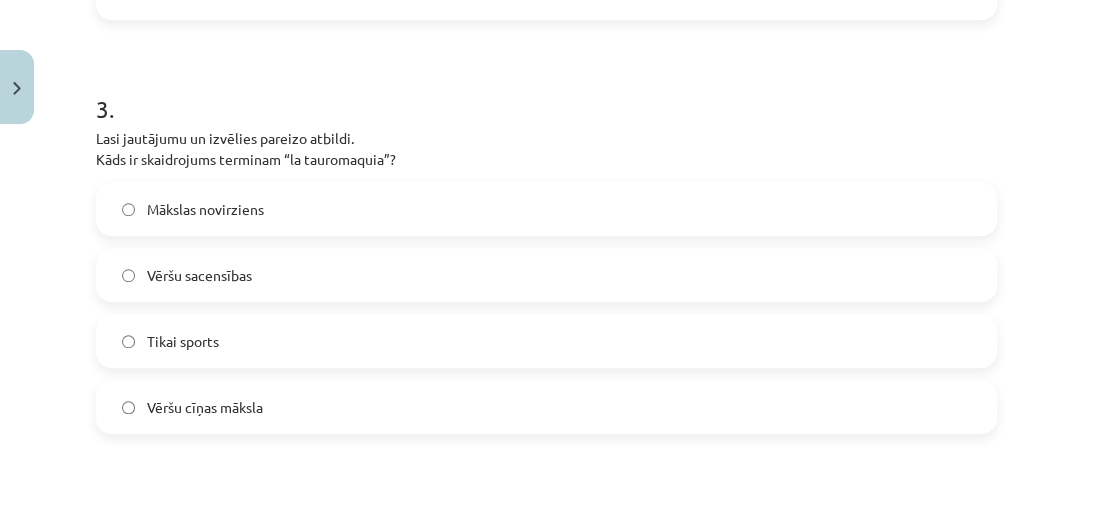 scroll, scrollTop: 1170, scrollLeft: 0, axis: vertical 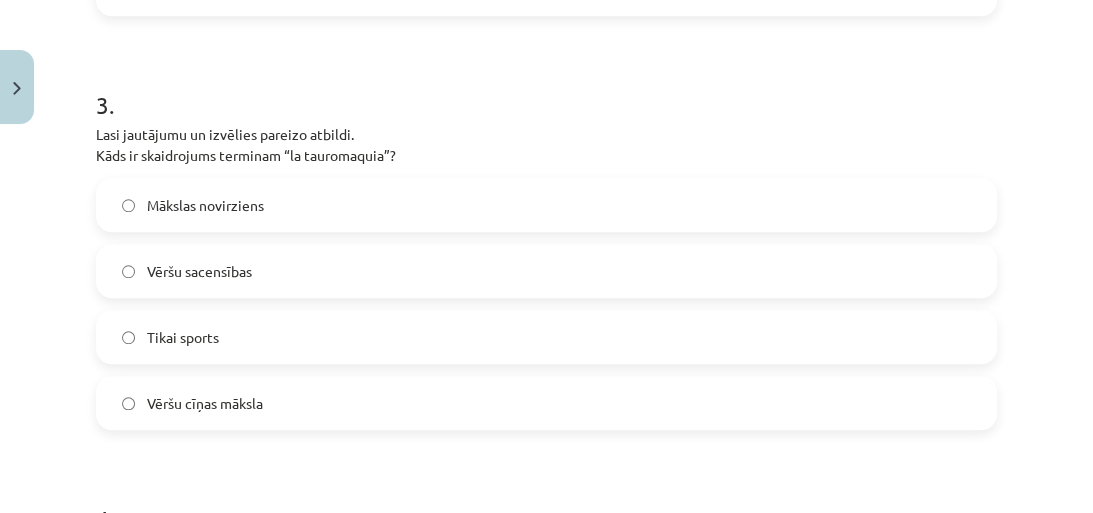 click on "Vēršu cīņas māksla" 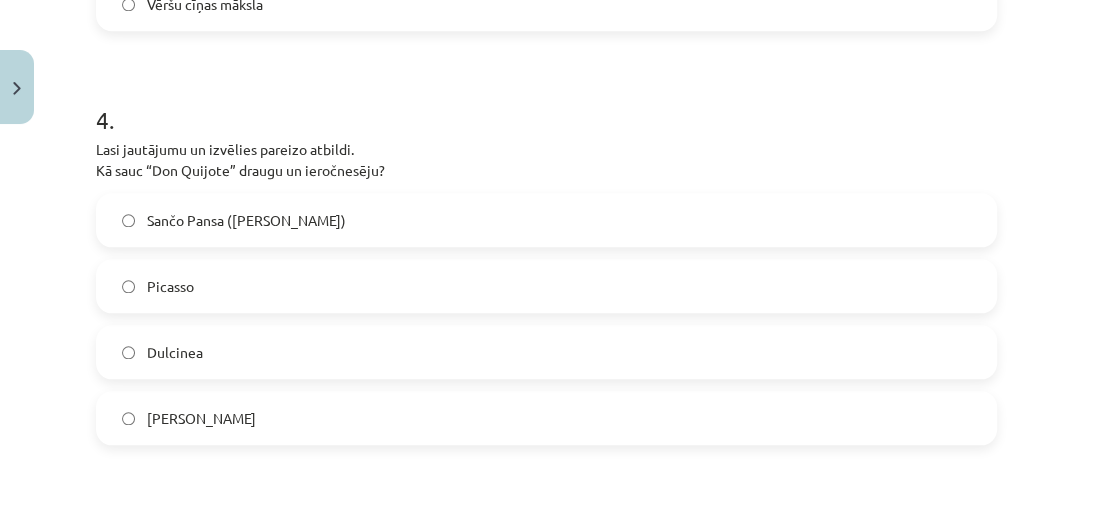 scroll, scrollTop: 1570, scrollLeft: 0, axis: vertical 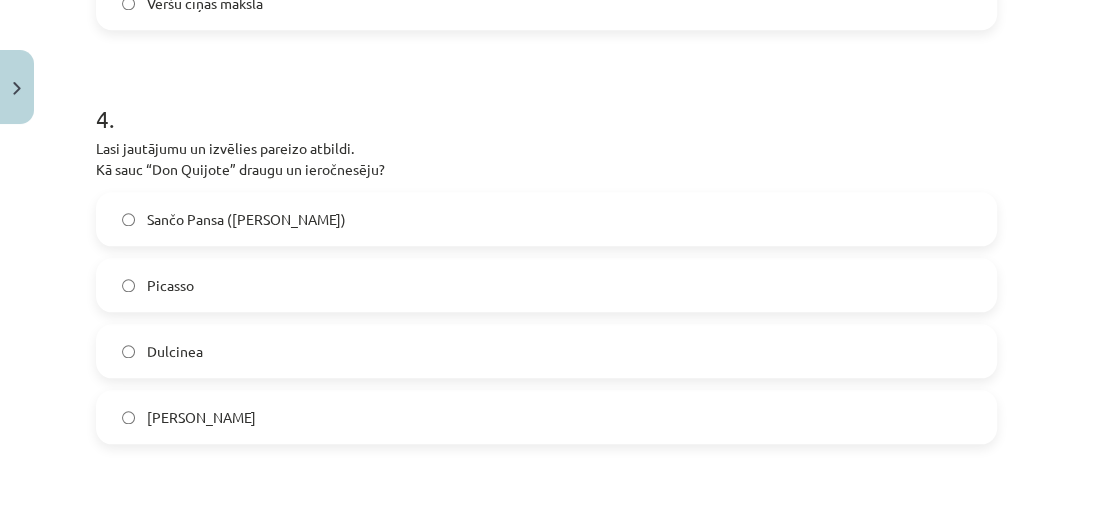 click on "Sančo Pansa (Sancho Panza)" 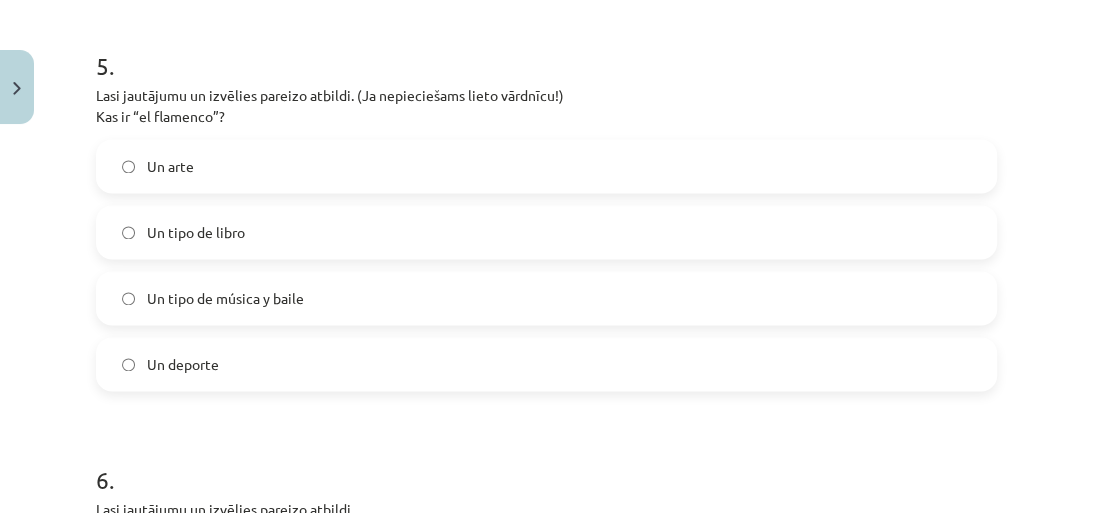 scroll, scrollTop: 2050, scrollLeft: 0, axis: vertical 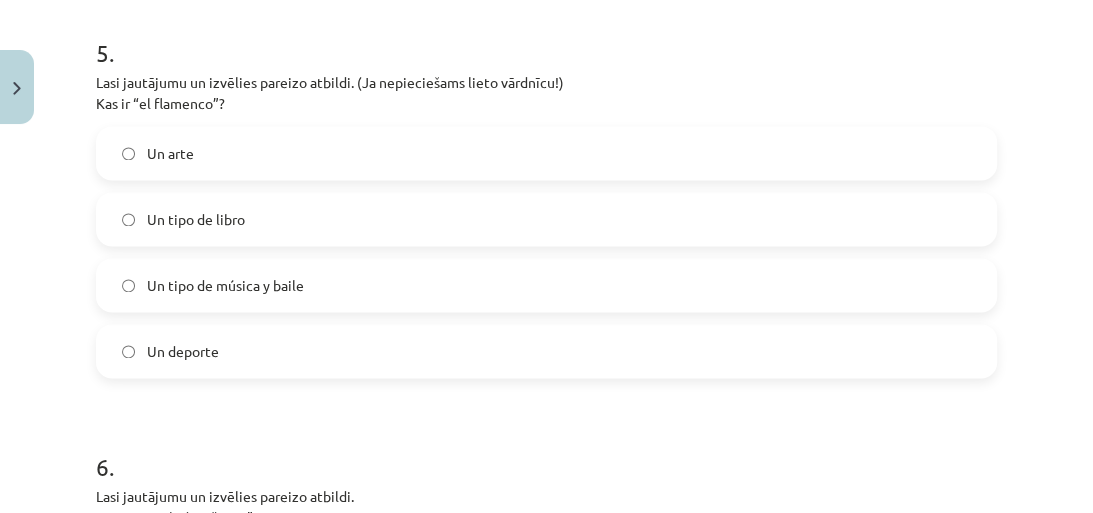 click on "Un tipo de música y baile" 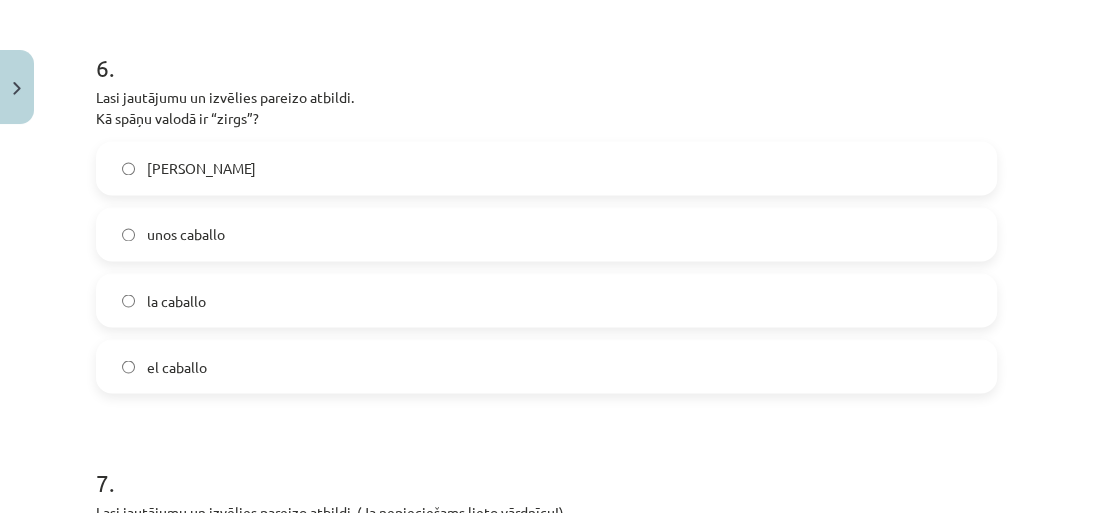 scroll, scrollTop: 2450, scrollLeft: 0, axis: vertical 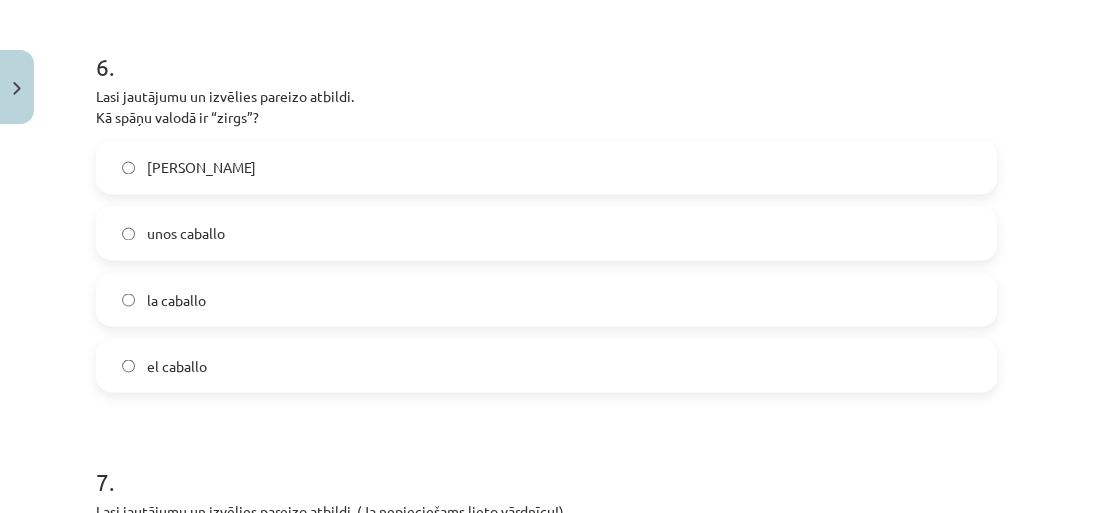 click on "el caballo" 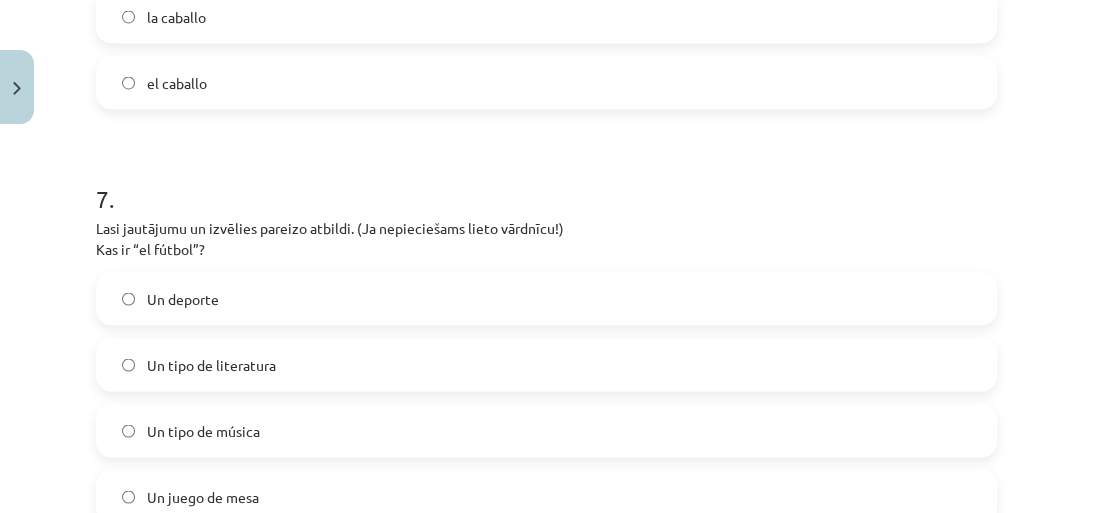 scroll, scrollTop: 2770, scrollLeft: 0, axis: vertical 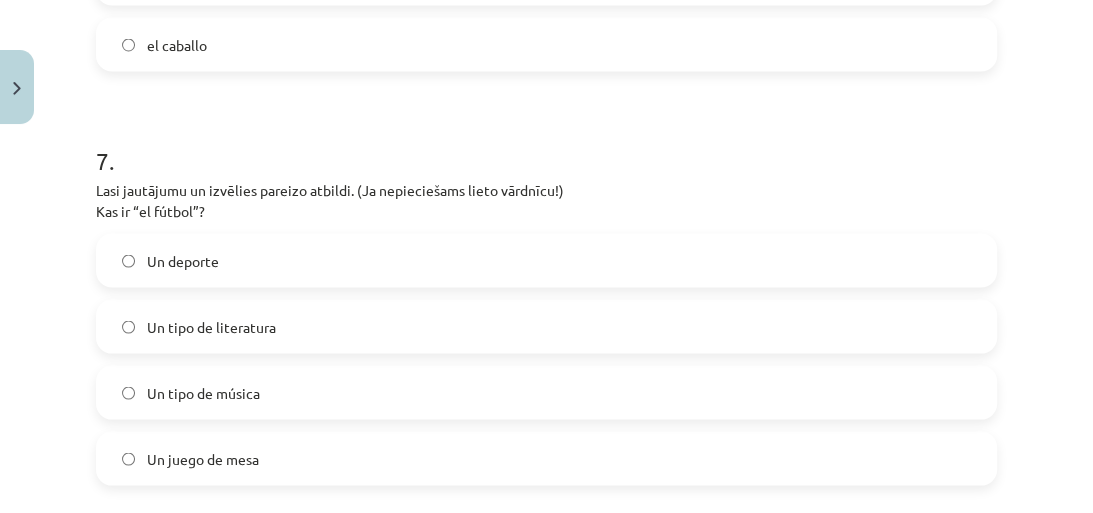 click on "Un deporte" 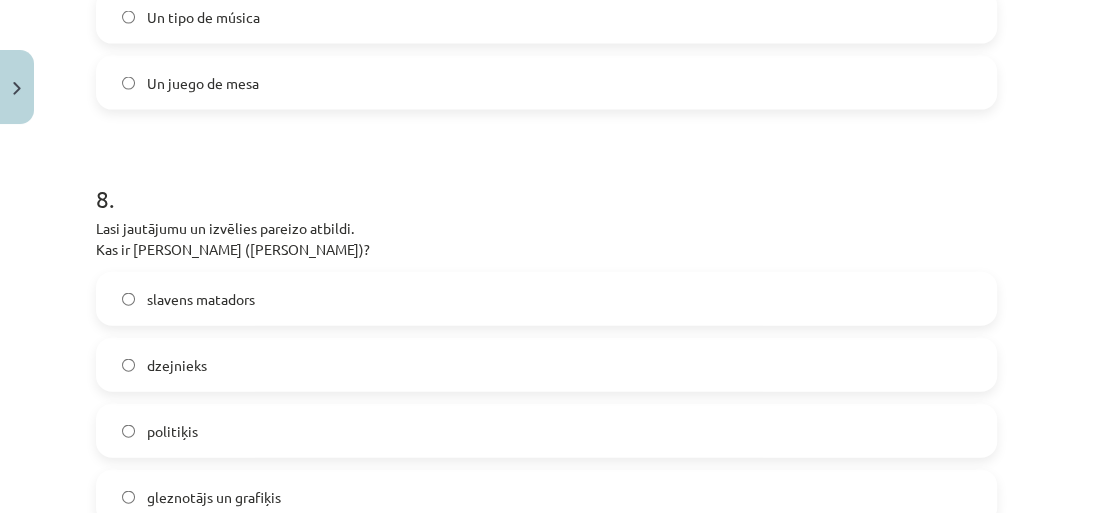 scroll, scrollTop: 3250, scrollLeft: 0, axis: vertical 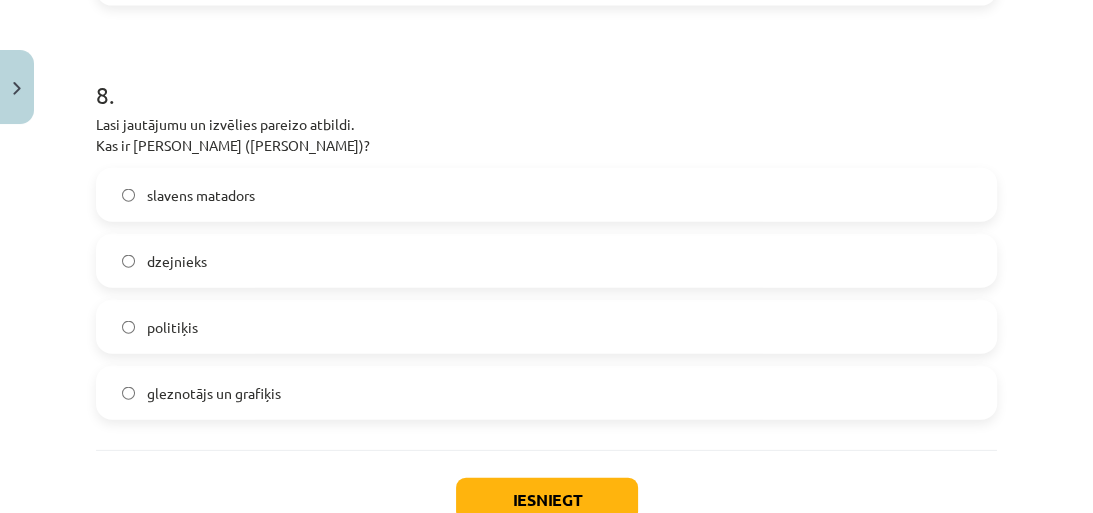 click on "gleznotājs un grafiķis" 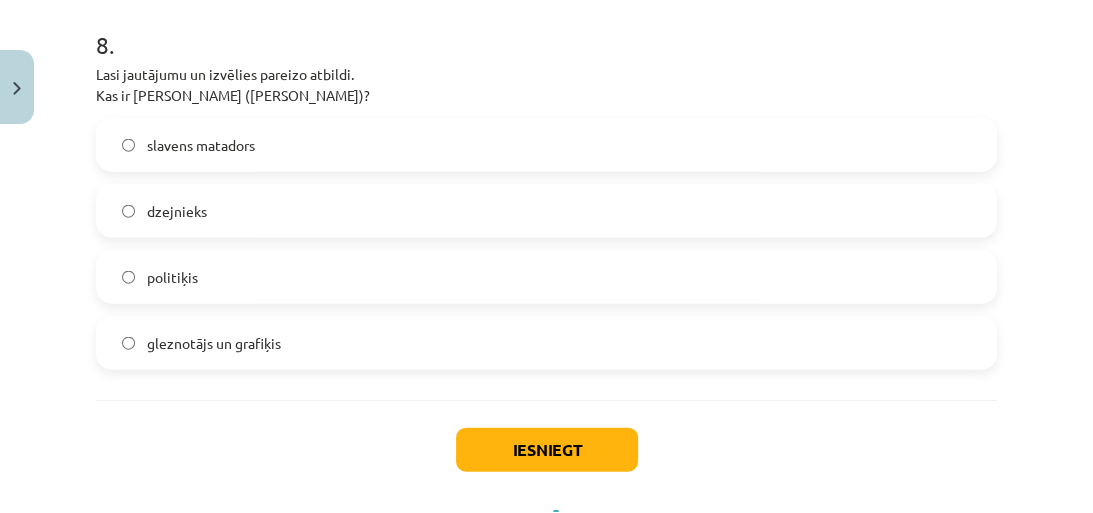 scroll, scrollTop: 3388, scrollLeft: 0, axis: vertical 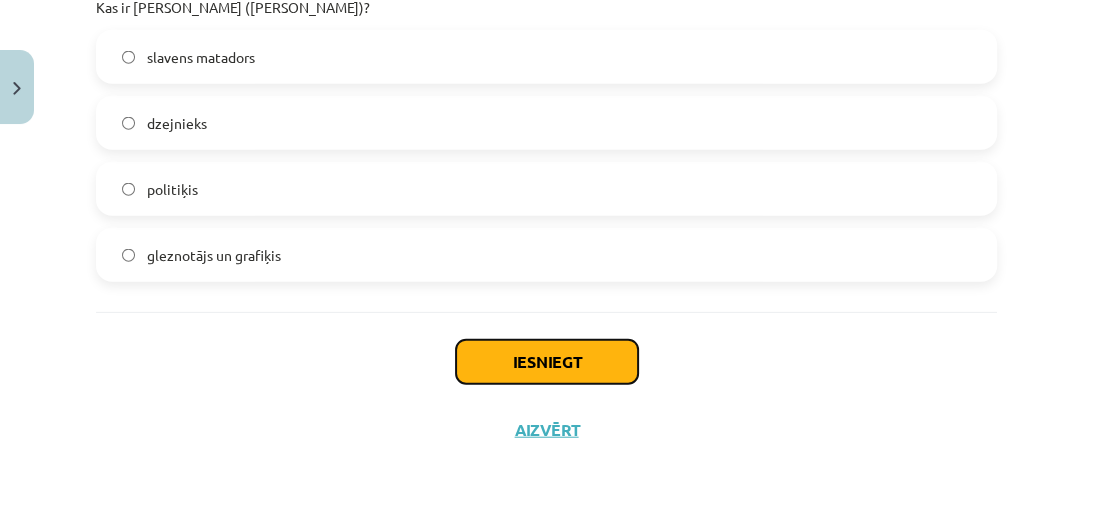 click on "Iesniegt" 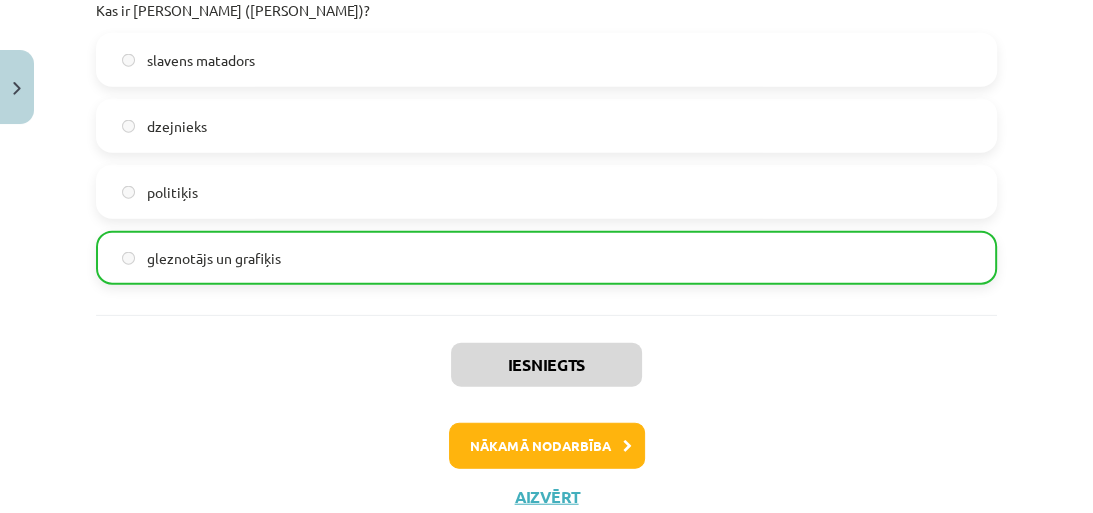 scroll, scrollTop: 3452, scrollLeft: 0, axis: vertical 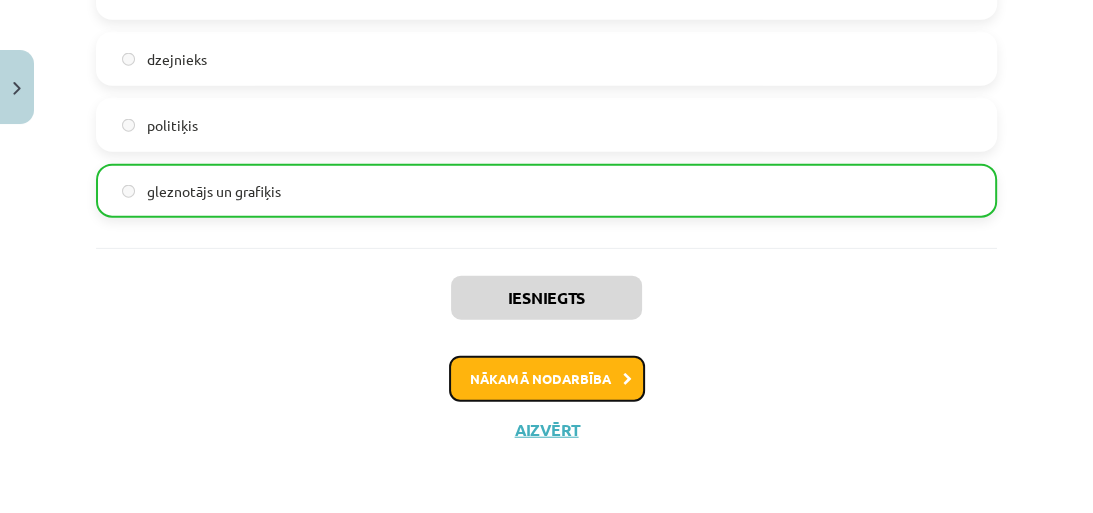 click on "Nākamā nodarbība" 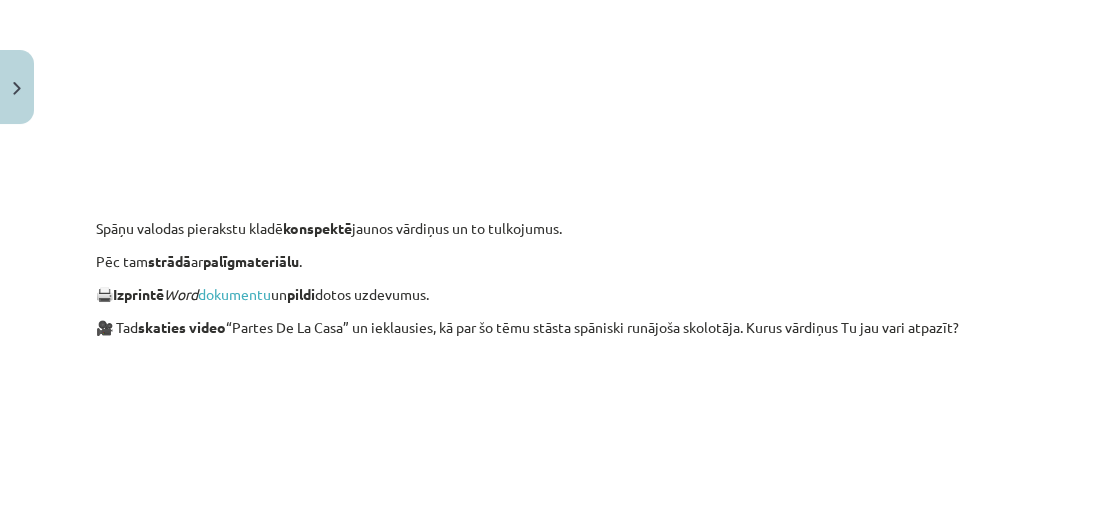 scroll, scrollTop: 1200, scrollLeft: 0, axis: vertical 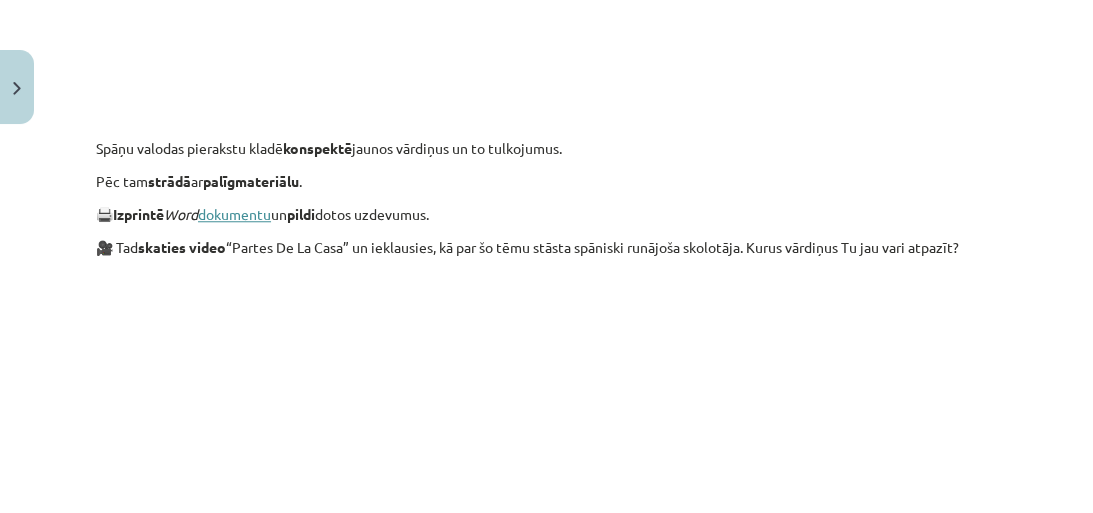 click on "dokumentu" 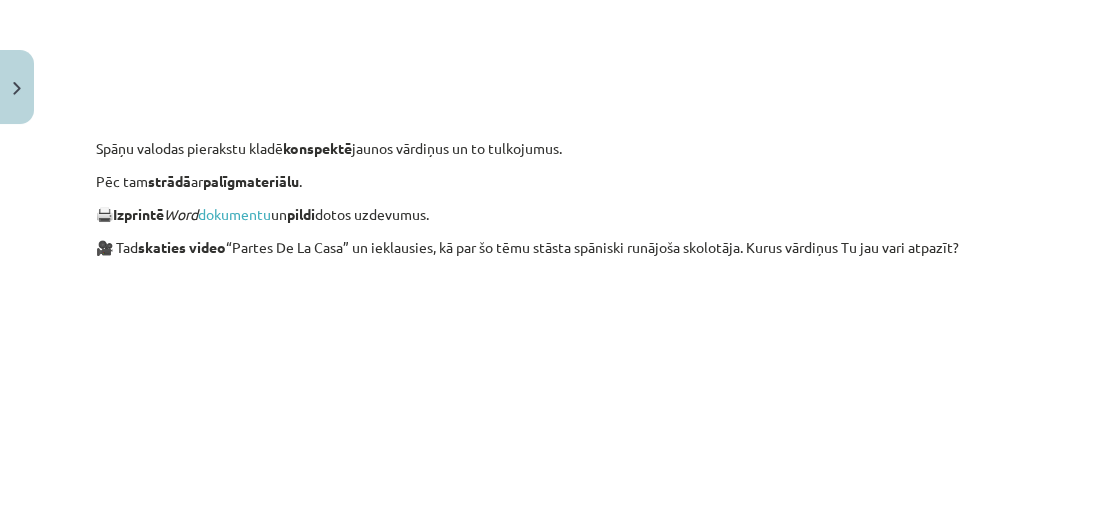 click on "Spāņu valodas pierakstu kladē  konspektē  jaunos vārdiņus un to tulkojumus." 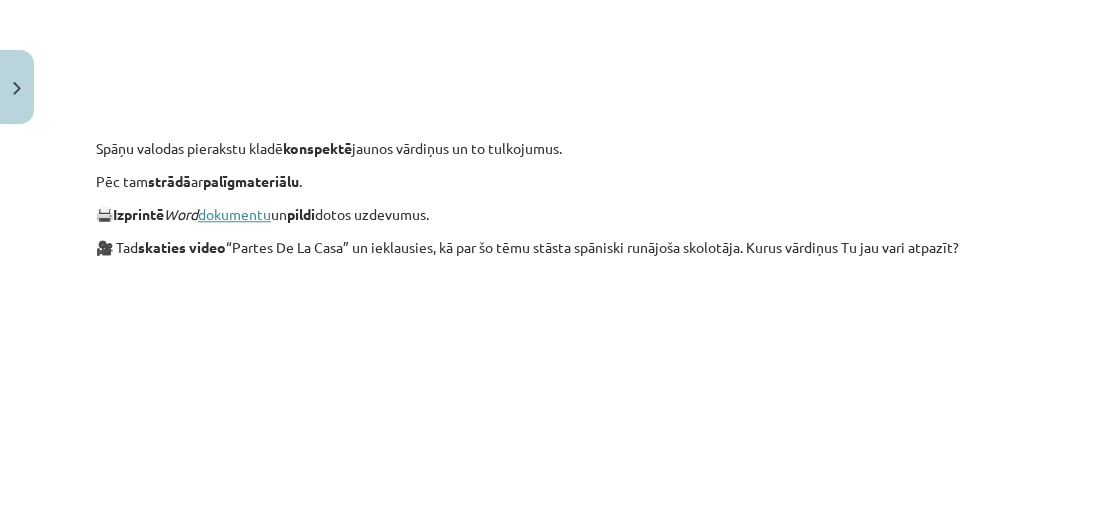click on "dokumentu" 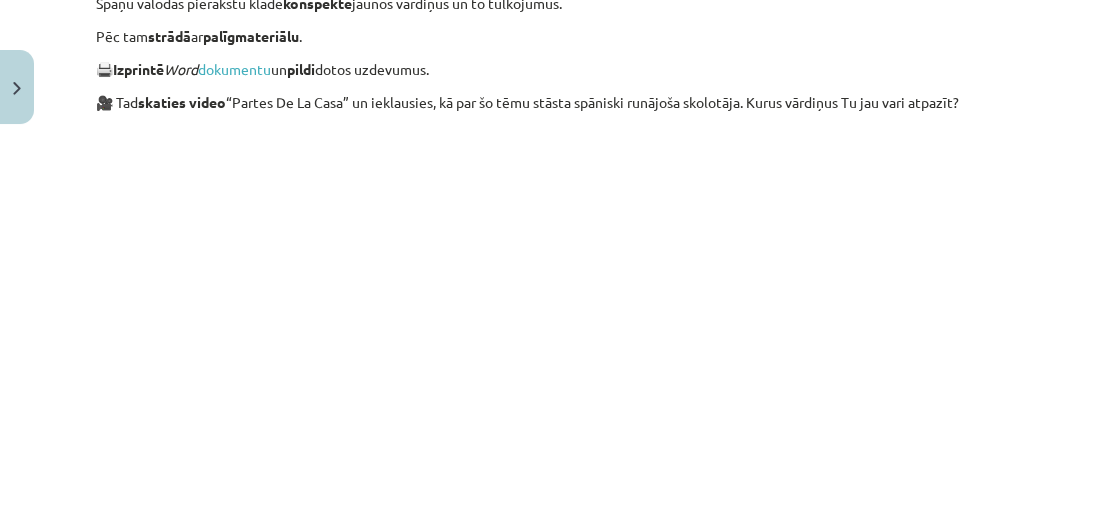 scroll, scrollTop: 1316, scrollLeft: 0, axis: vertical 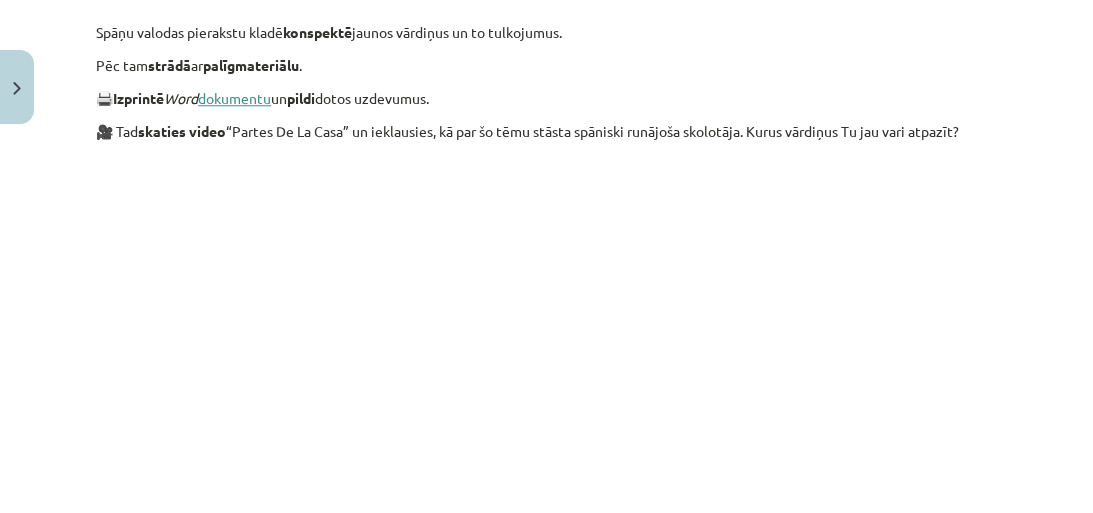 click on "dokumentu" 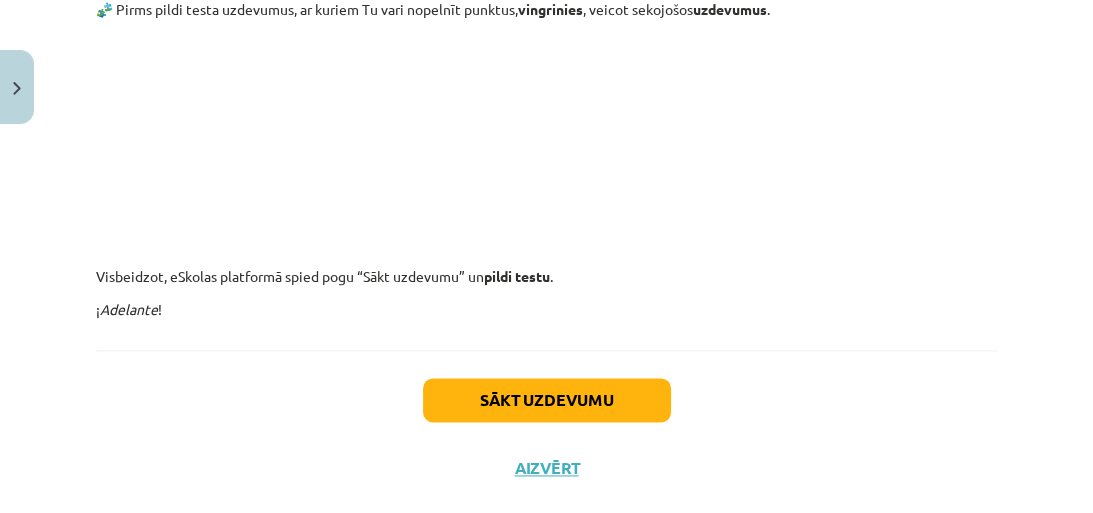 scroll, scrollTop: 1956, scrollLeft: 0, axis: vertical 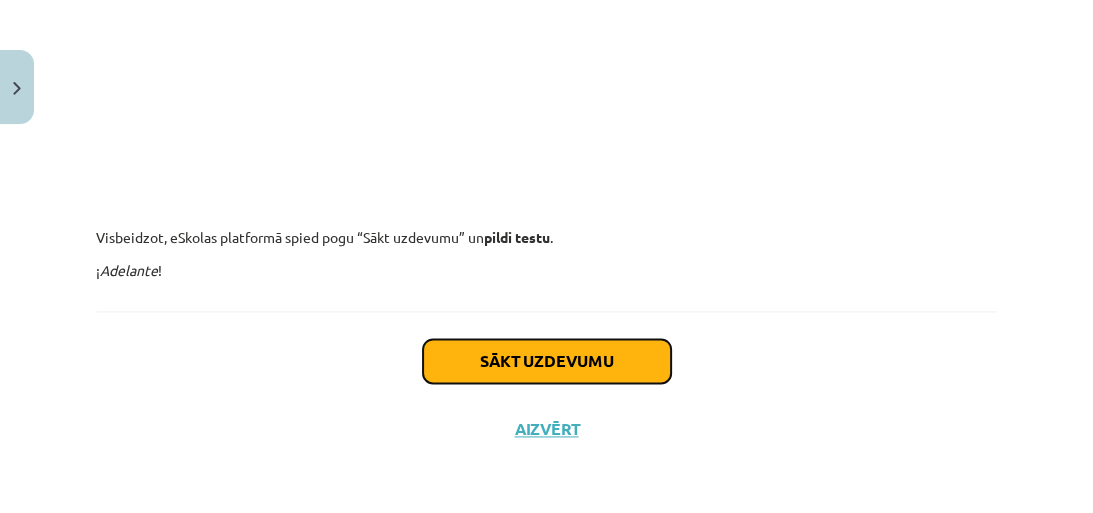 click on "Sākt uzdevumu" 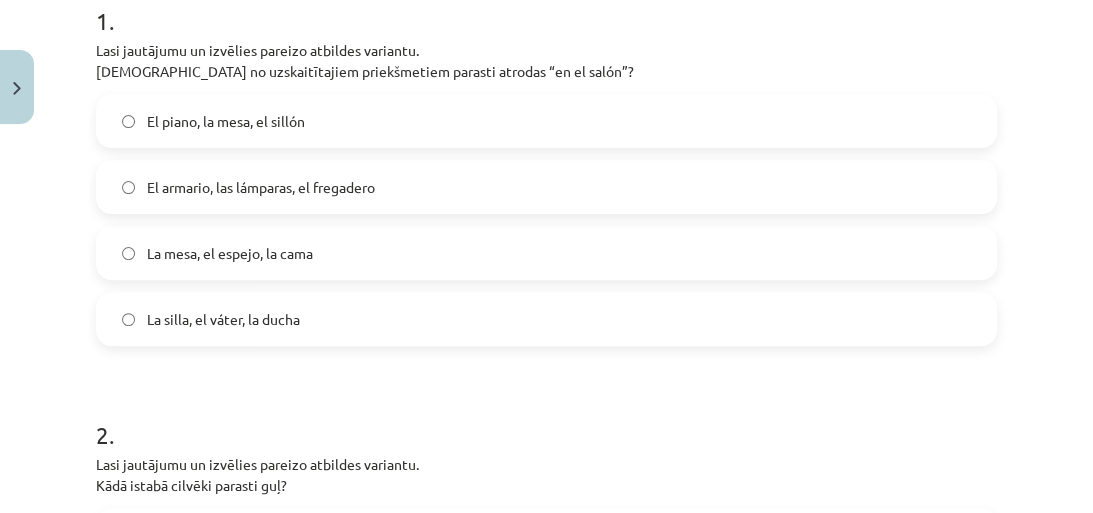 scroll, scrollTop: 450, scrollLeft: 0, axis: vertical 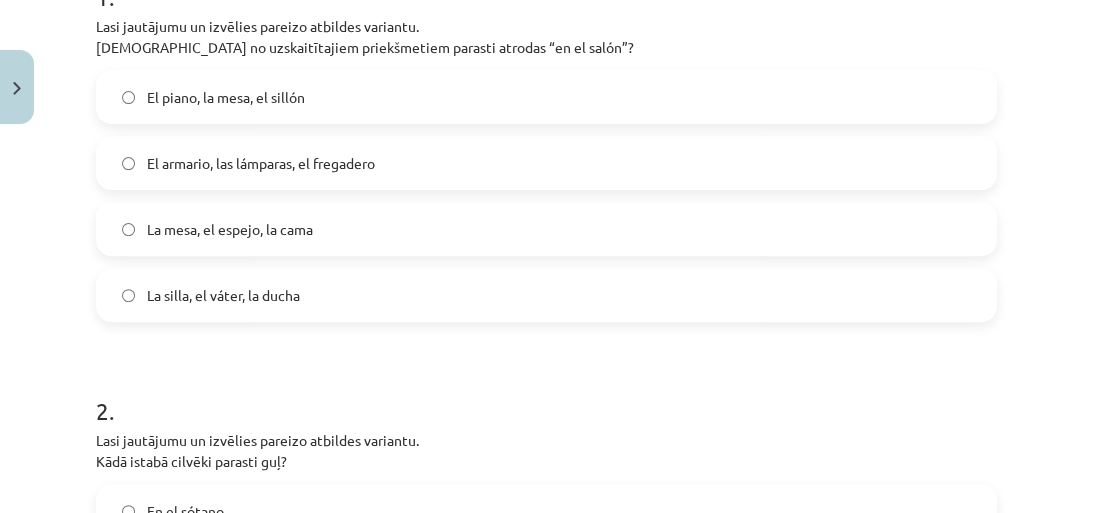 click on "El piano, la mesa, el sillón" 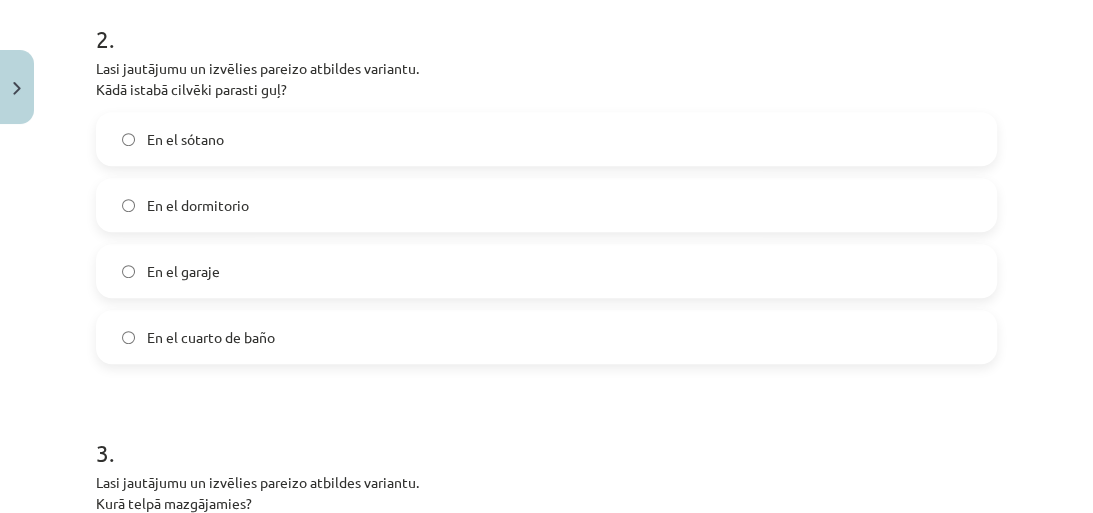 scroll, scrollTop: 850, scrollLeft: 0, axis: vertical 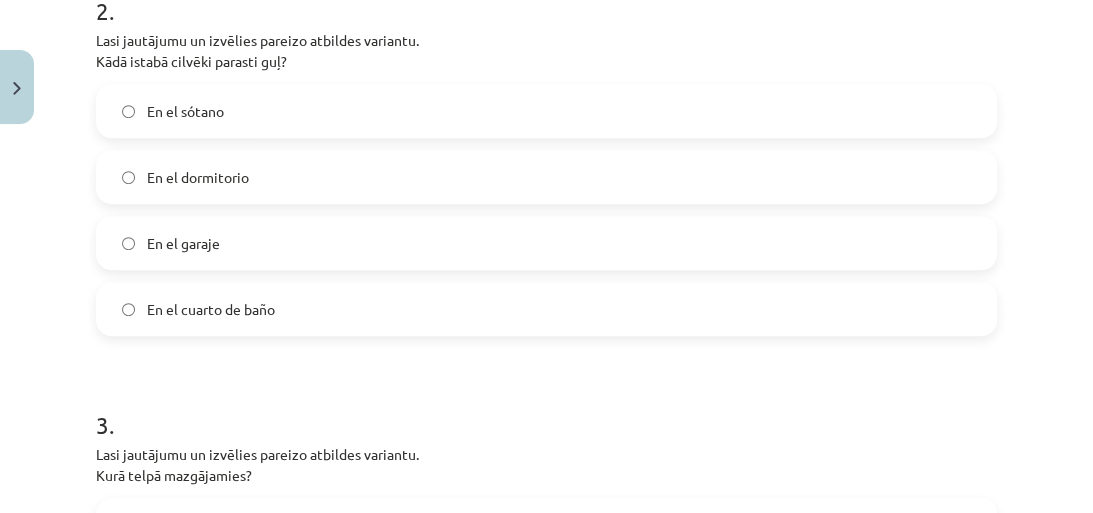 click on "En el dormitorio" 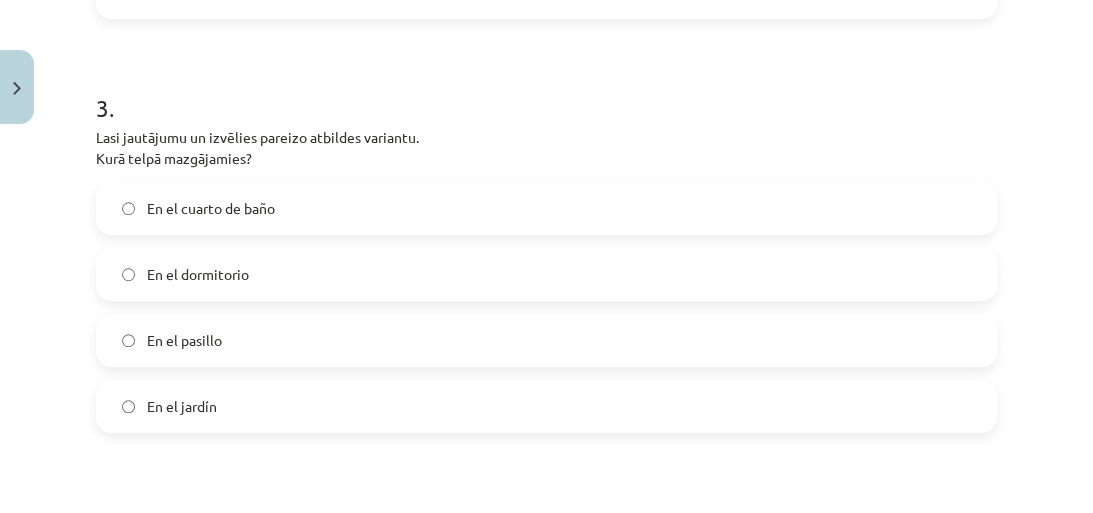 scroll, scrollTop: 1170, scrollLeft: 0, axis: vertical 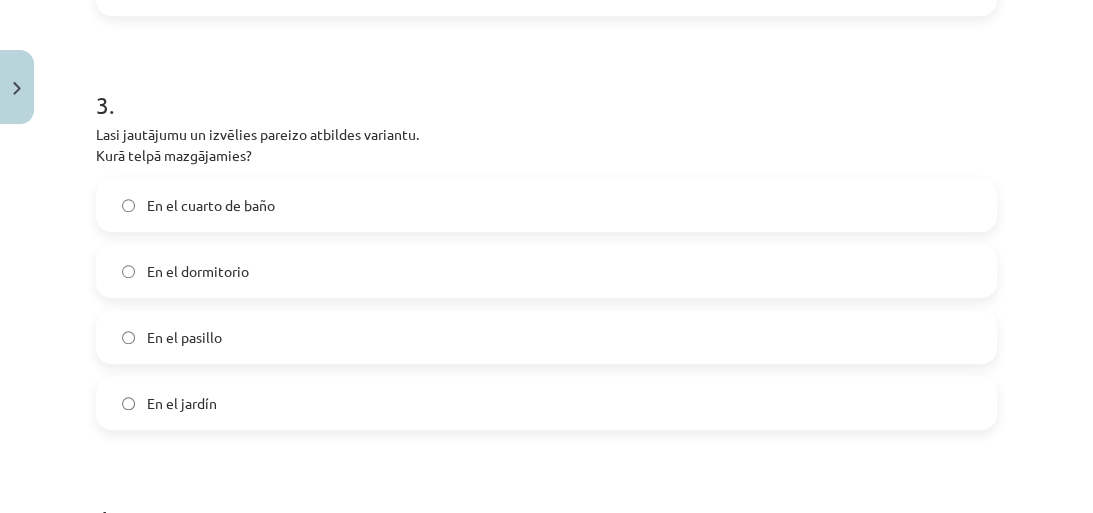 click on "En el cuarto de baño" 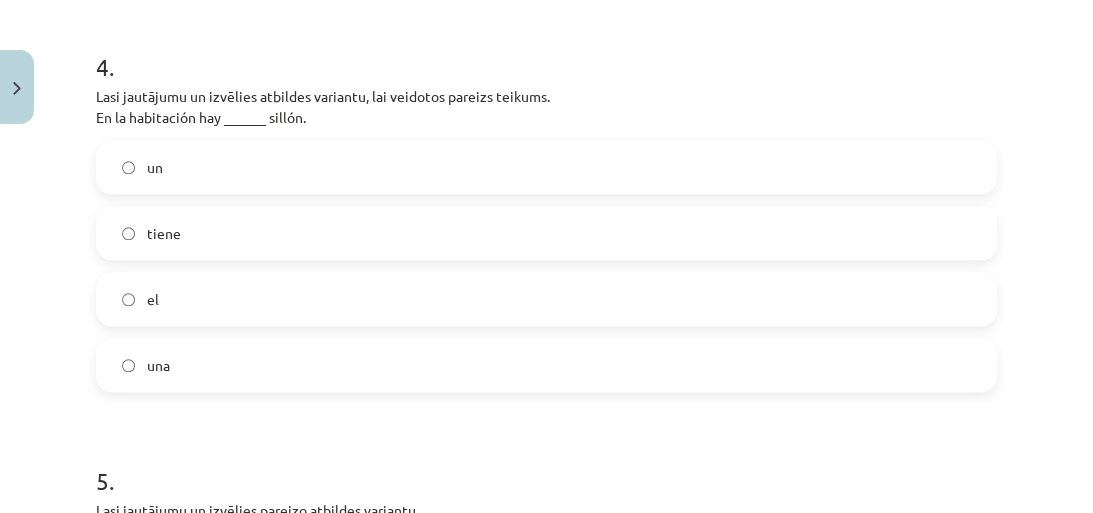 scroll, scrollTop: 1650, scrollLeft: 0, axis: vertical 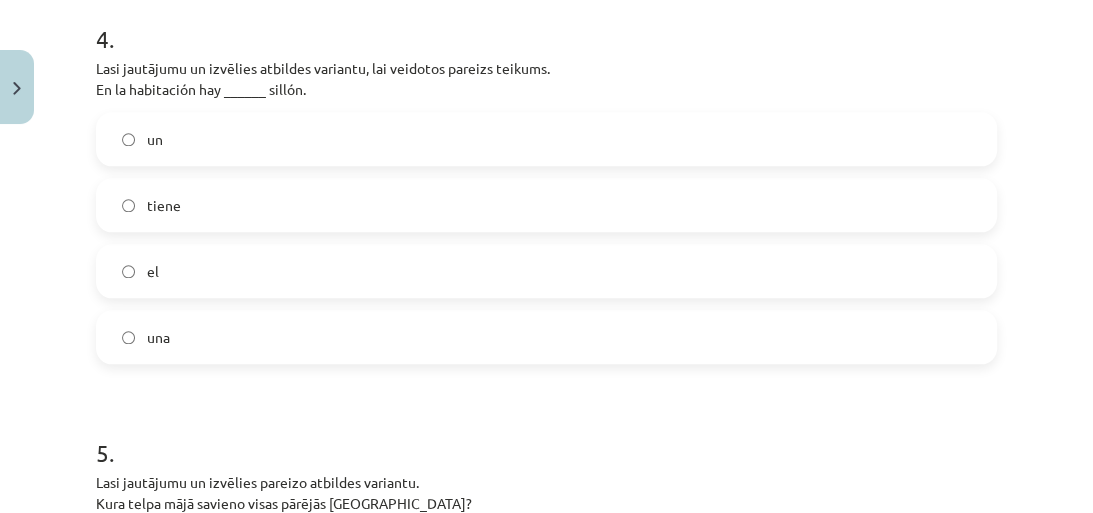 click on "un" 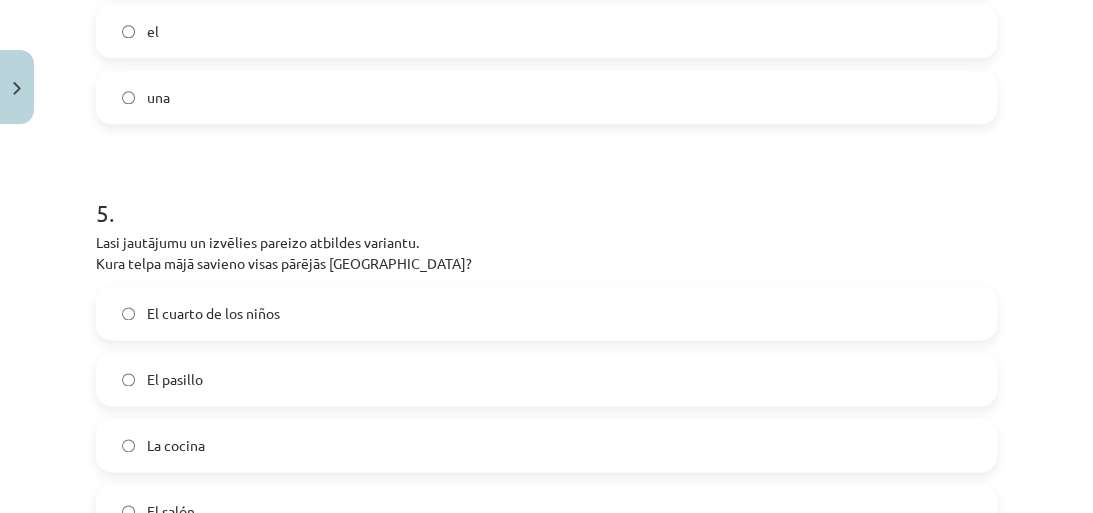 scroll, scrollTop: 1970, scrollLeft: 0, axis: vertical 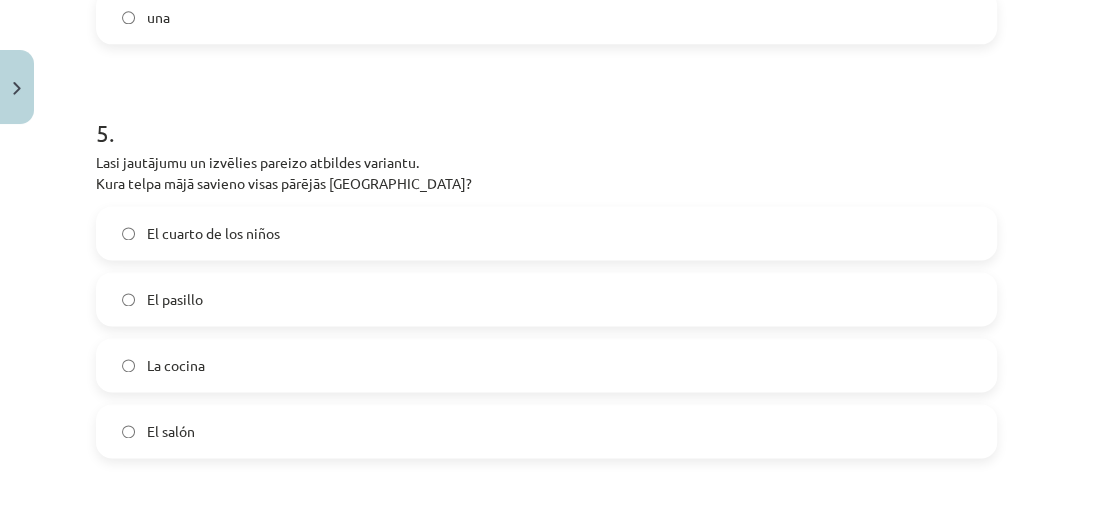 click on "El pasillo" 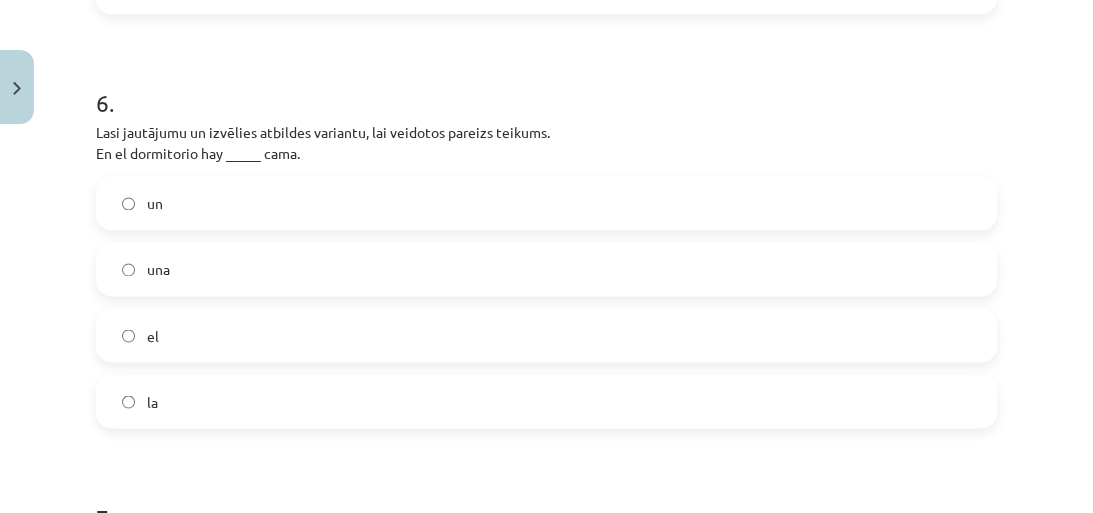 scroll, scrollTop: 2450, scrollLeft: 0, axis: vertical 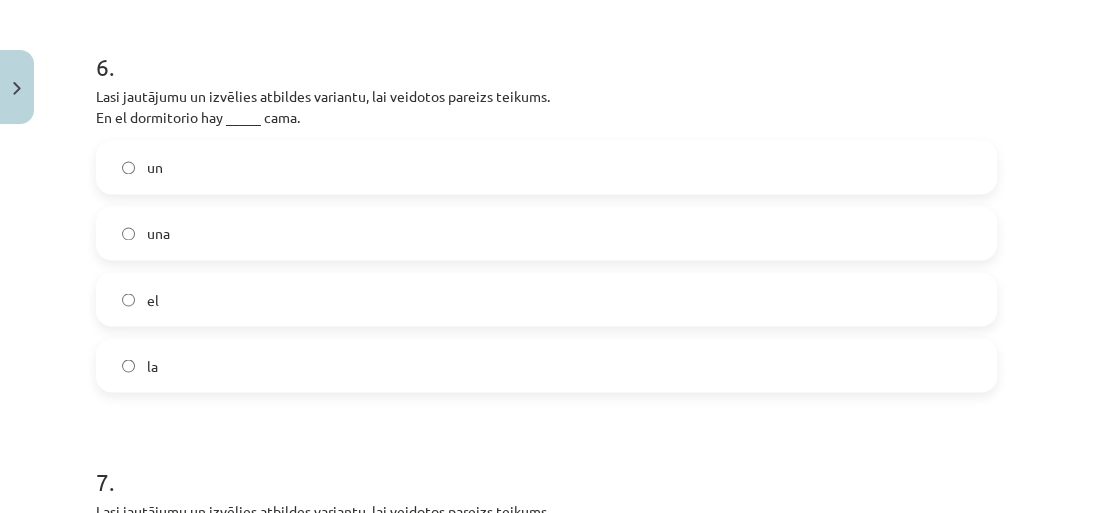 click on "una" 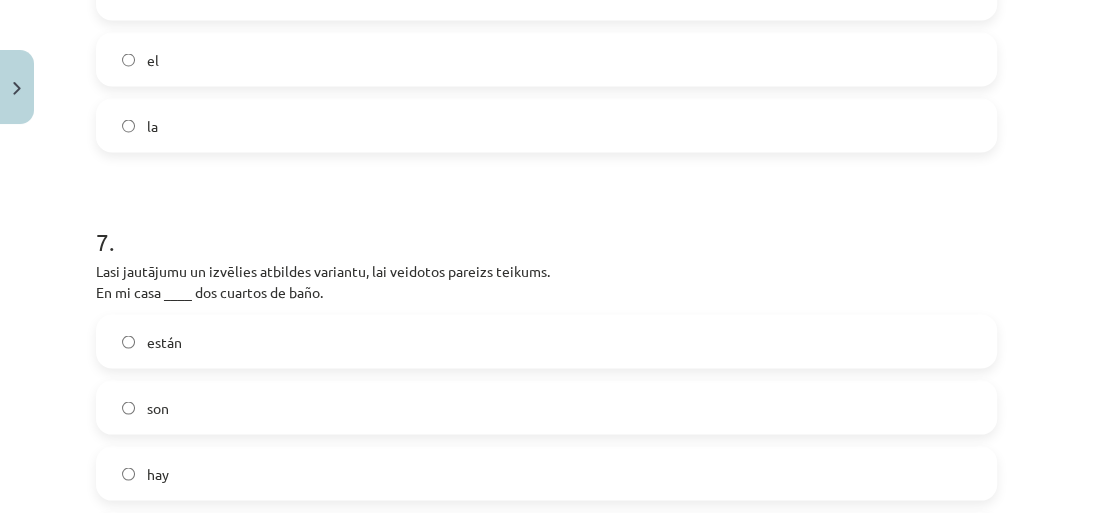 scroll, scrollTop: 2770, scrollLeft: 0, axis: vertical 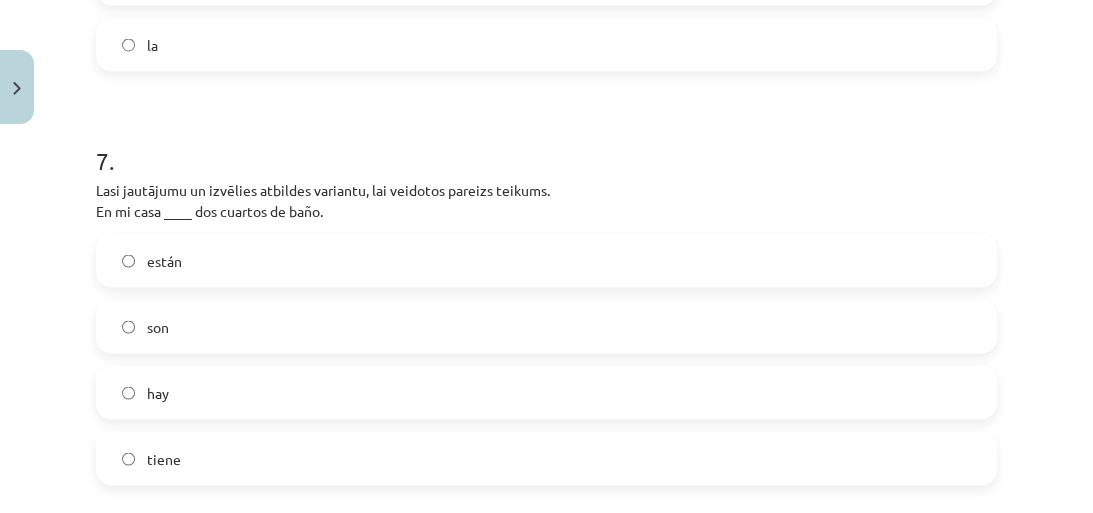 click on "hay" 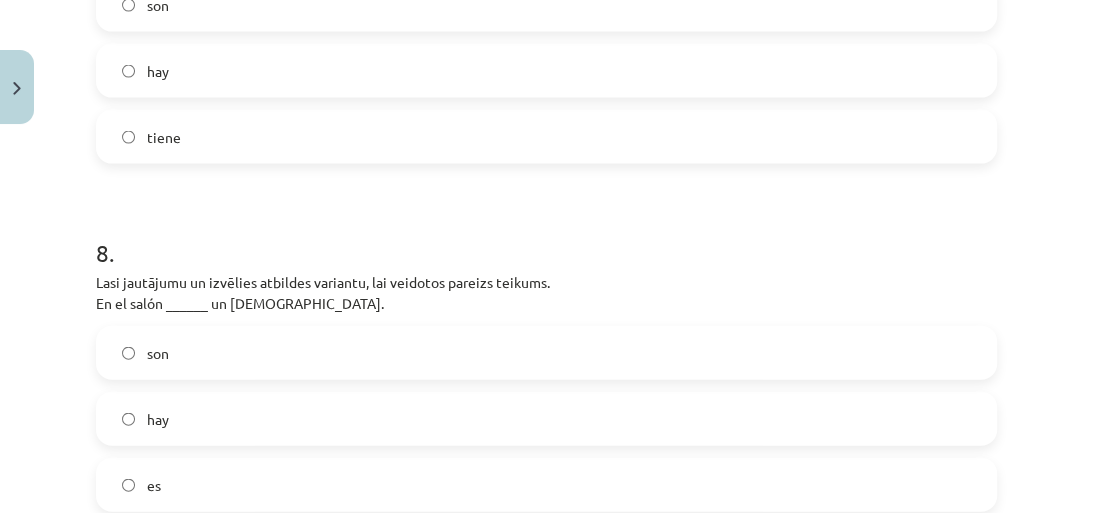 scroll, scrollTop: 3170, scrollLeft: 0, axis: vertical 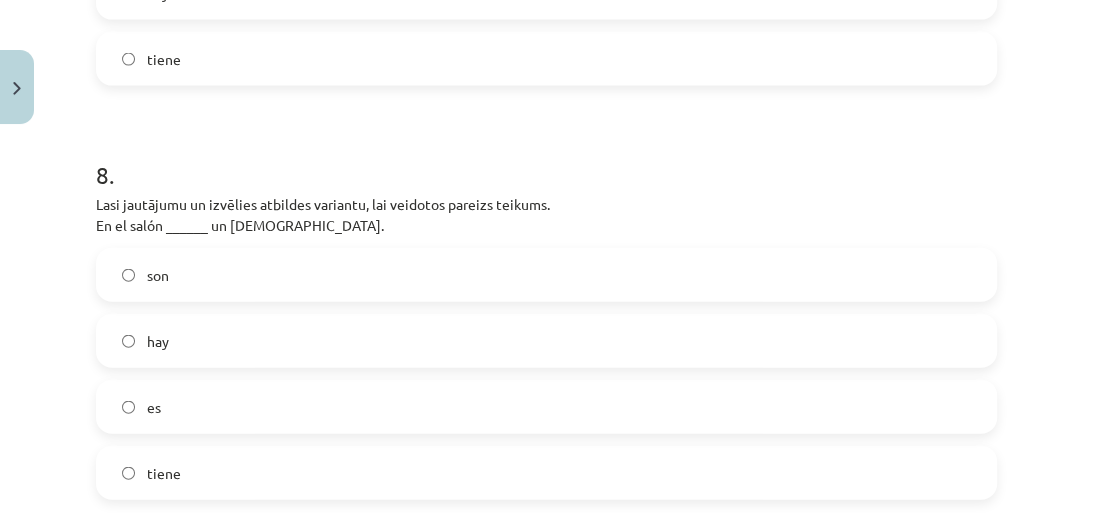 click on "hay" 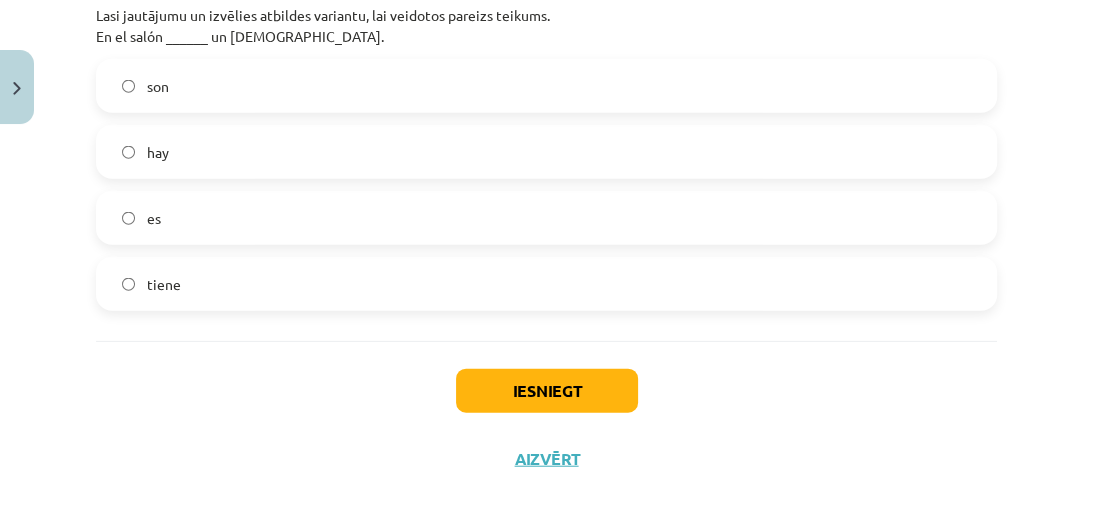 scroll, scrollTop: 3420, scrollLeft: 0, axis: vertical 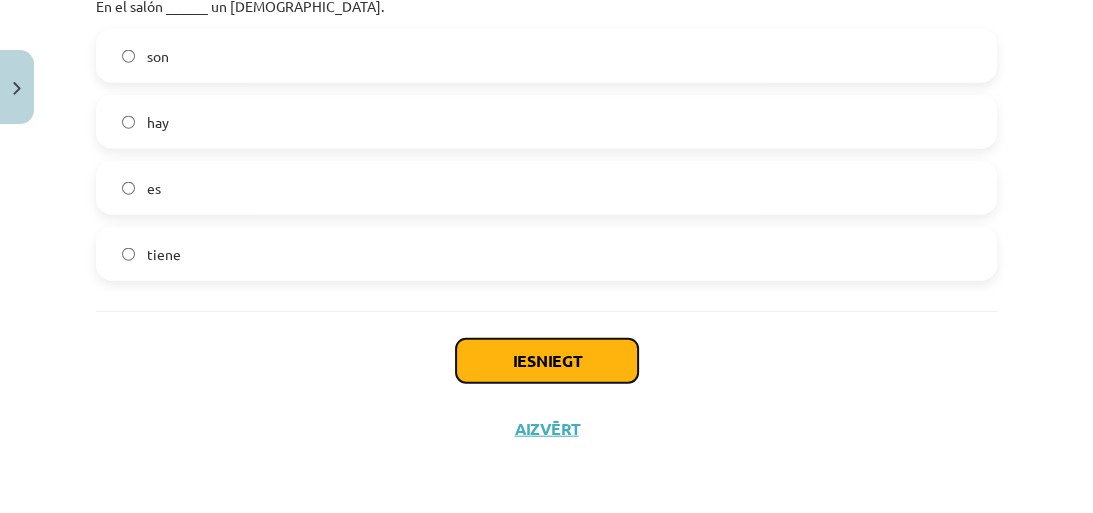 click on "Iesniegt" 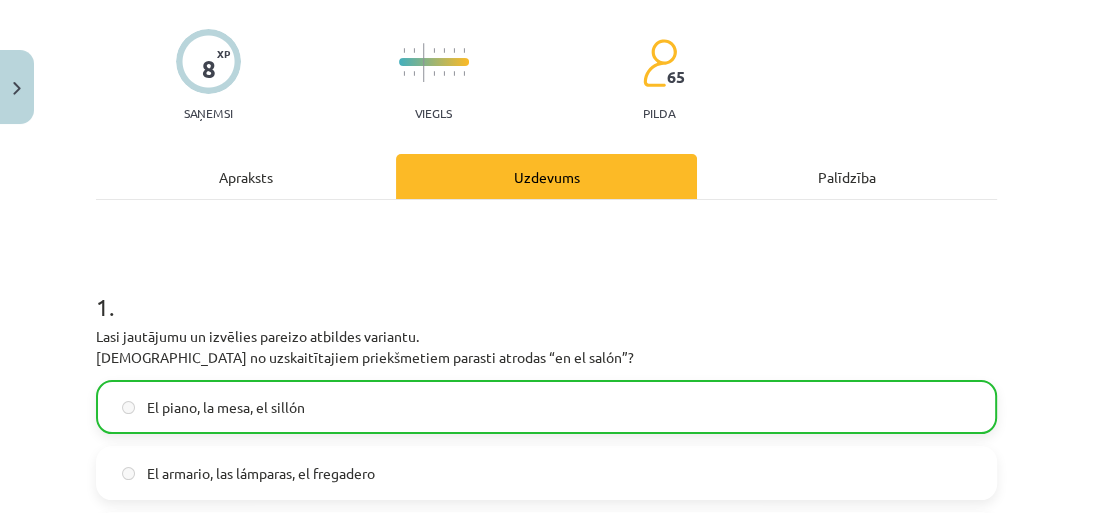 scroll, scrollTop: 0, scrollLeft: 0, axis: both 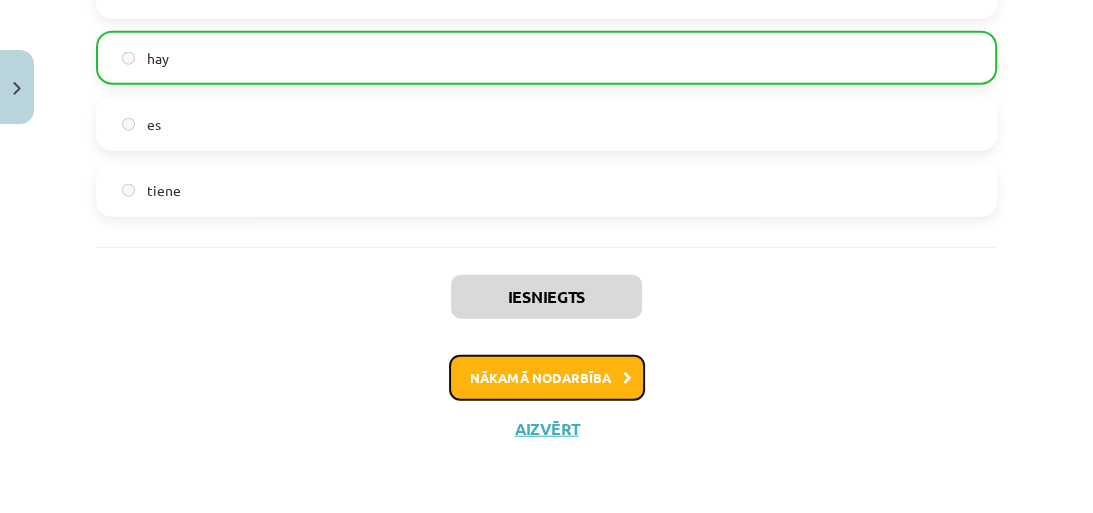 click on "Nākamā nodarbība" 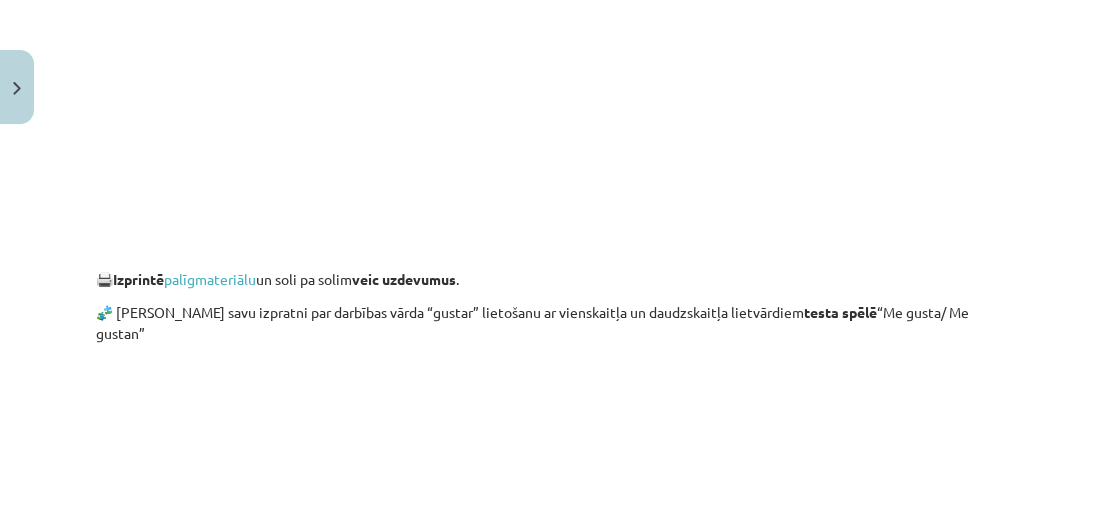 scroll, scrollTop: 1520, scrollLeft: 0, axis: vertical 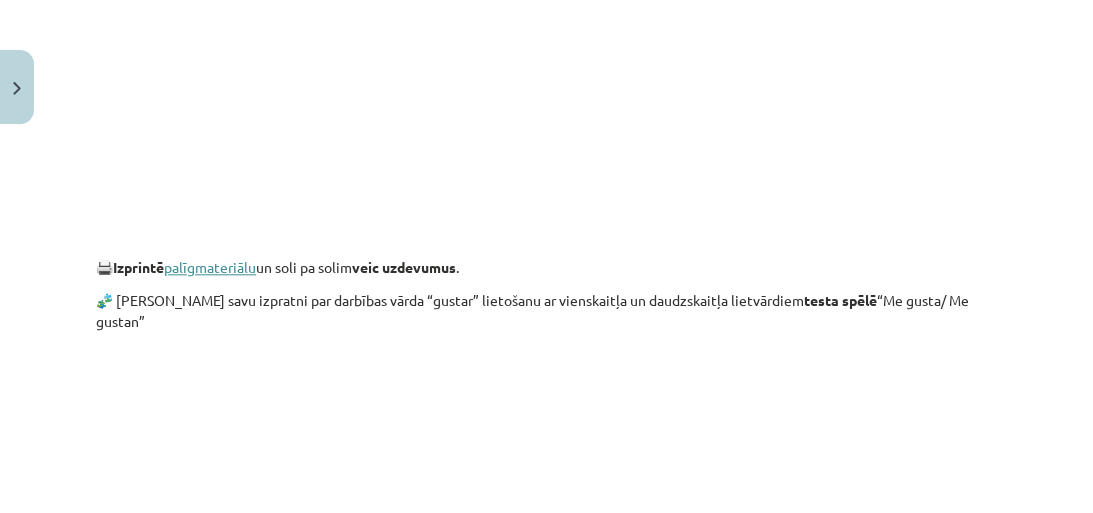 click on "palīgmateriālu" 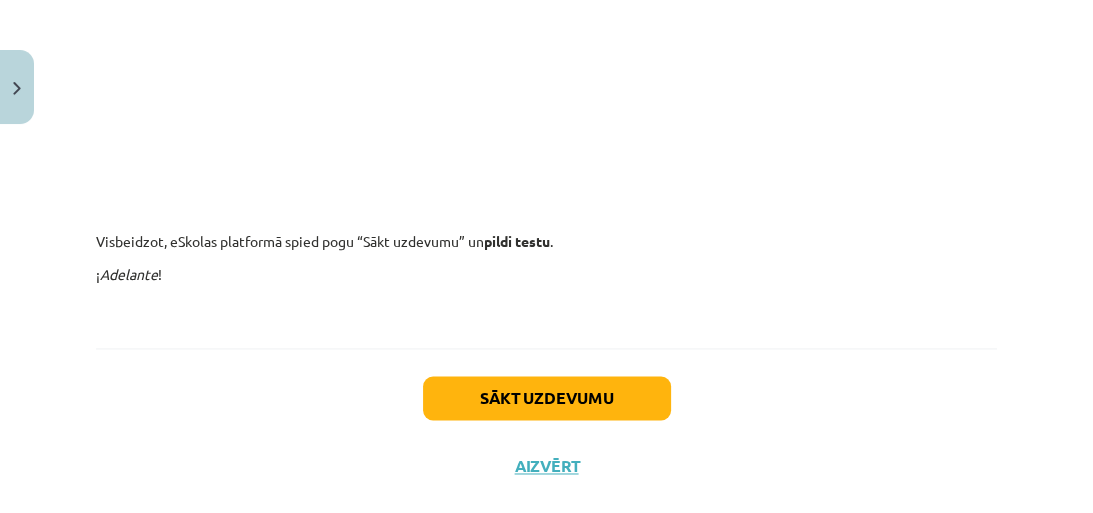 scroll, scrollTop: 2160, scrollLeft: 0, axis: vertical 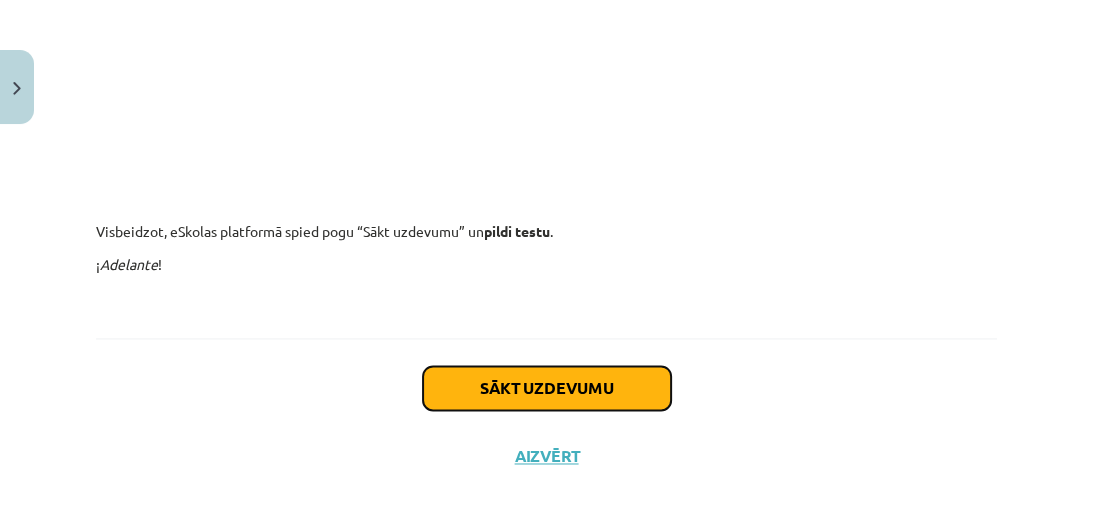 click on "Sākt uzdevumu" 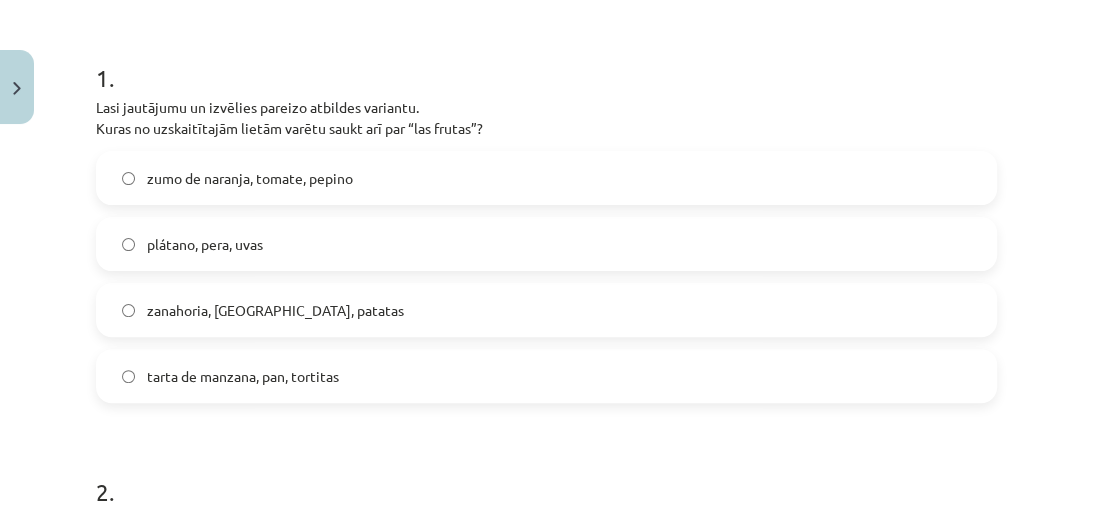 scroll, scrollTop: 370, scrollLeft: 0, axis: vertical 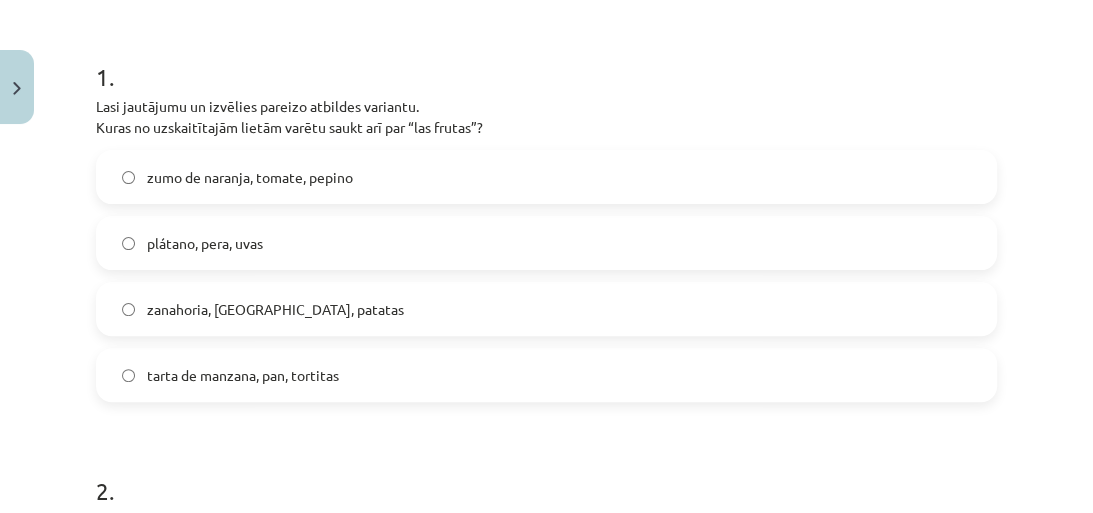 click on "plátano, pera, uvas" 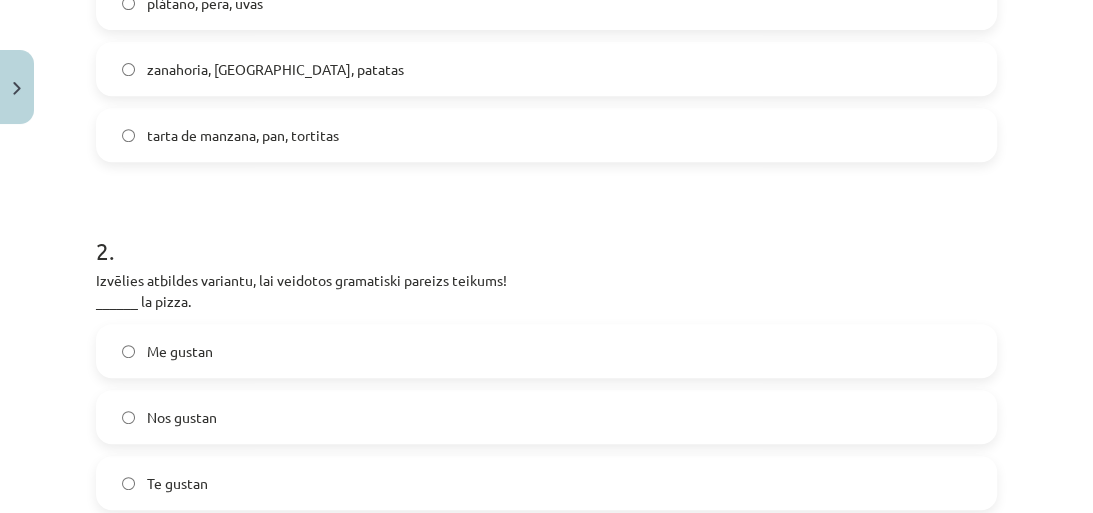 scroll, scrollTop: 690, scrollLeft: 0, axis: vertical 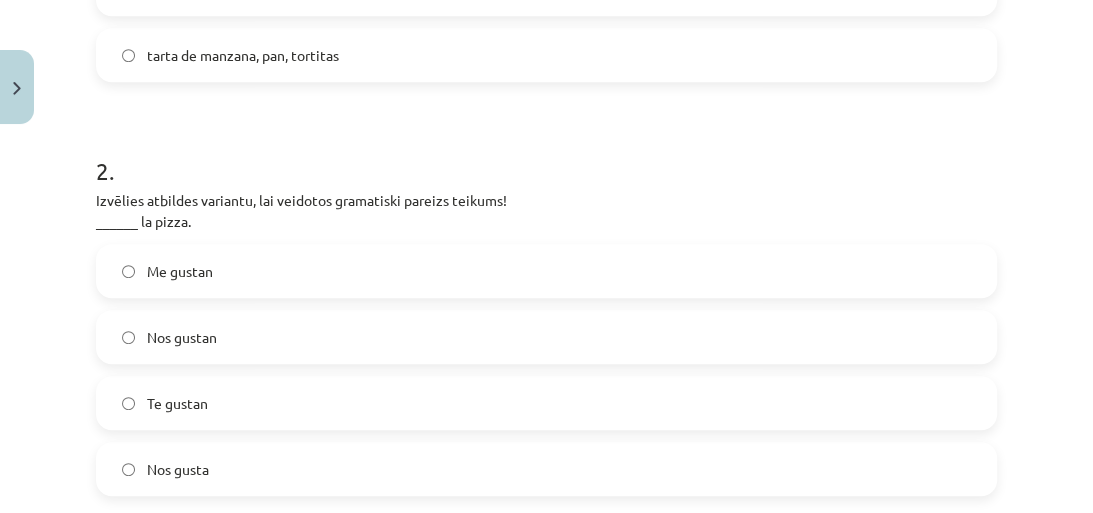 click on "Nos gusta" 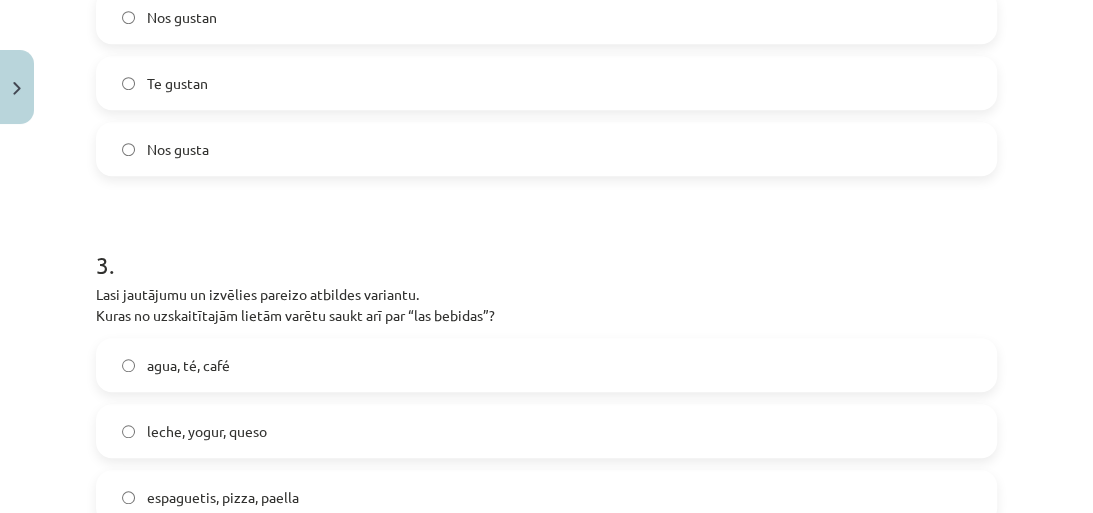 scroll, scrollTop: 1170, scrollLeft: 0, axis: vertical 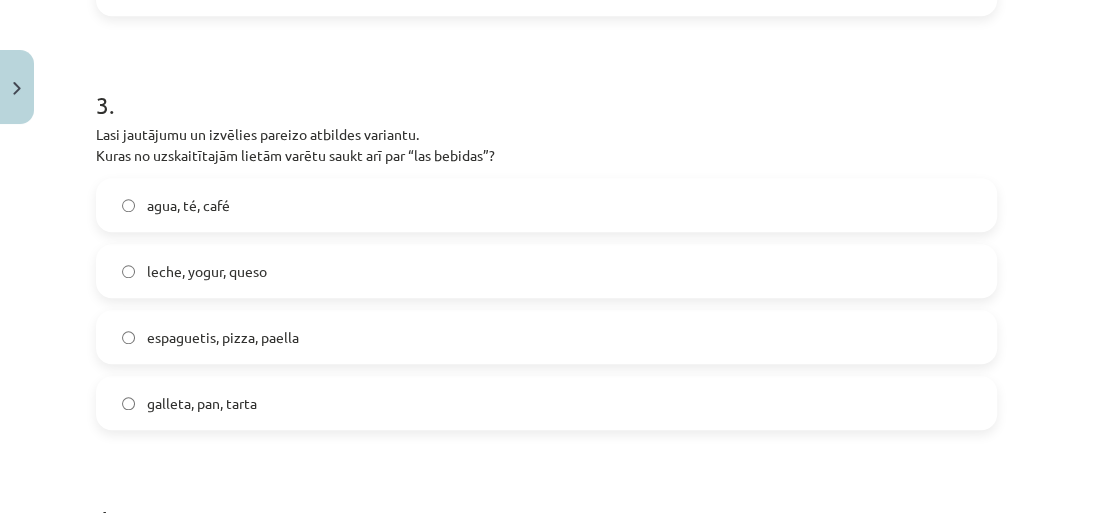 click on "agua, té, café" 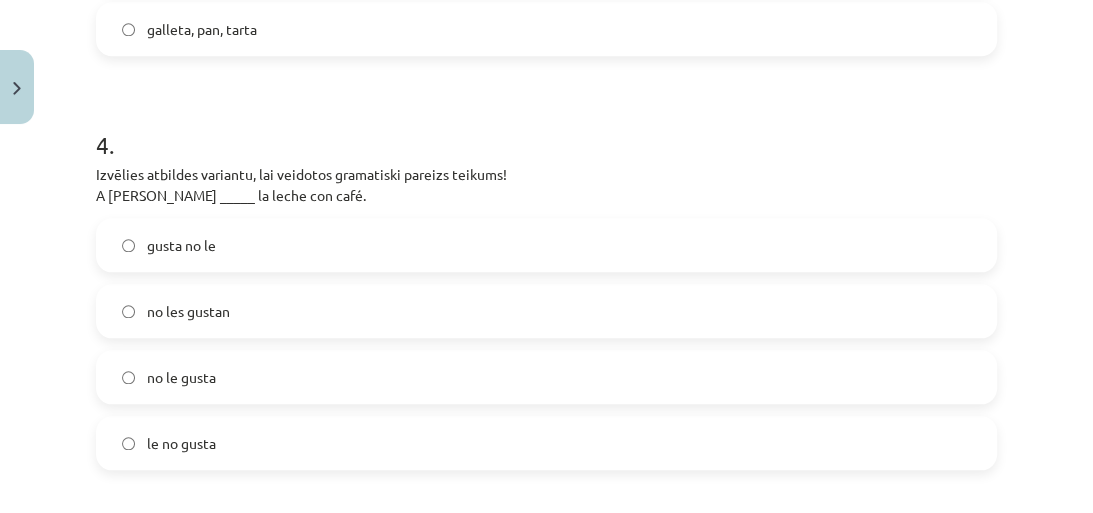 scroll, scrollTop: 1570, scrollLeft: 0, axis: vertical 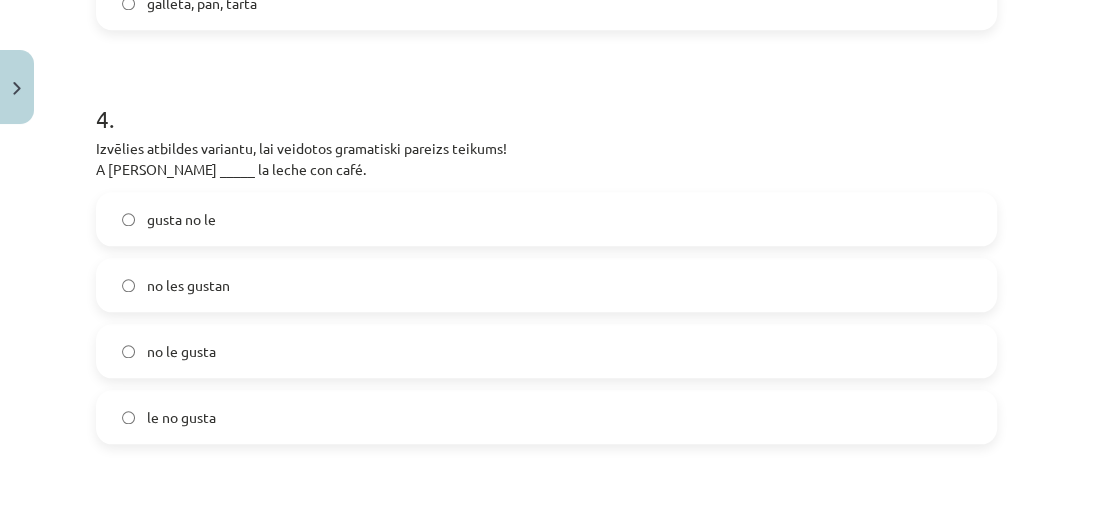 click on "no le gusta" 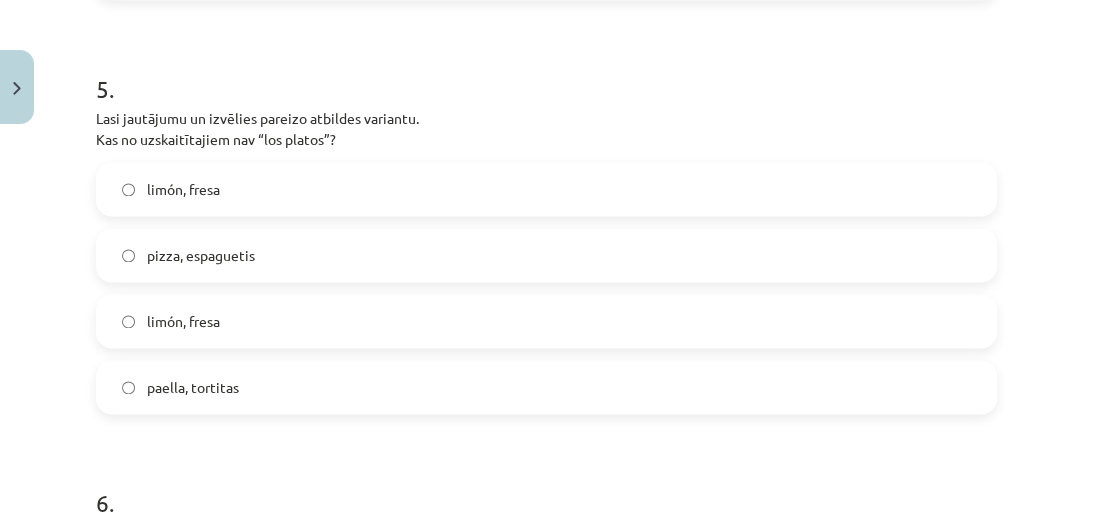scroll, scrollTop: 2050, scrollLeft: 0, axis: vertical 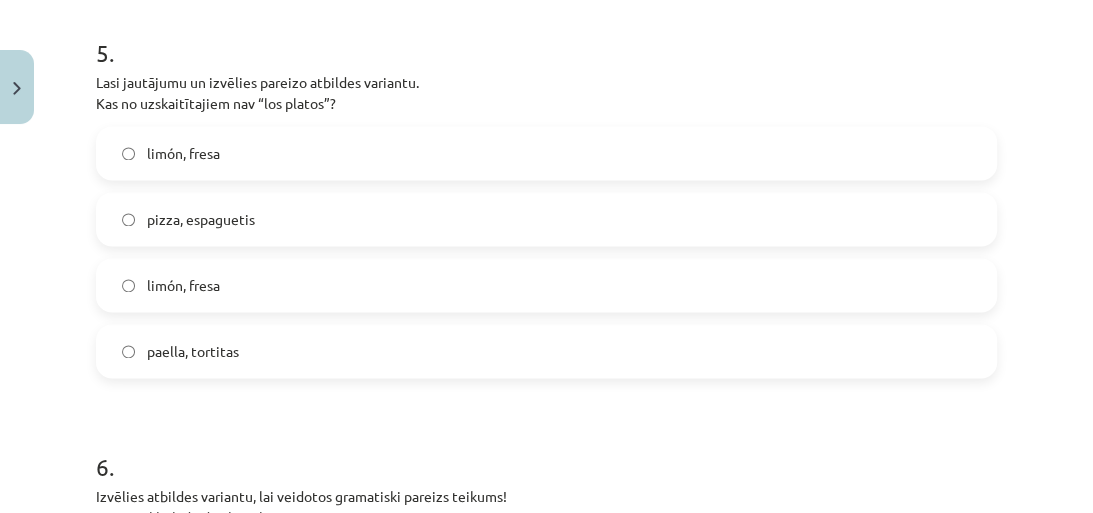 click on "limón, fresa" 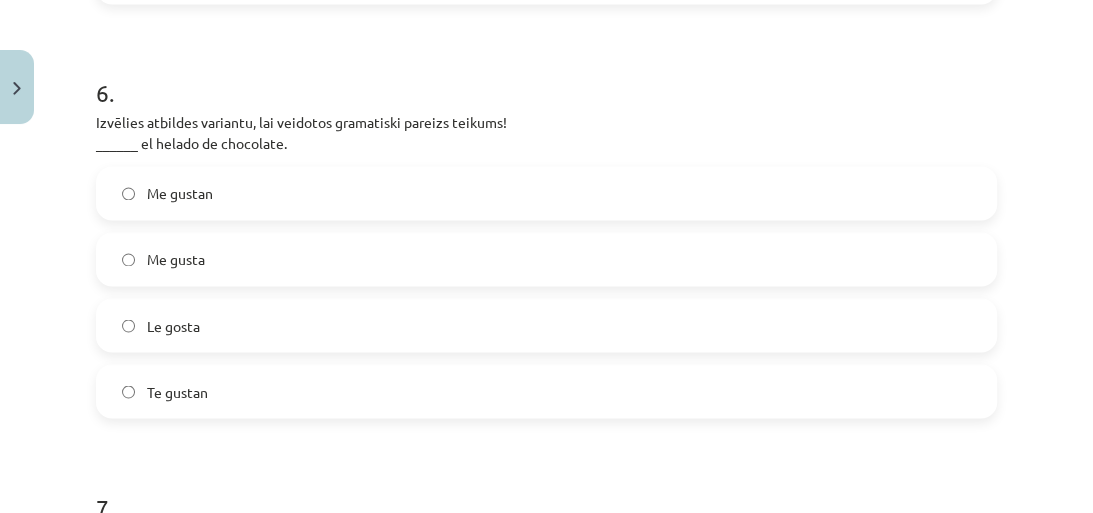 scroll, scrollTop: 2450, scrollLeft: 0, axis: vertical 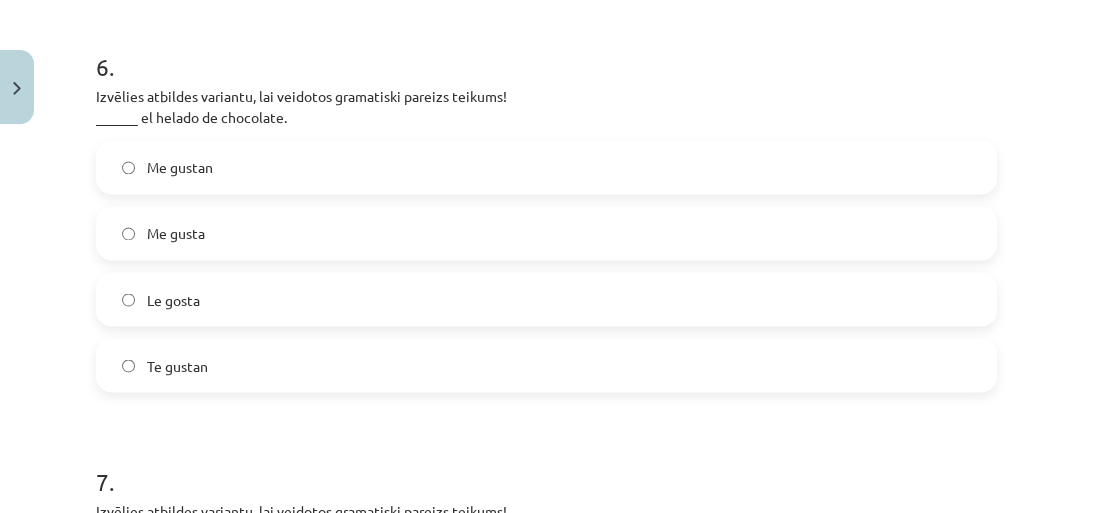 click on "Me gusta" 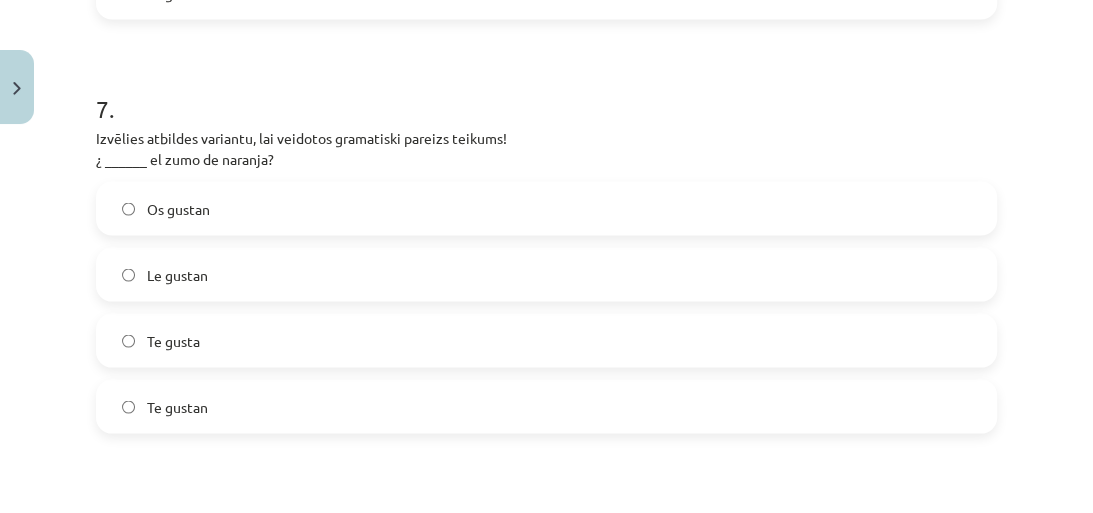 scroll, scrollTop: 2850, scrollLeft: 0, axis: vertical 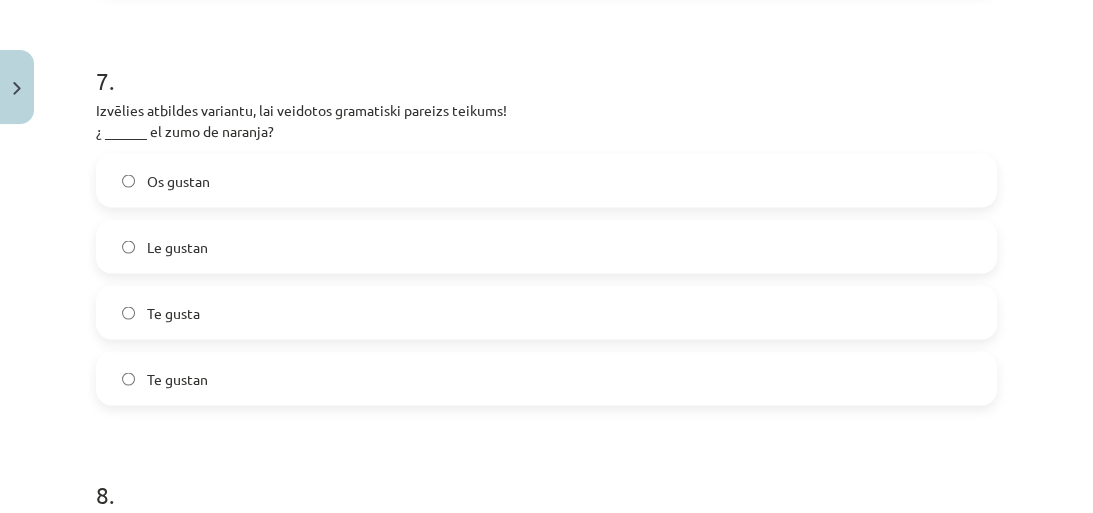 click on "Te gusta" 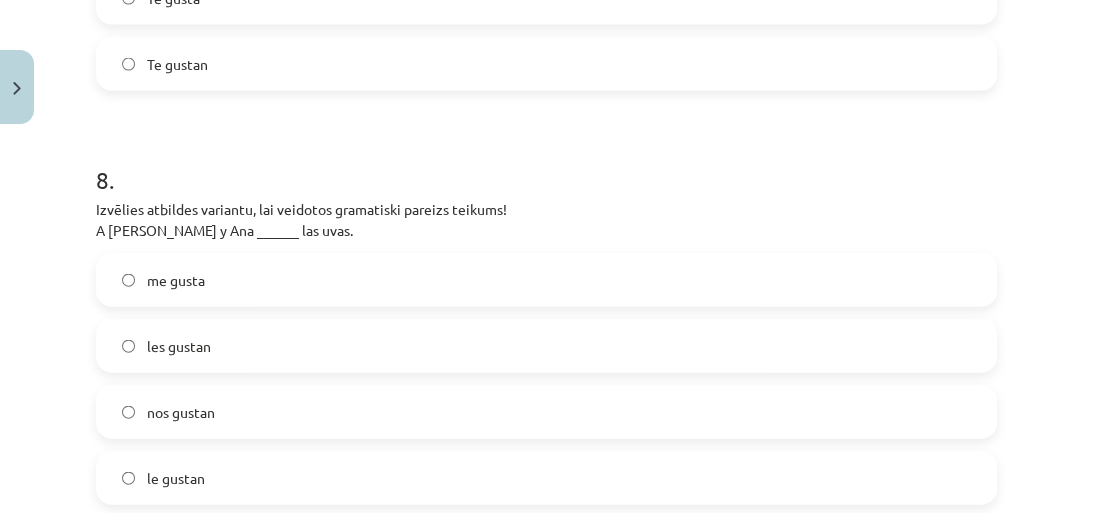 scroll, scrollTop: 3250, scrollLeft: 0, axis: vertical 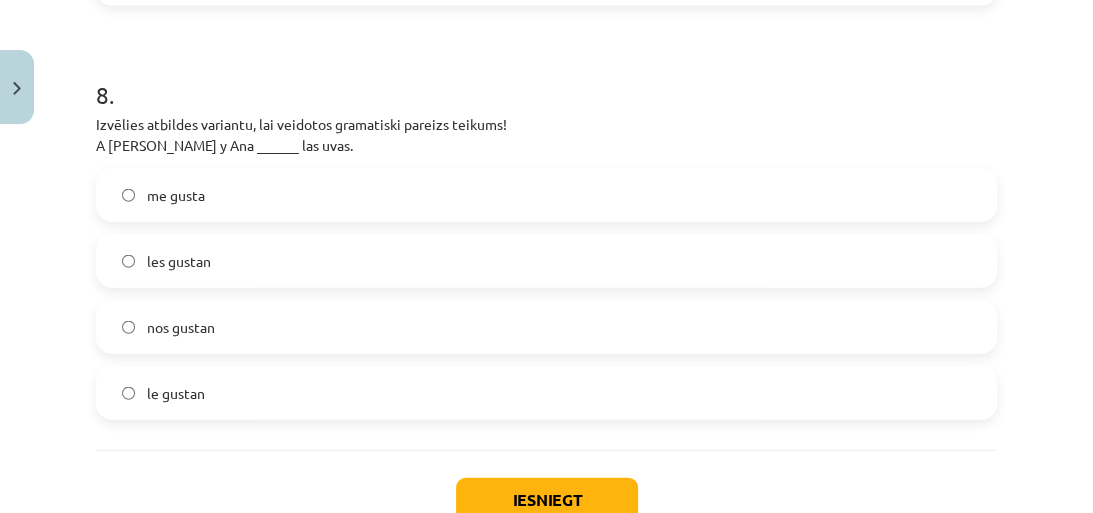 click on "les gustan" 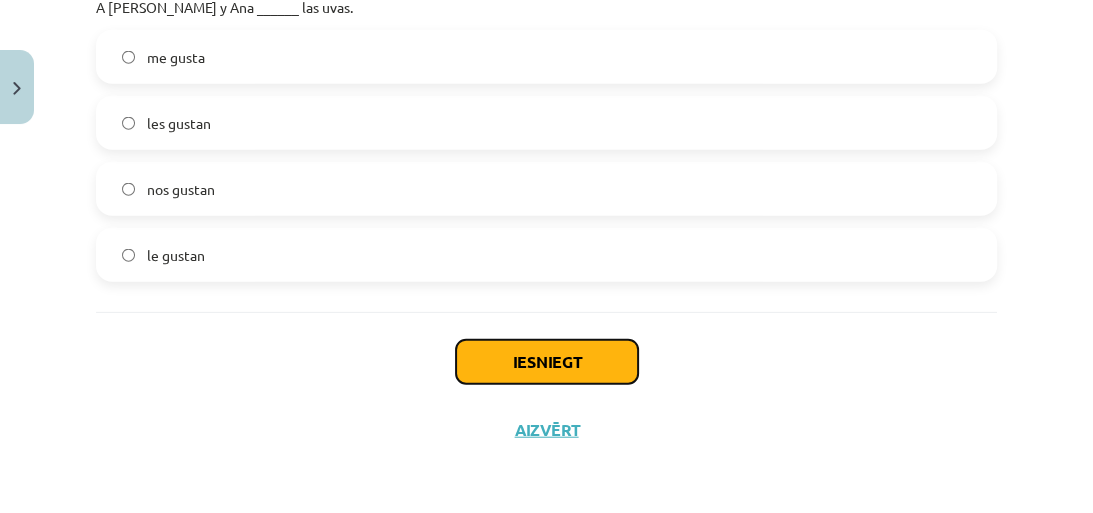 click on "Iesniegt" 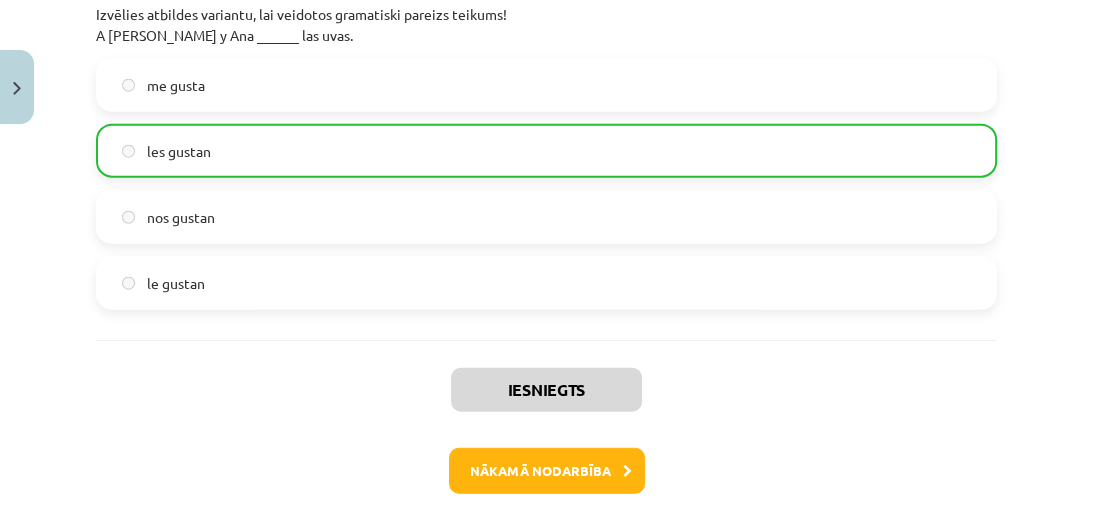 scroll, scrollTop: 3452, scrollLeft: 0, axis: vertical 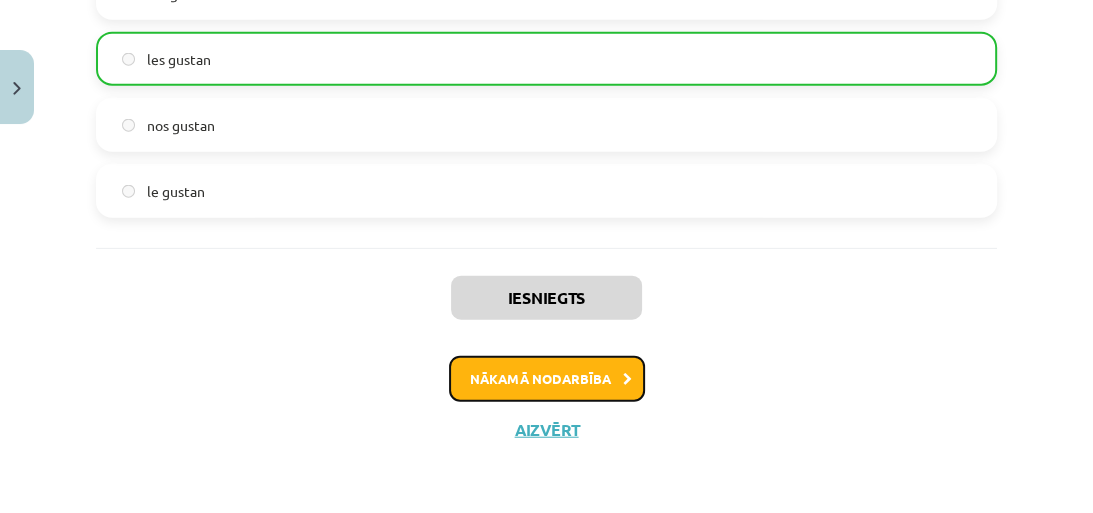 click on "Nākamā nodarbība" 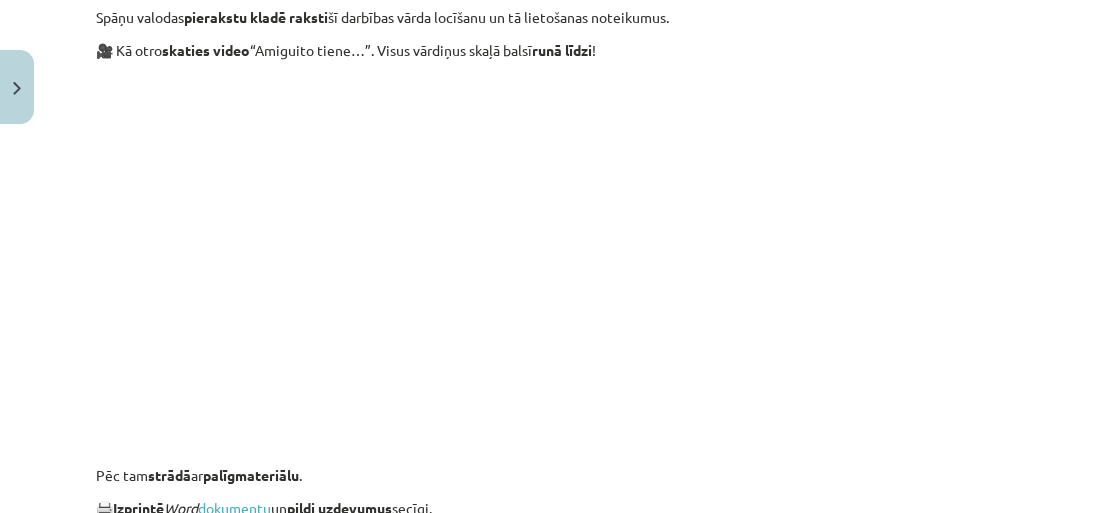 scroll, scrollTop: 1490, scrollLeft: 0, axis: vertical 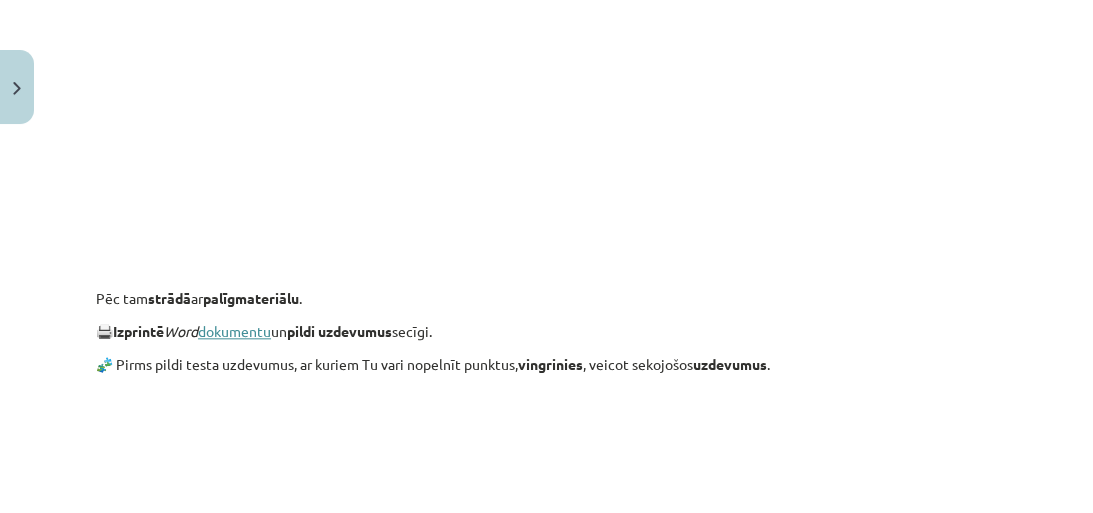 click on "dokumentu" 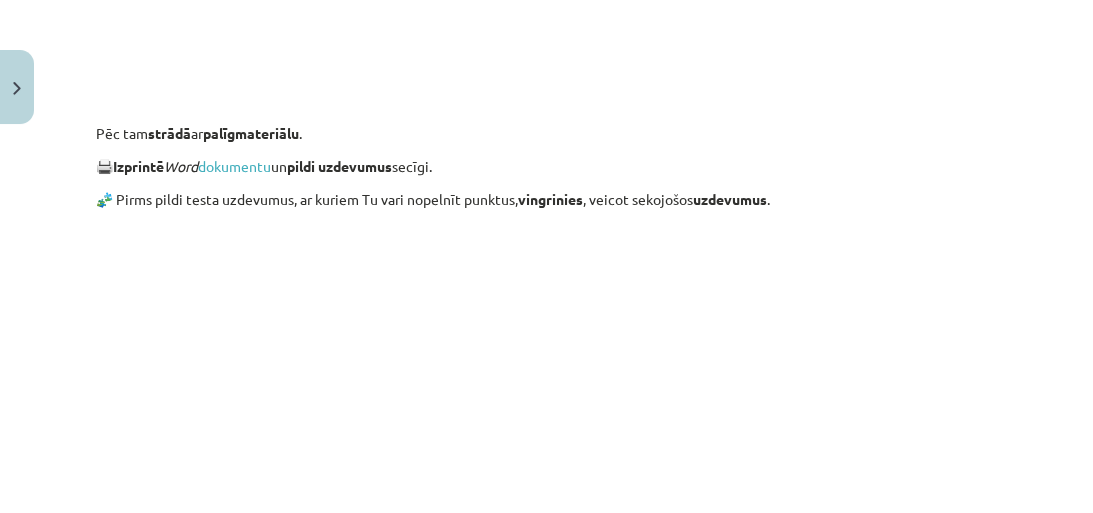 scroll, scrollTop: 1680, scrollLeft: 0, axis: vertical 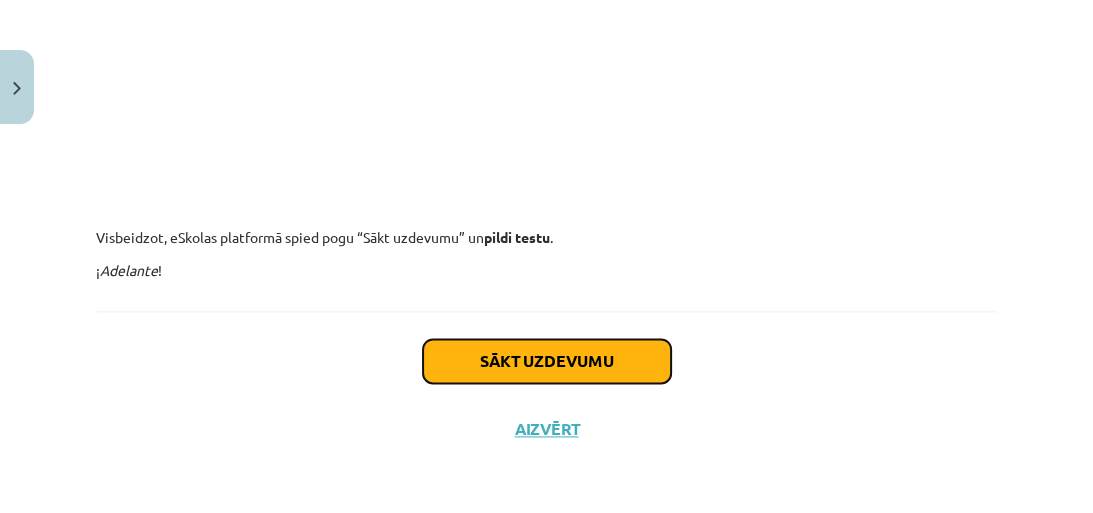 click on "Sākt uzdevumu" 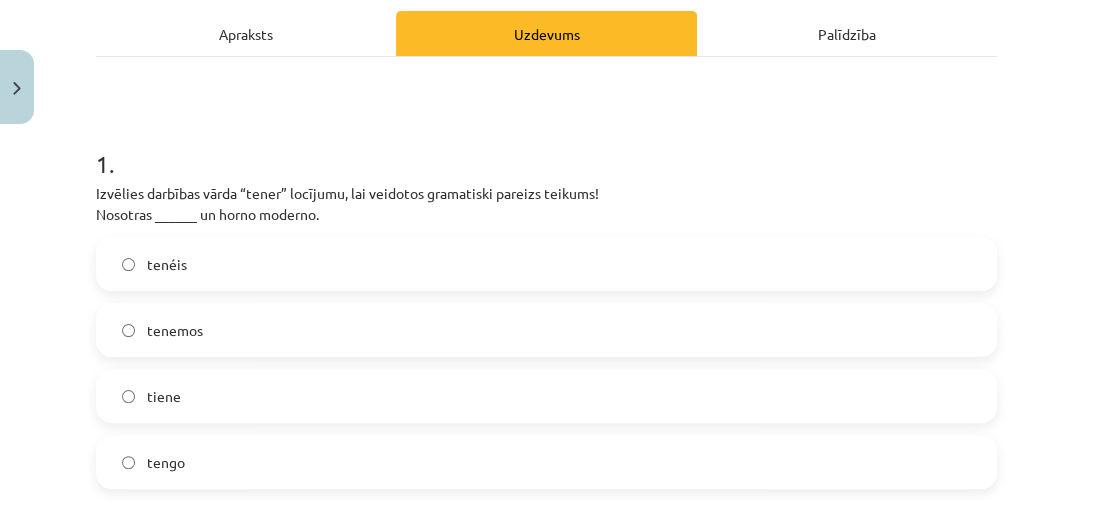 scroll, scrollTop: 290, scrollLeft: 0, axis: vertical 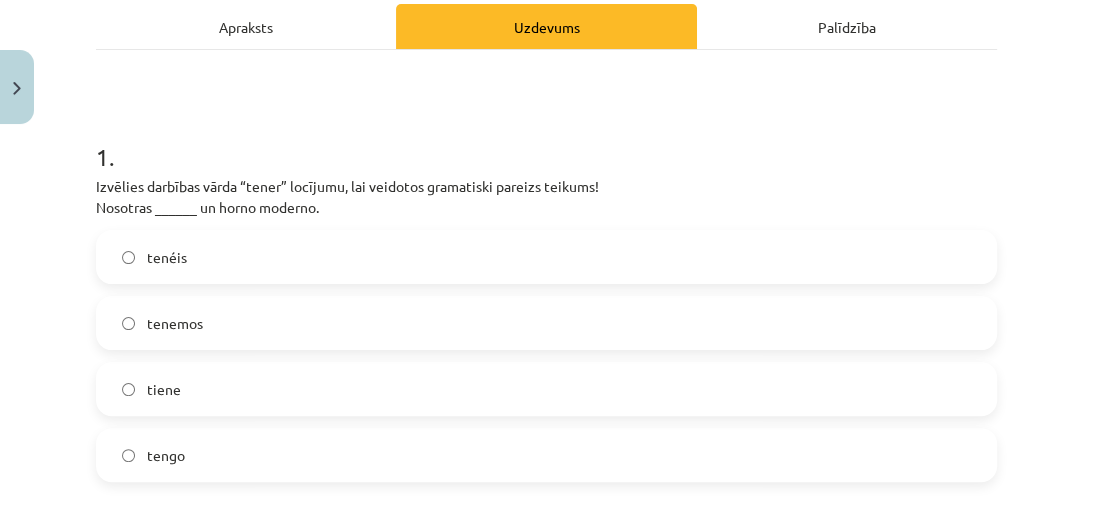 click on "tenemos" 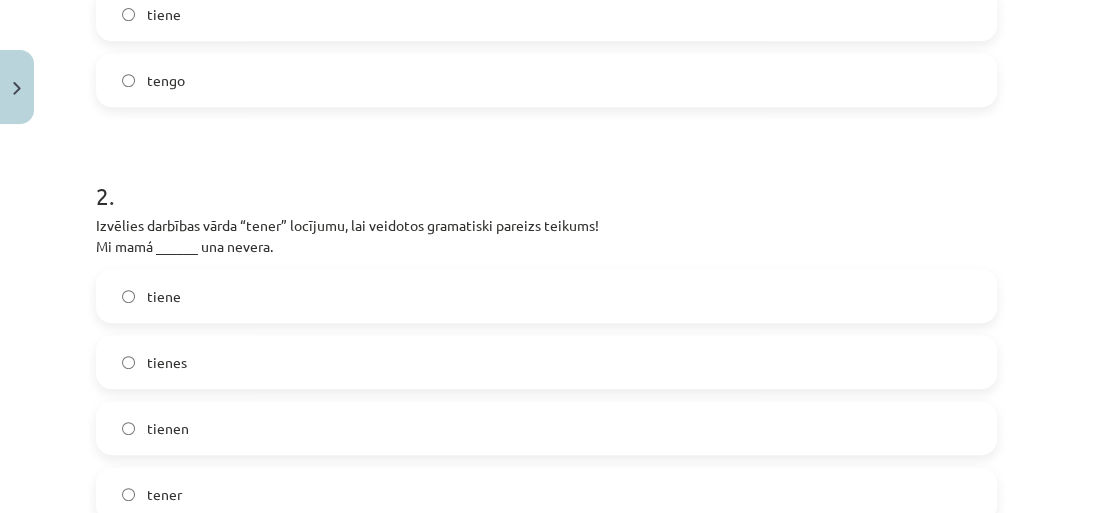 scroll, scrollTop: 770, scrollLeft: 0, axis: vertical 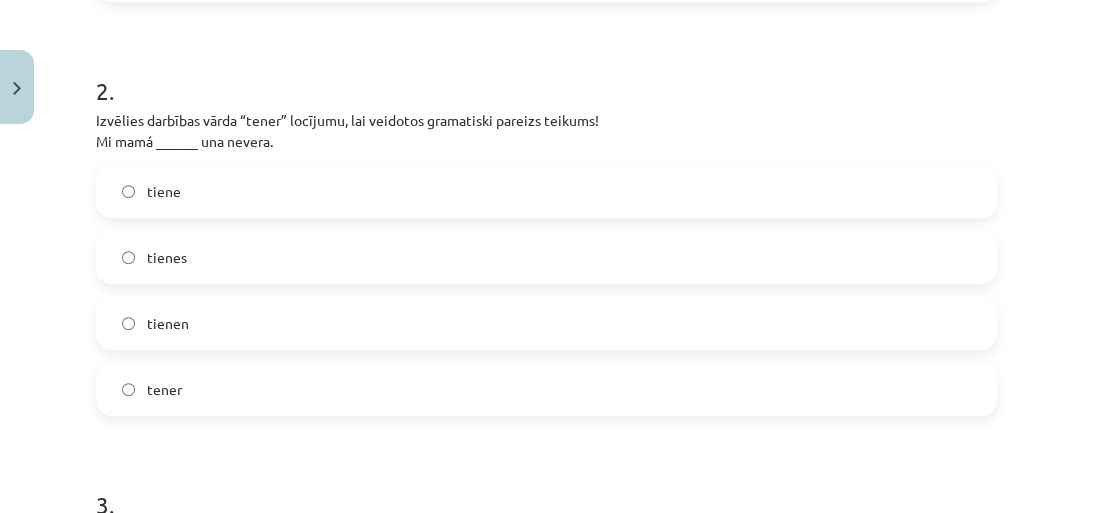 click on "tiene" 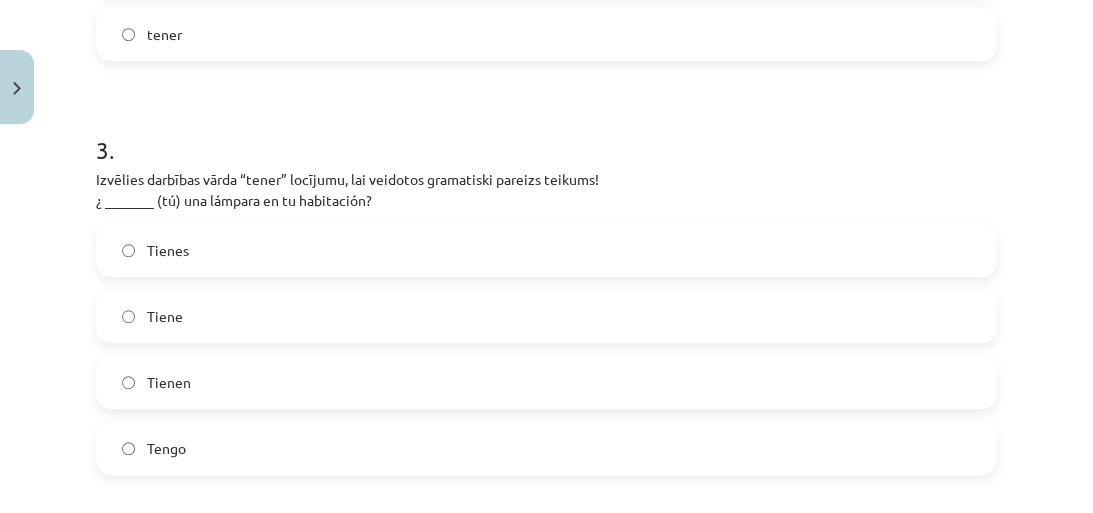 scroll, scrollTop: 1170, scrollLeft: 0, axis: vertical 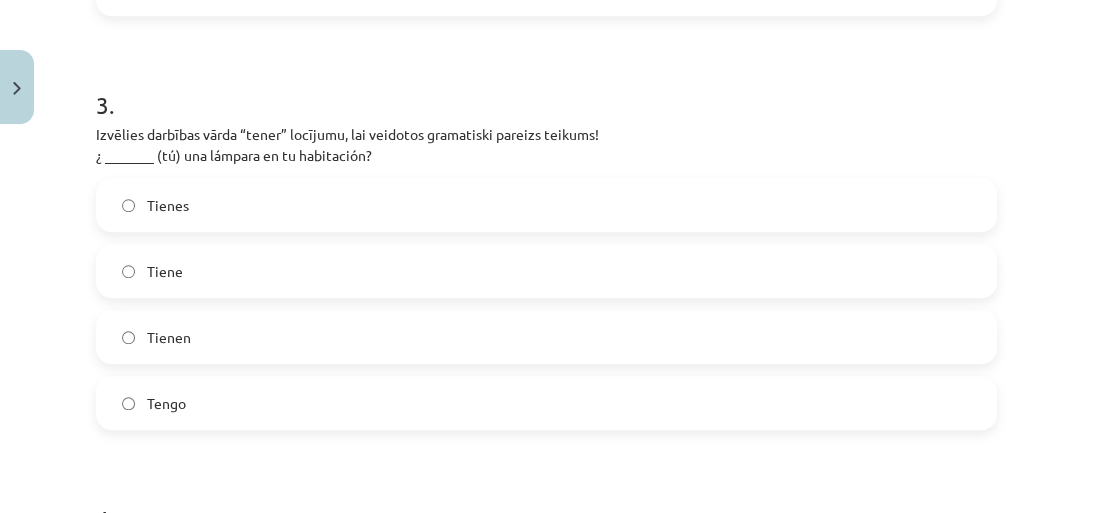 click on "Tienes" 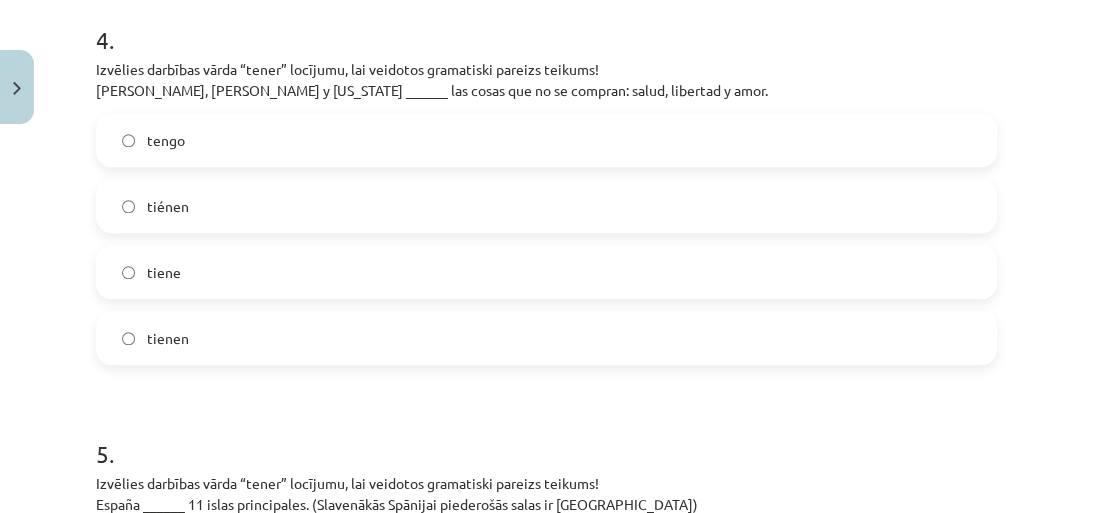 scroll, scrollTop: 1650, scrollLeft: 0, axis: vertical 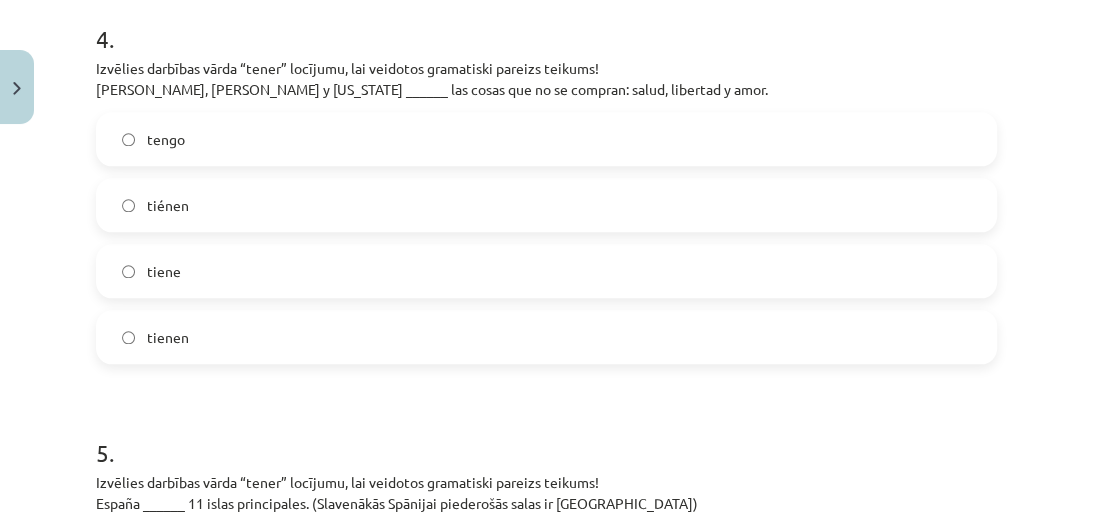 click on "tienen" 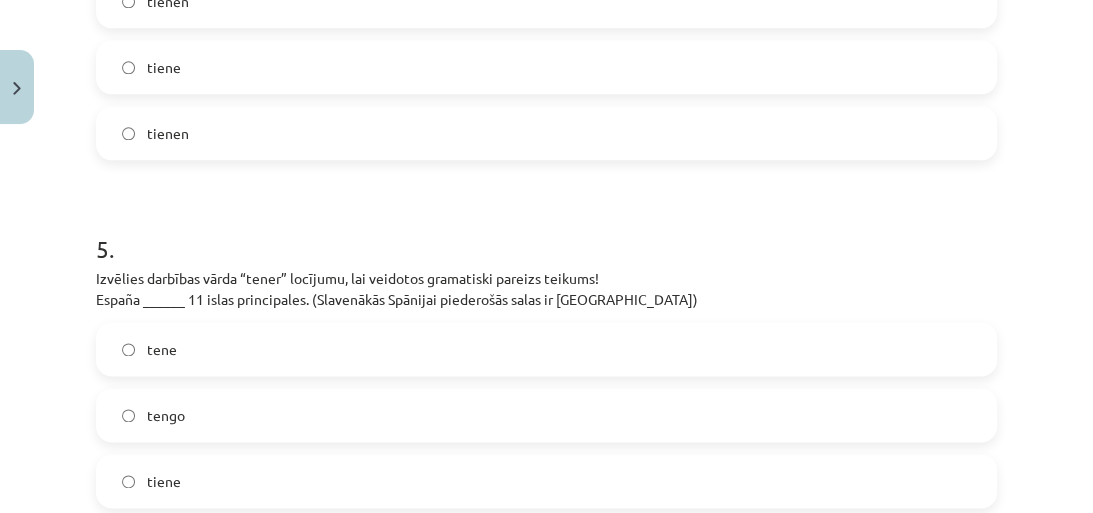 scroll, scrollTop: 1970, scrollLeft: 0, axis: vertical 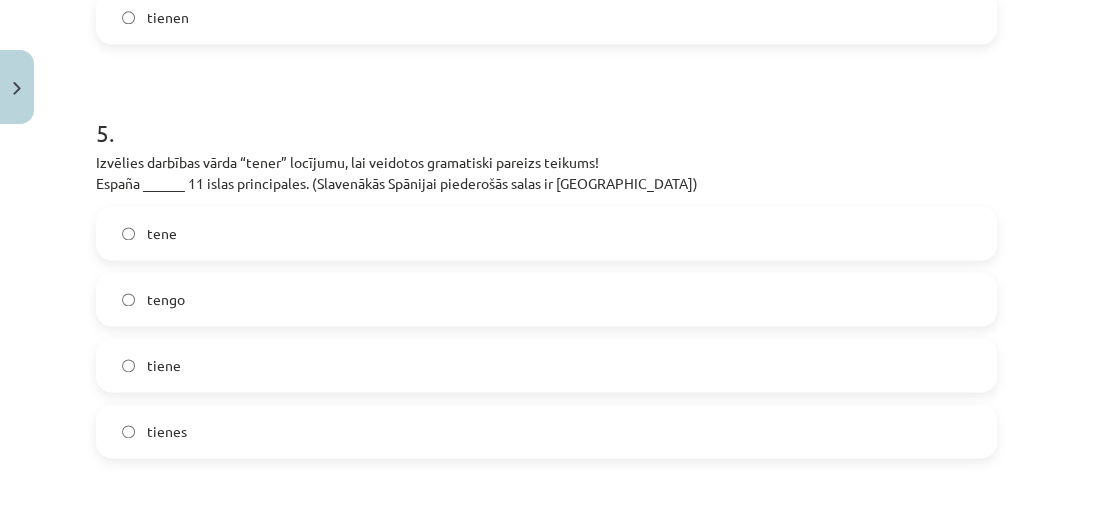 click on "tiene" 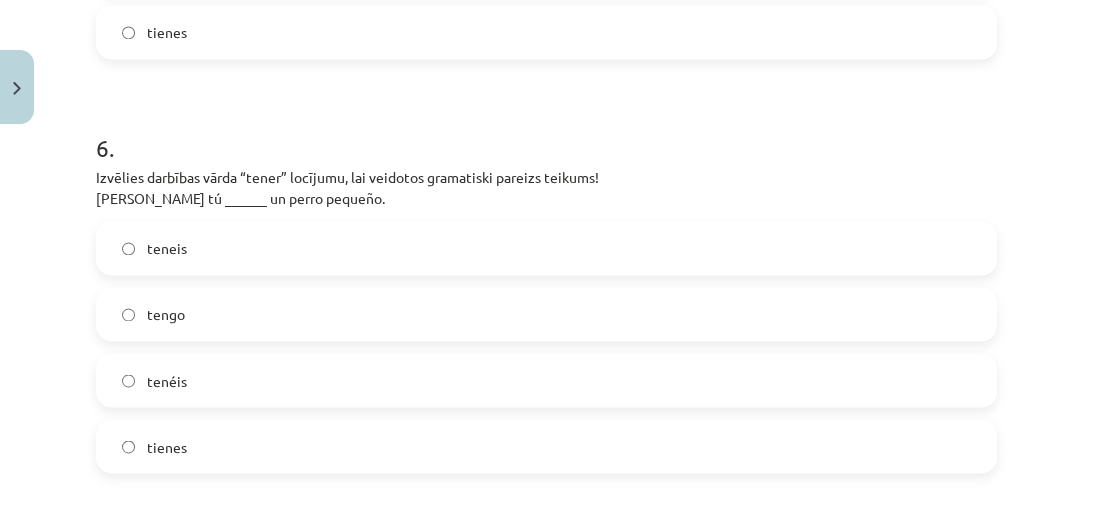 scroll, scrollTop: 2370, scrollLeft: 0, axis: vertical 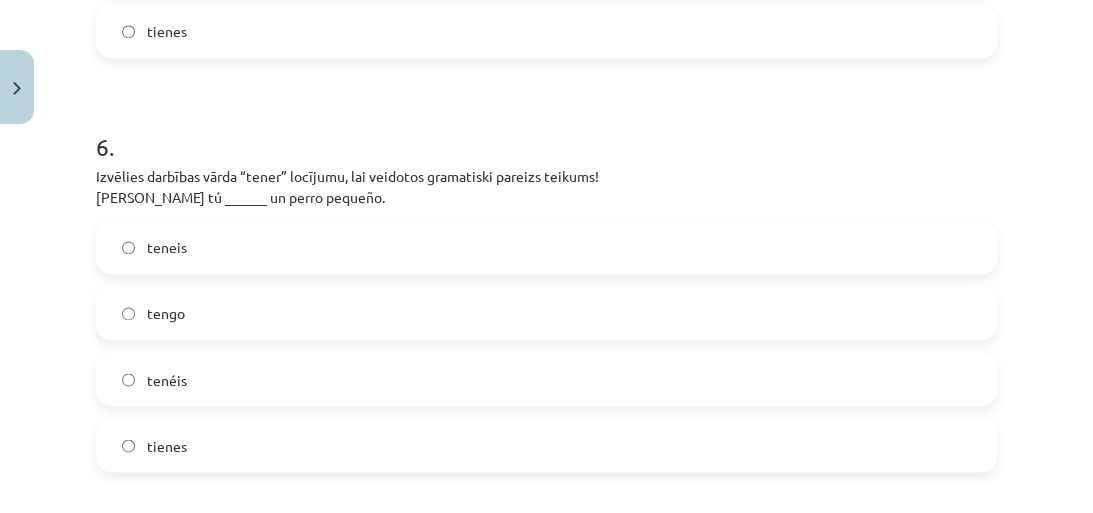 click on "tenéis" 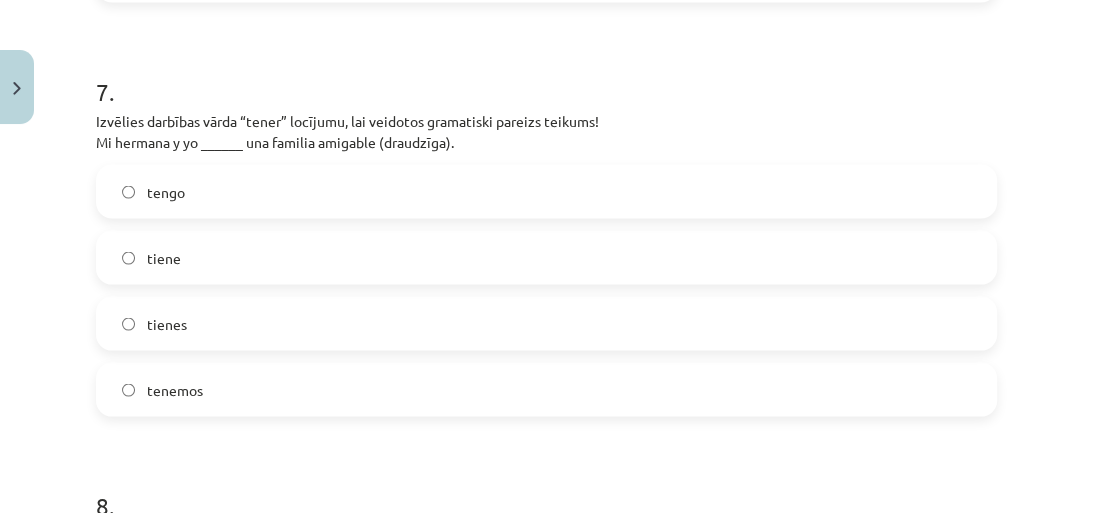 scroll, scrollTop: 2850, scrollLeft: 0, axis: vertical 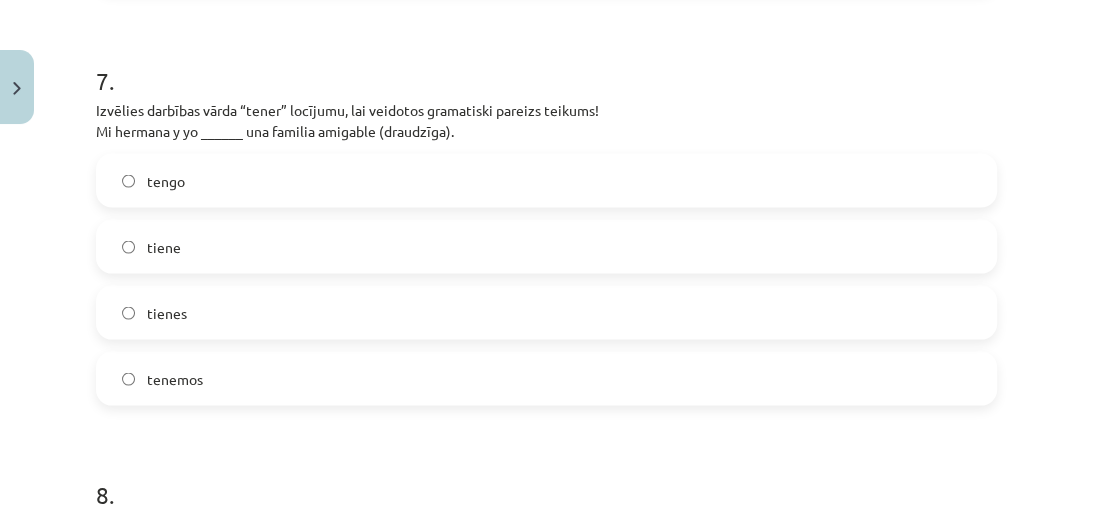 click on "tenemos" 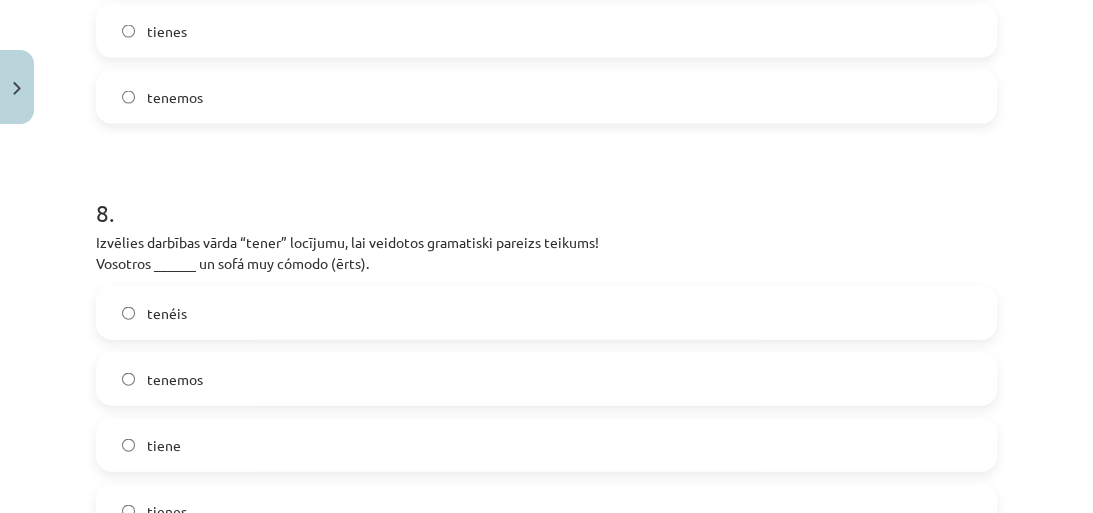 scroll, scrollTop: 3170, scrollLeft: 0, axis: vertical 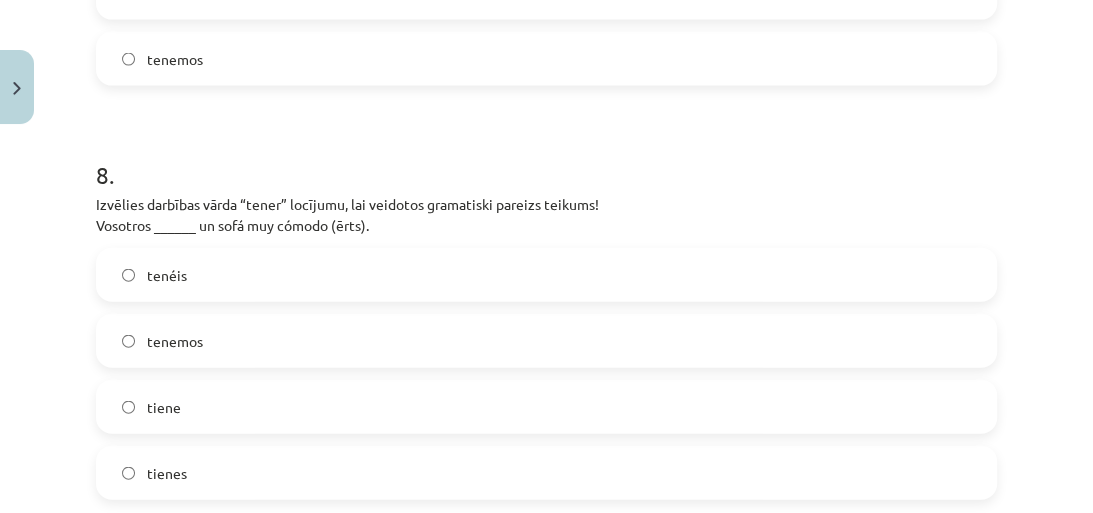 click on "tenéis" 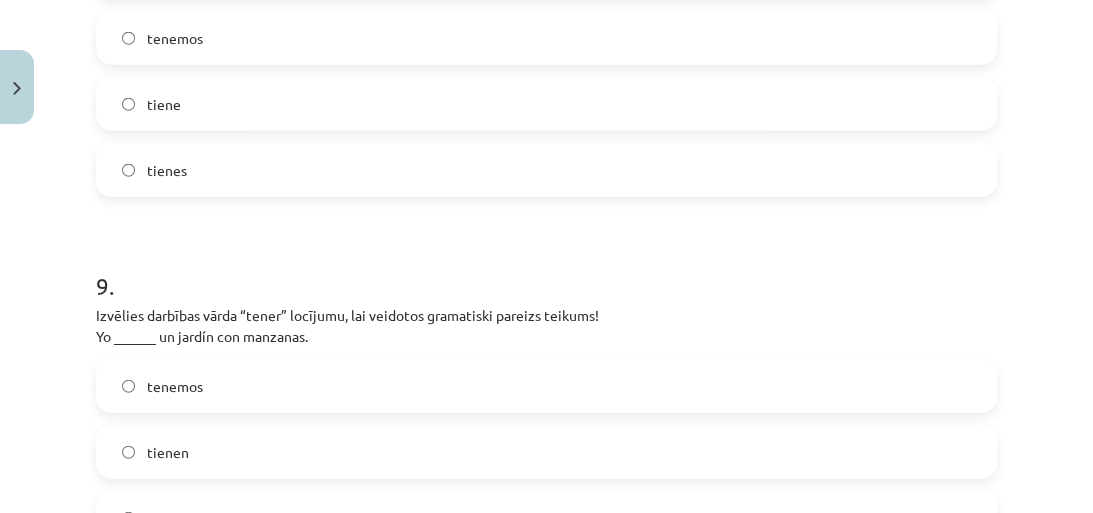 scroll, scrollTop: 3570, scrollLeft: 0, axis: vertical 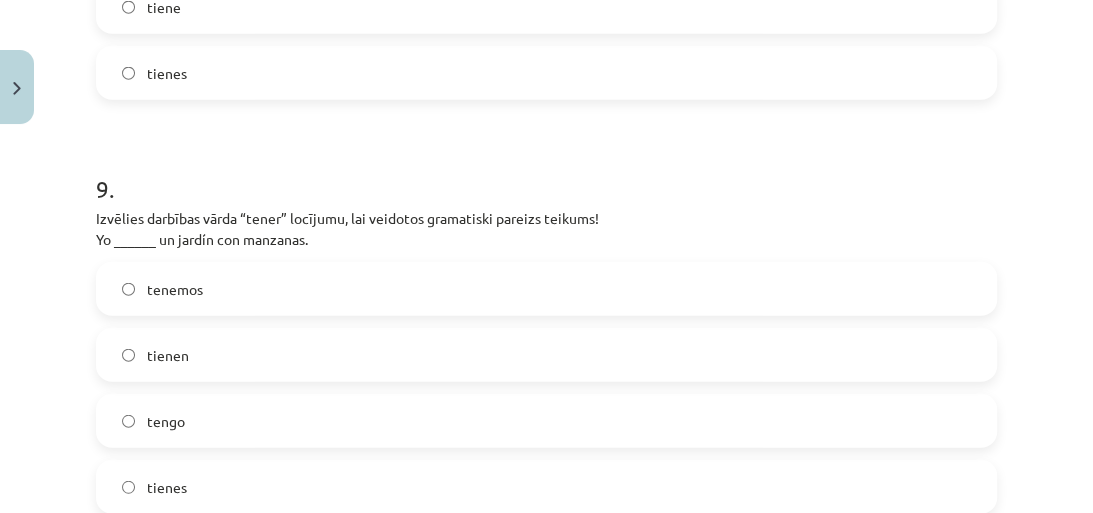 click on "tengo" 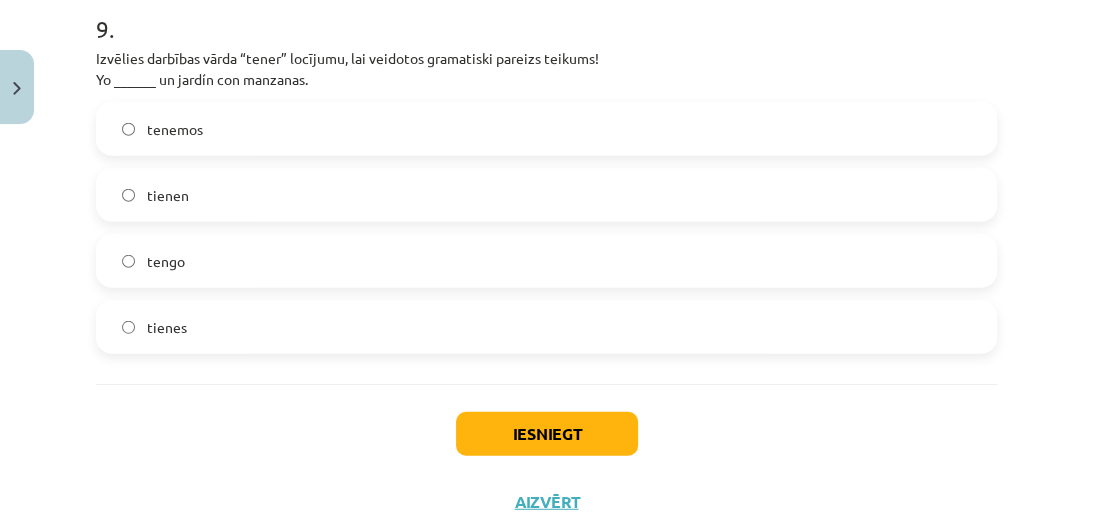 scroll, scrollTop: 3802, scrollLeft: 0, axis: vertical 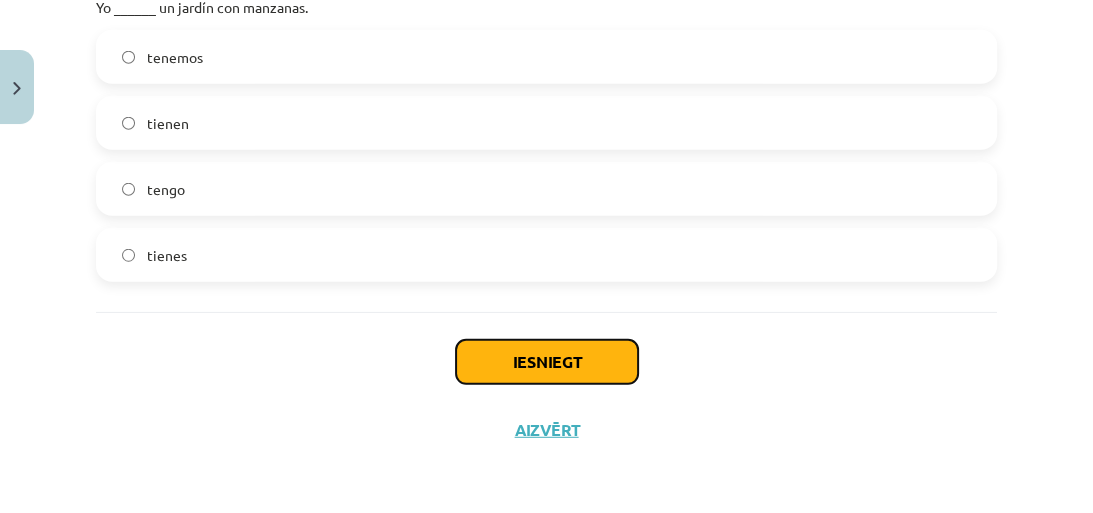 click on "Iesniegt" 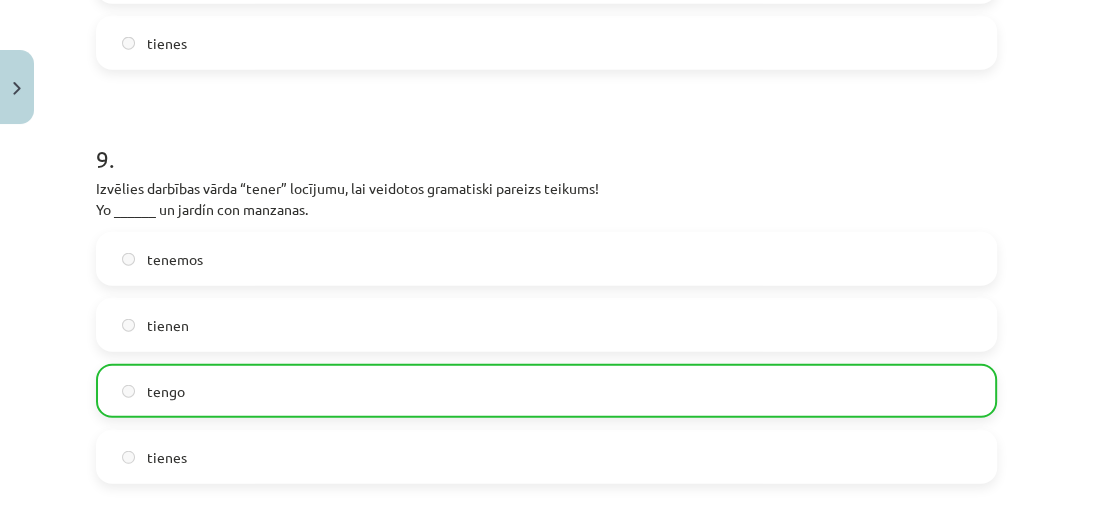 scroll, scrollTop: 3865, scrollLeft: 0, axis: vertical 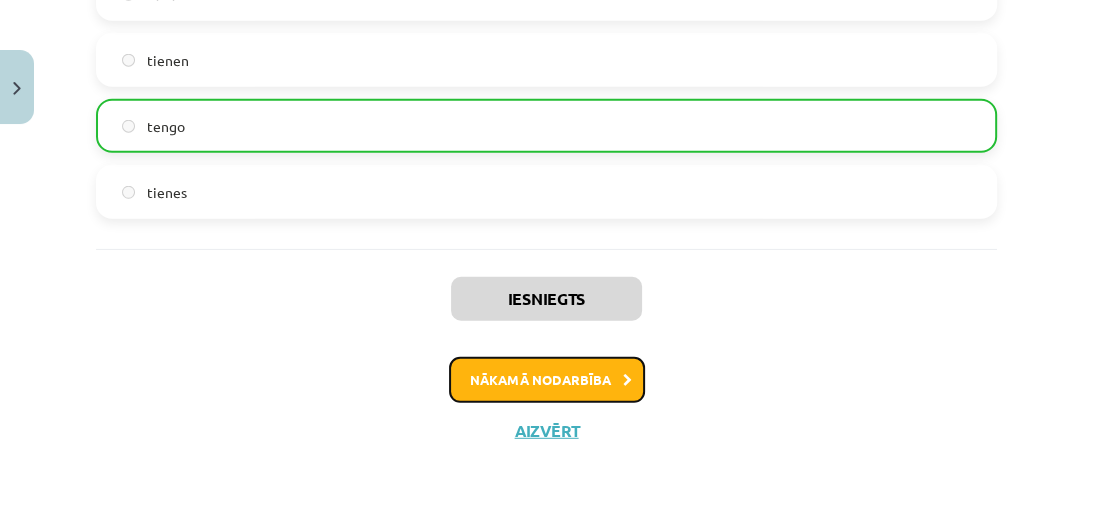 click on "Nākamā nodarbība" 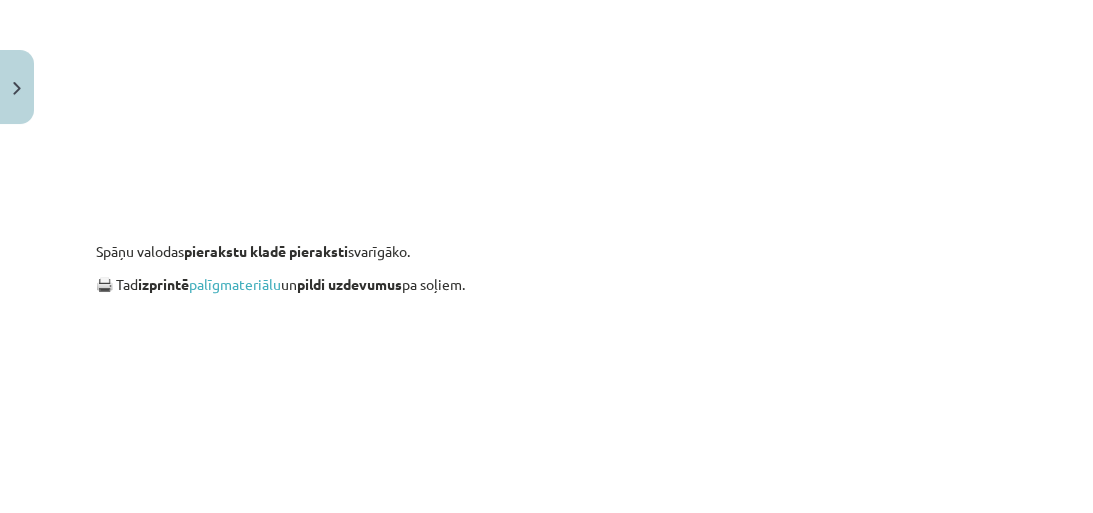 scroll, scrollTop: 1170, scrollLeft: 0, axis: vertical 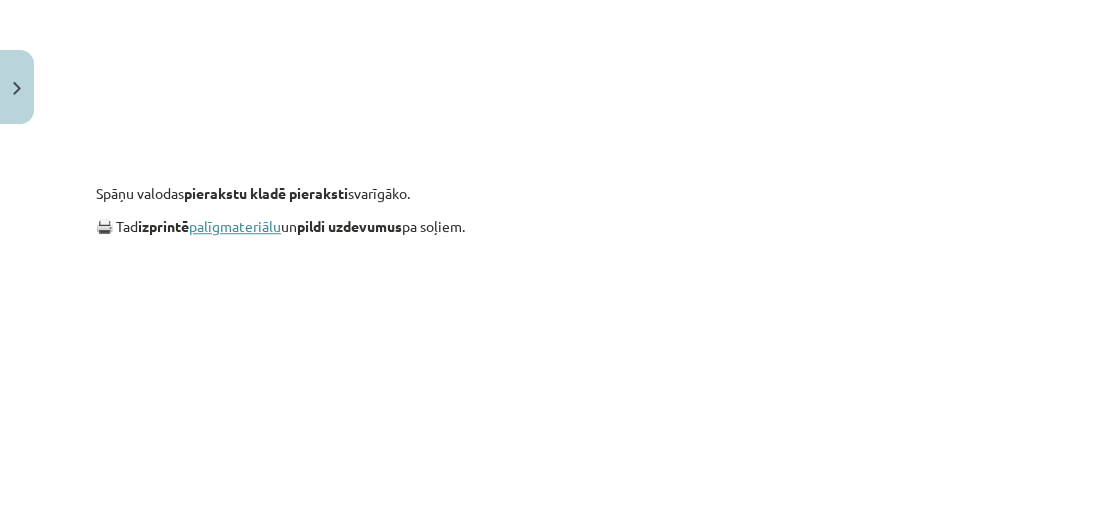 click on "palīgmateriālu" 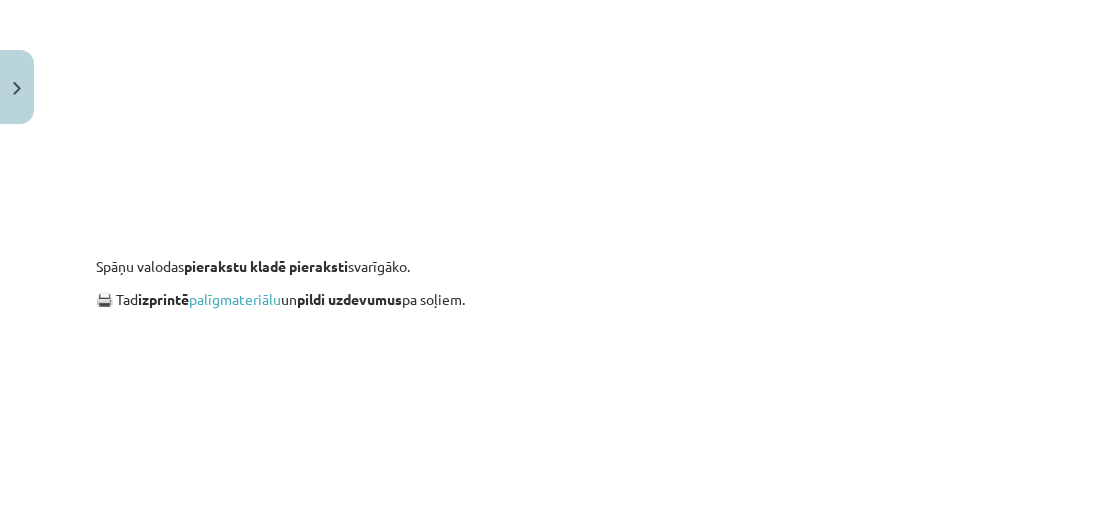 scroll, scrollTop: 1090, scrollLeft: 0, axis: vertical 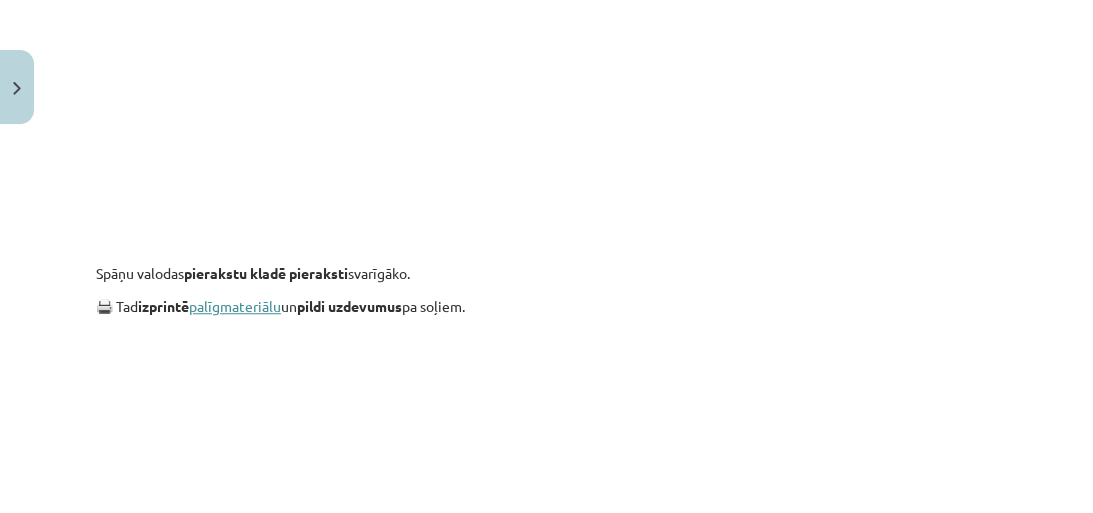 click on "palīgmateriālu" 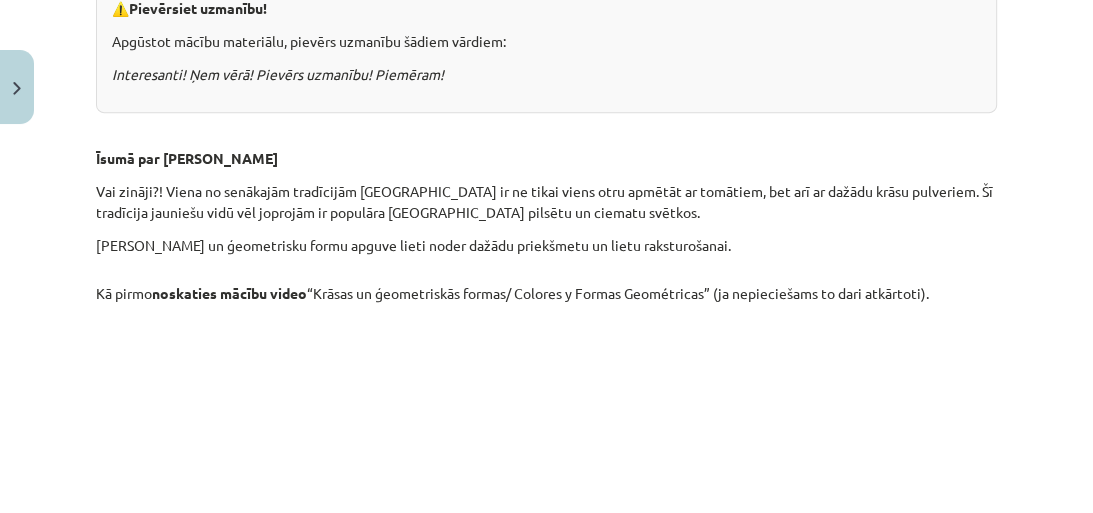 scroll, scrollTop: 640, scrollLeft: 0, axis: vertical 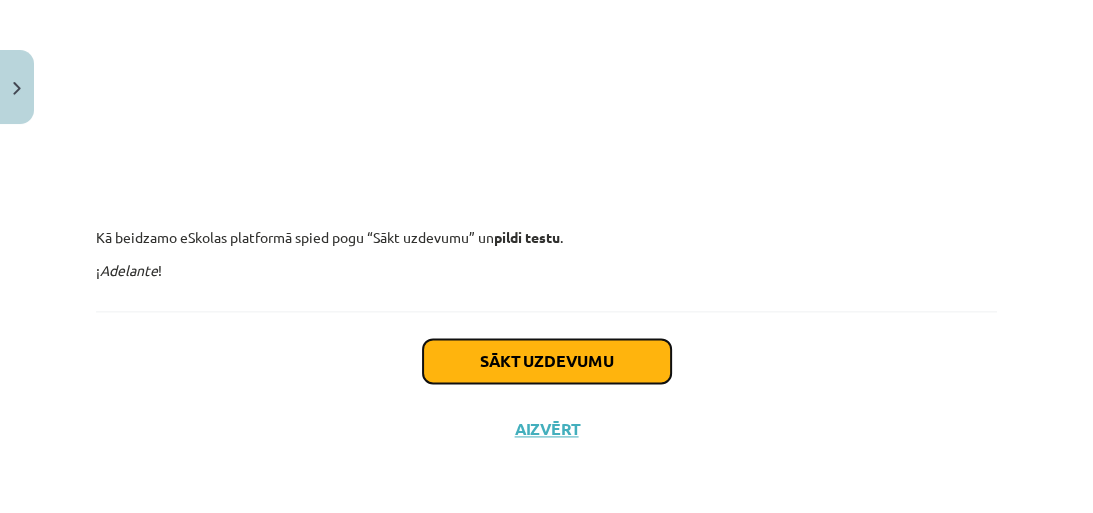 click on "Sākt uzdevumu" 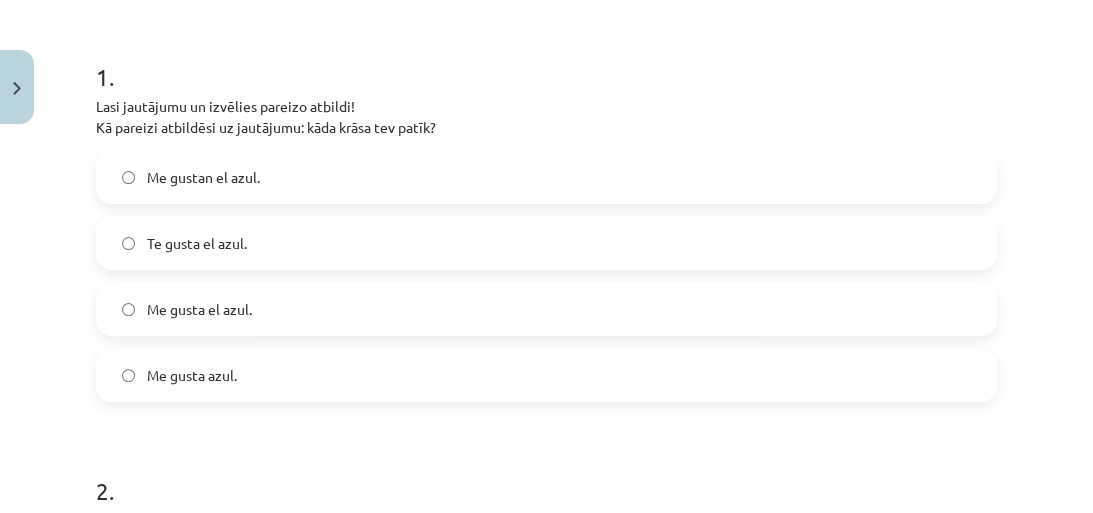 scroll, scrollTop: 450, scrollLeft: 0, axis: vertical 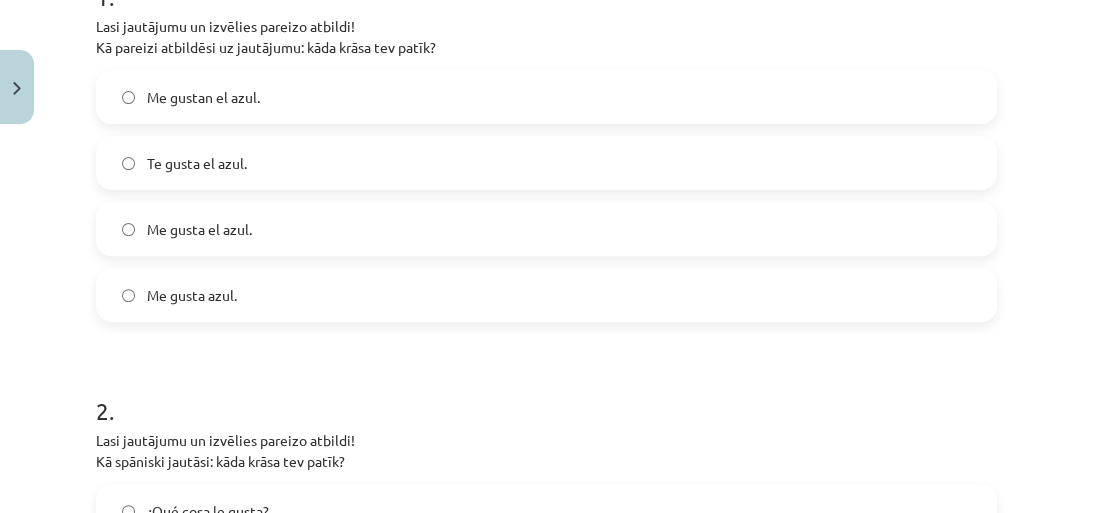 click on "Me gusta el azul." 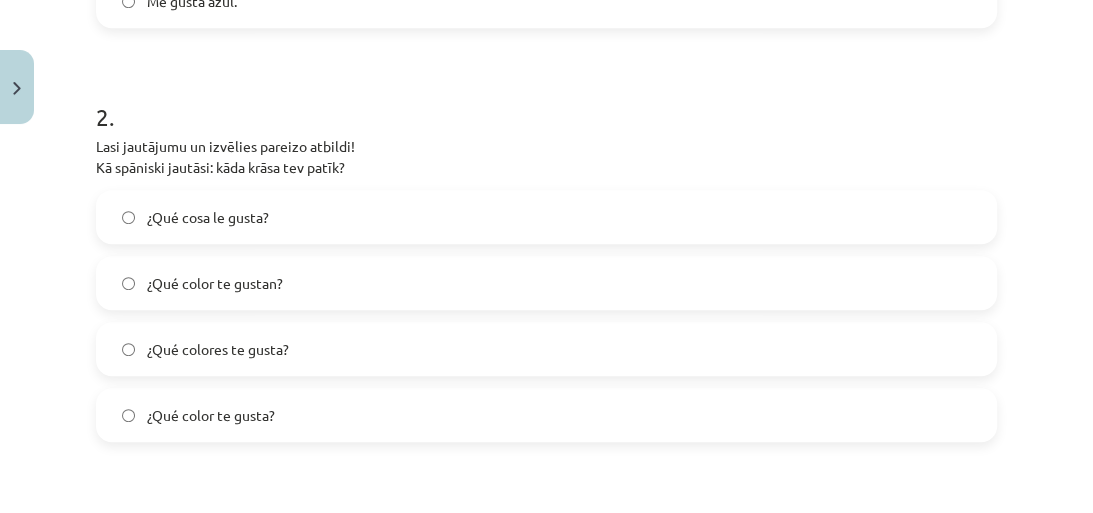 scroll, scrollTop: 770, scrollLeft: 0, axis: vertical 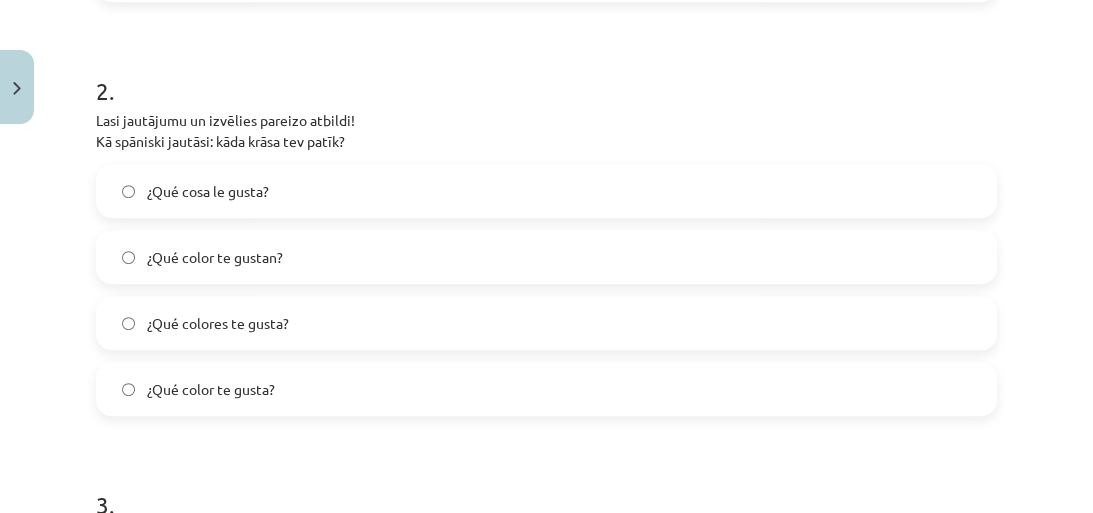 click on "¿Qué color te gusta?" 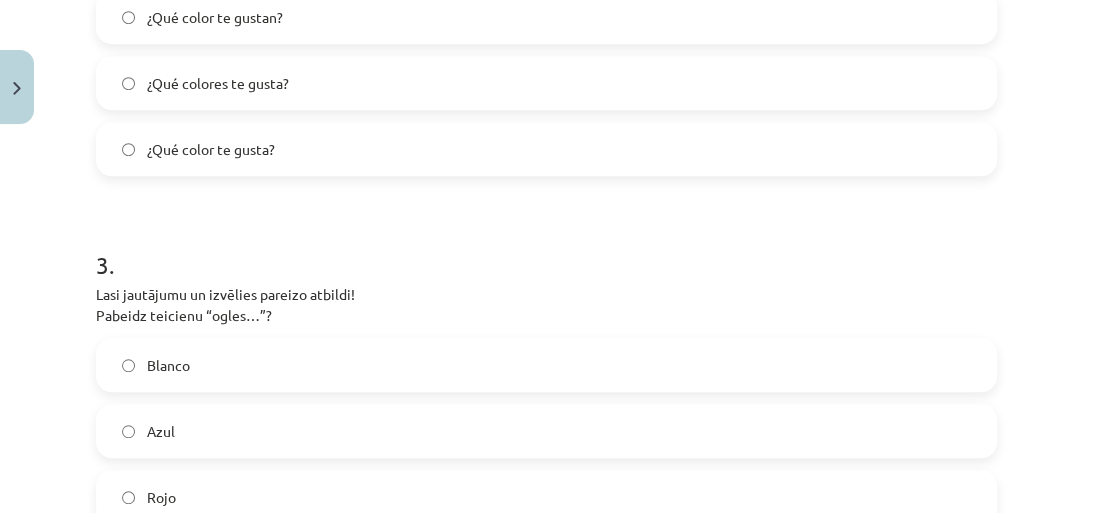 scroll, scrollTop: 1090, scrollLeft: 0, axis: vertical 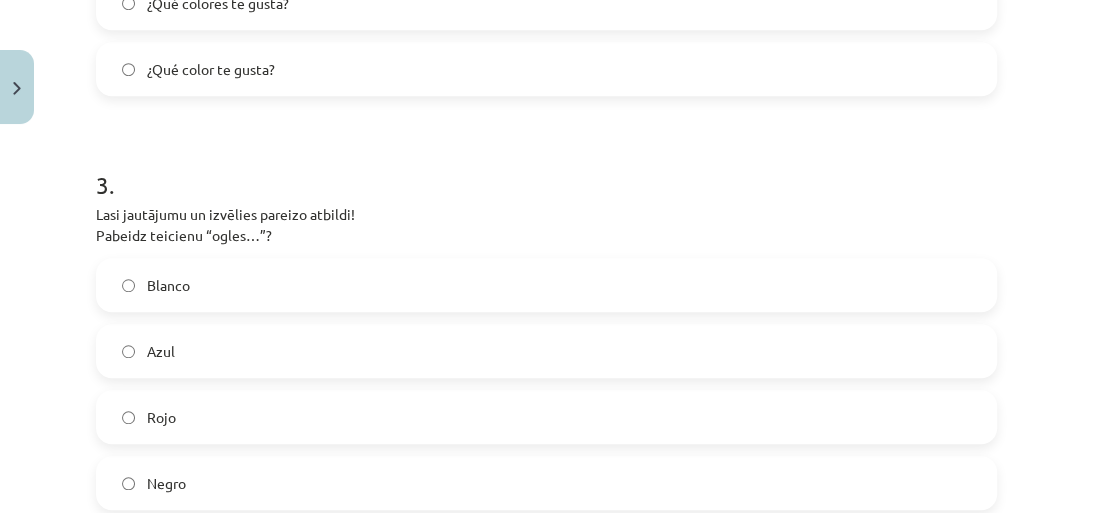 click on "Negro" 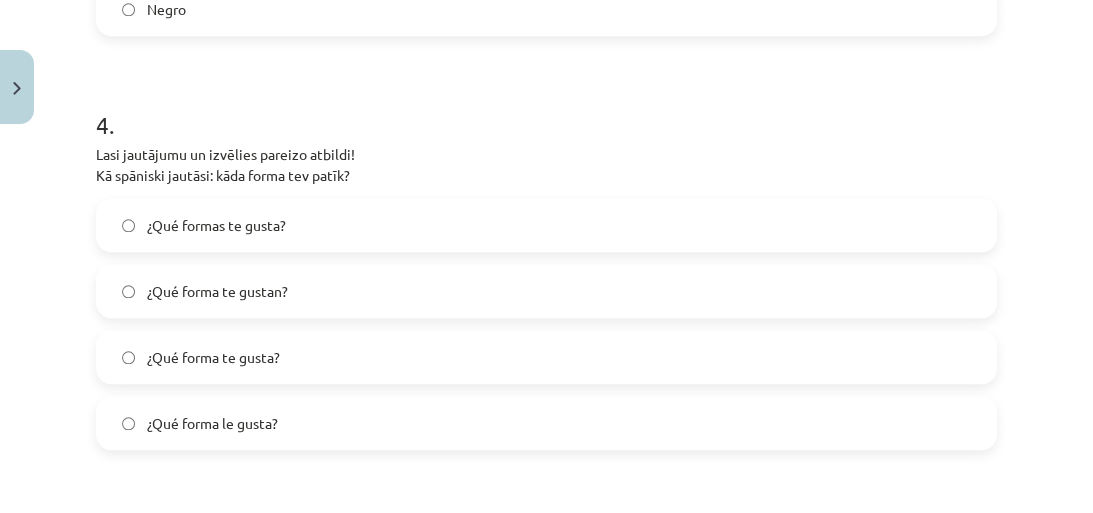 scroll, scrollTop: 1570, scrollLeft: 0, axis: vertical 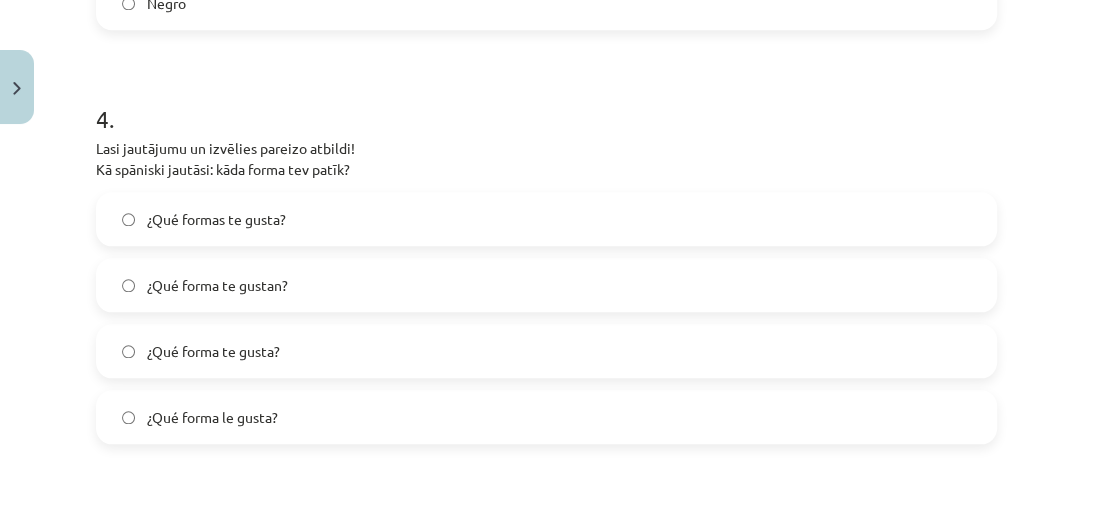 click on "¿Qué forma te gusta?" 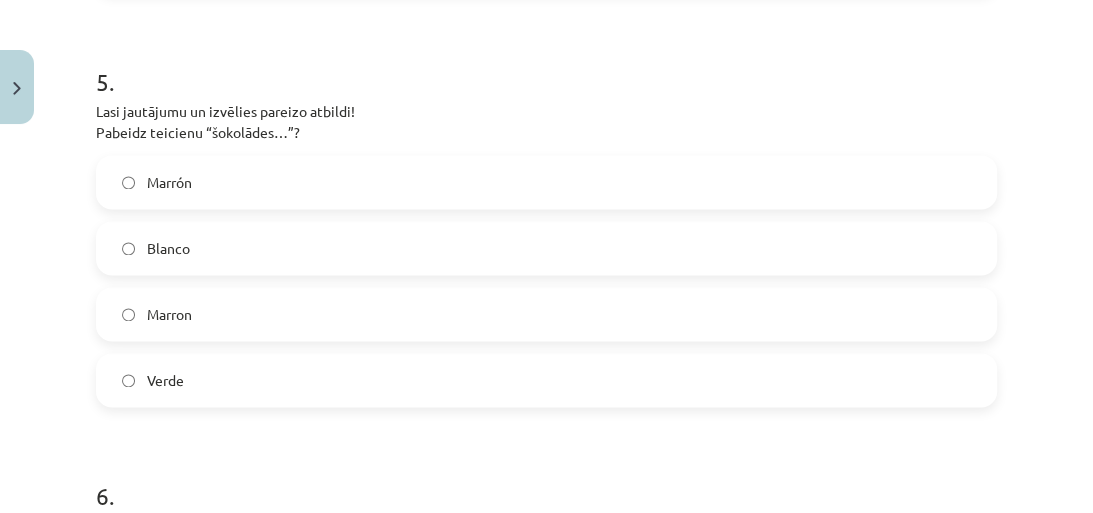 scroll, scrollTop: 2050, scrollLeft: 0, axis: vertical 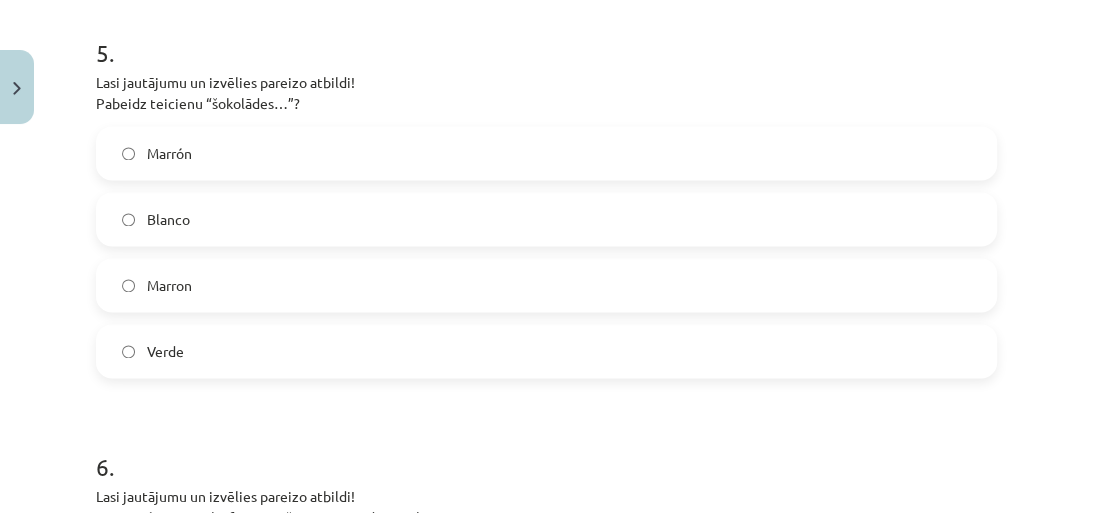 drag, startPoint x: 188, startPoint y: 153, endPoint x: 435, endPoint y: 248, distance: 264.63937 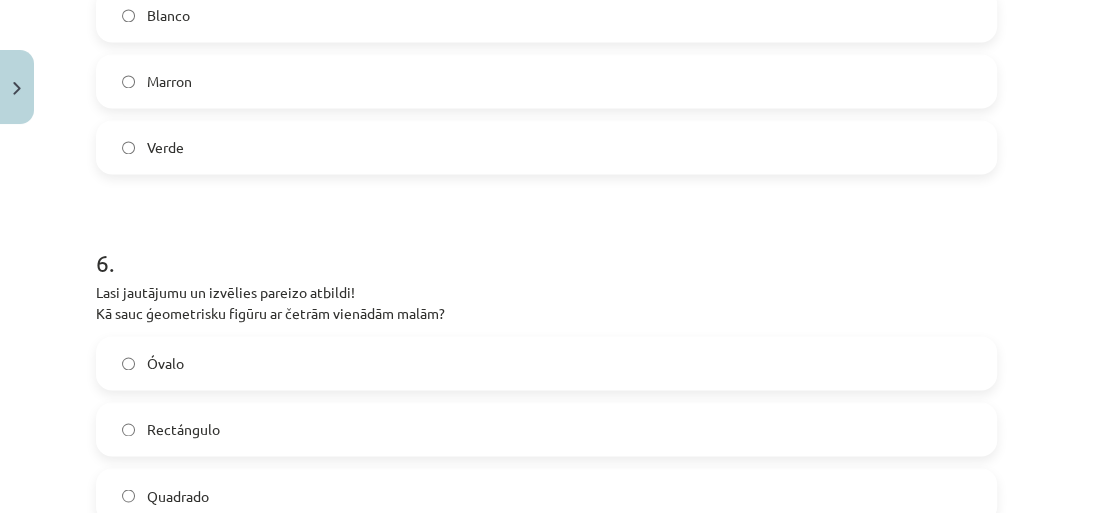 scroll, scrollTop: 2050, scrollLeft: 0, axis: vertical 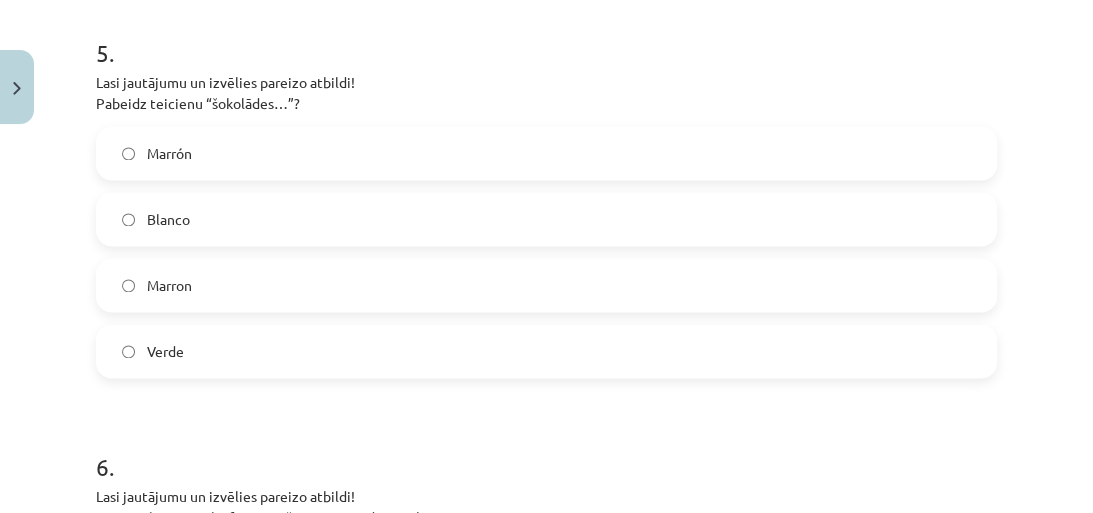 click on "Marrón" 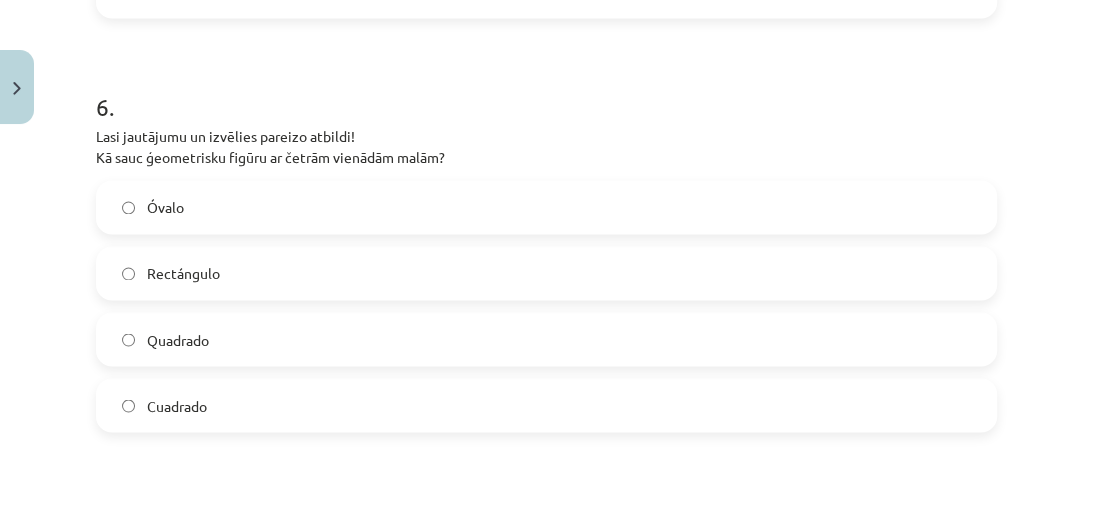 scroll, scrollTop: 2450, scrollLeft: 0, axis: vertical 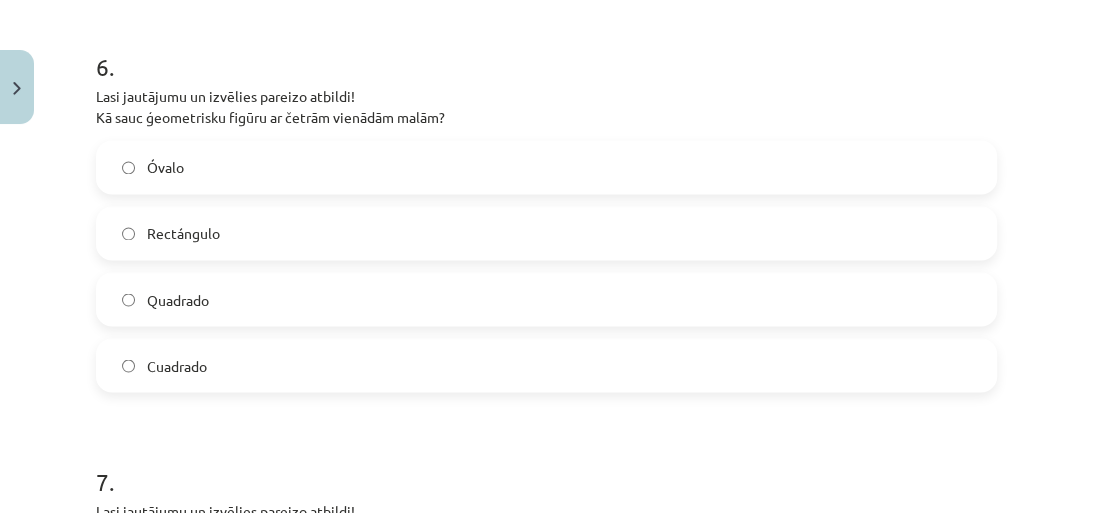 click on "Quadrado" 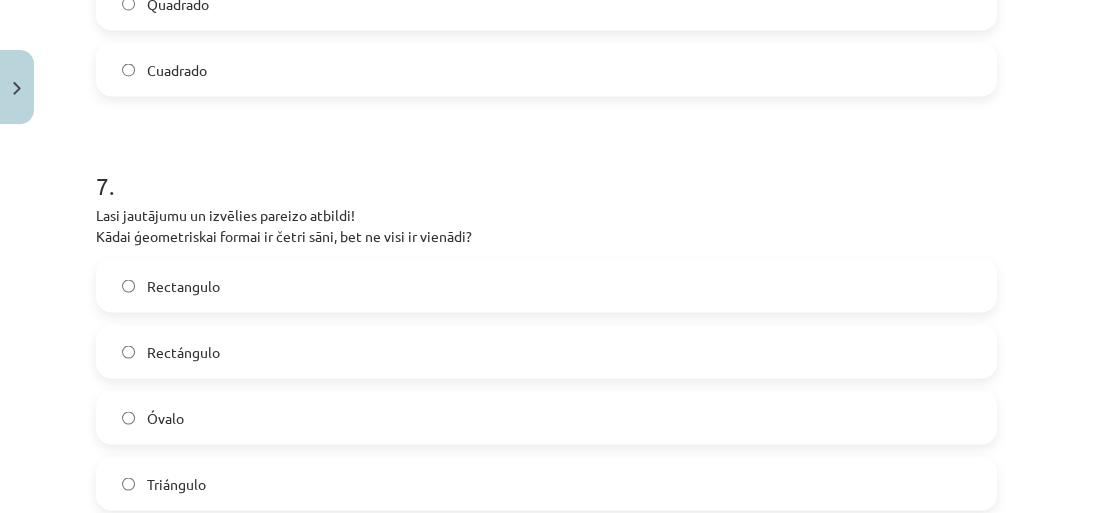 scroll, scrollTop: 2770, scrollLeft: 0, axis: vertical 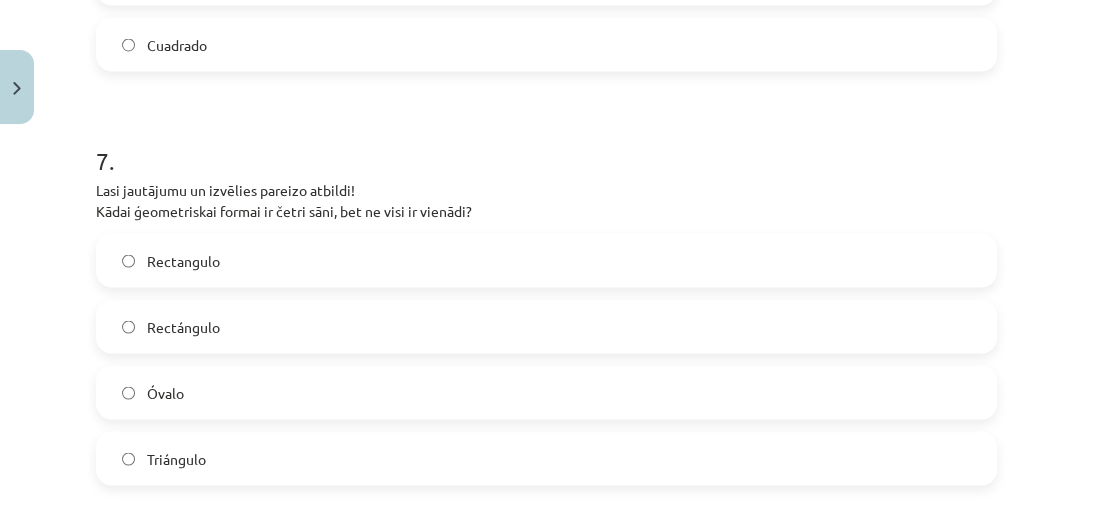click on "Rectángulo" 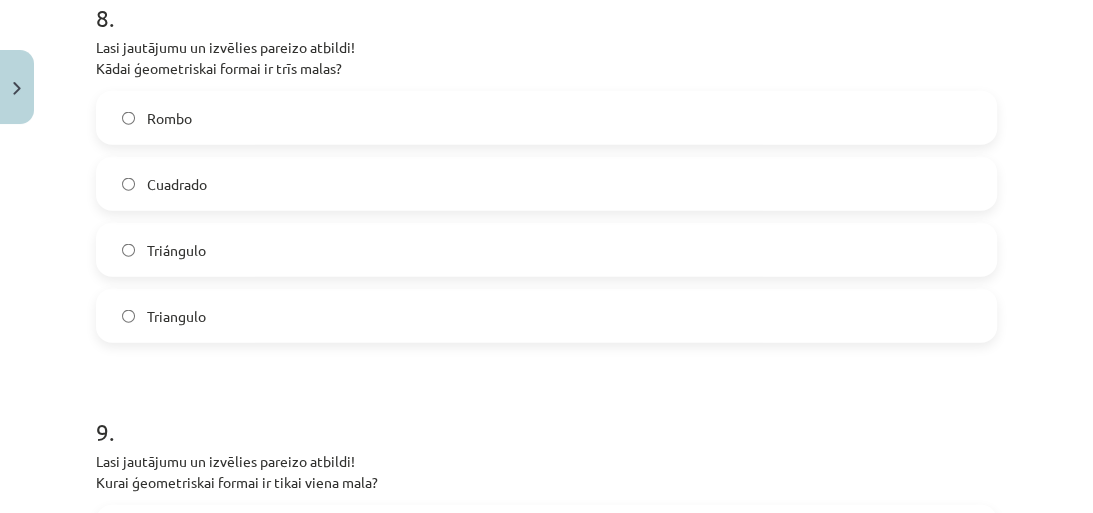 scroll, scrollTop: 3330, scrollLeft: 0, axis: vertical 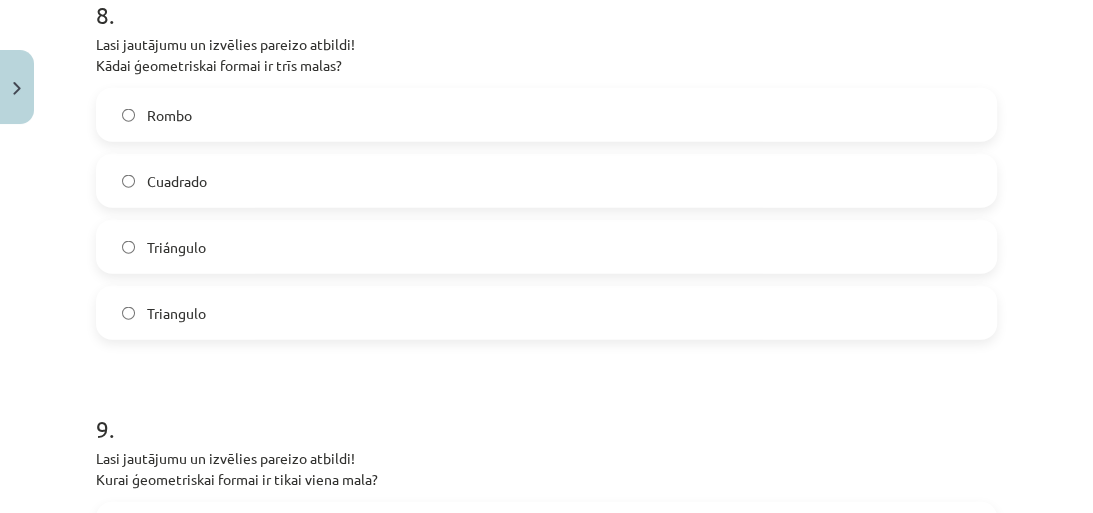 click on "Triángulo" 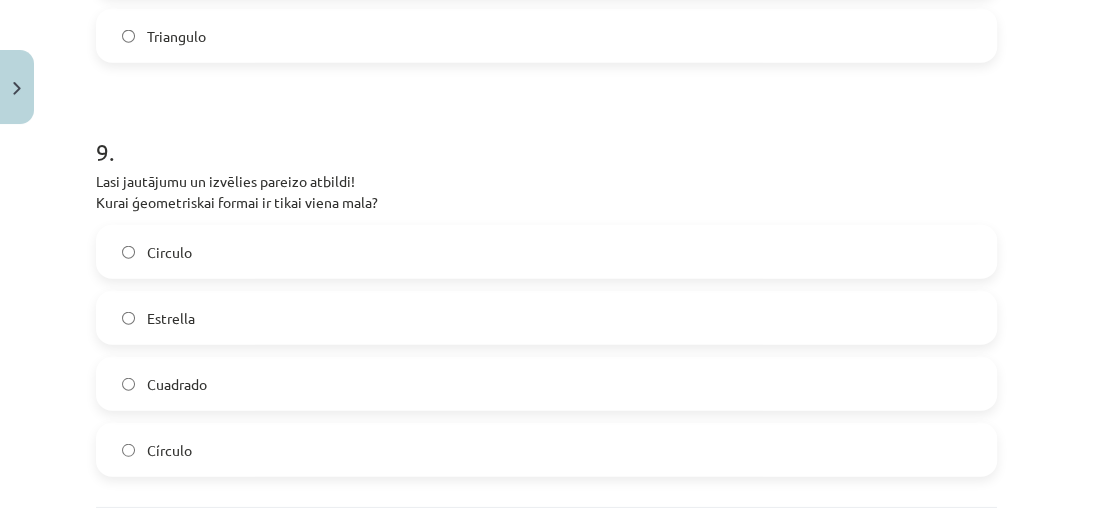 scroll, scrollTop: 3650, scrollLeft: 0, axis: vertical 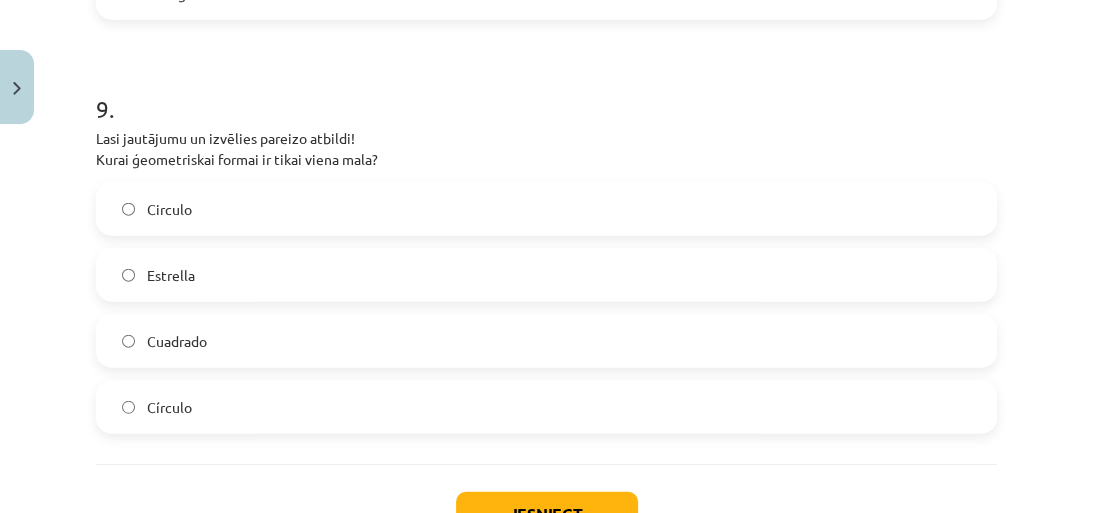 click on "Círculo" 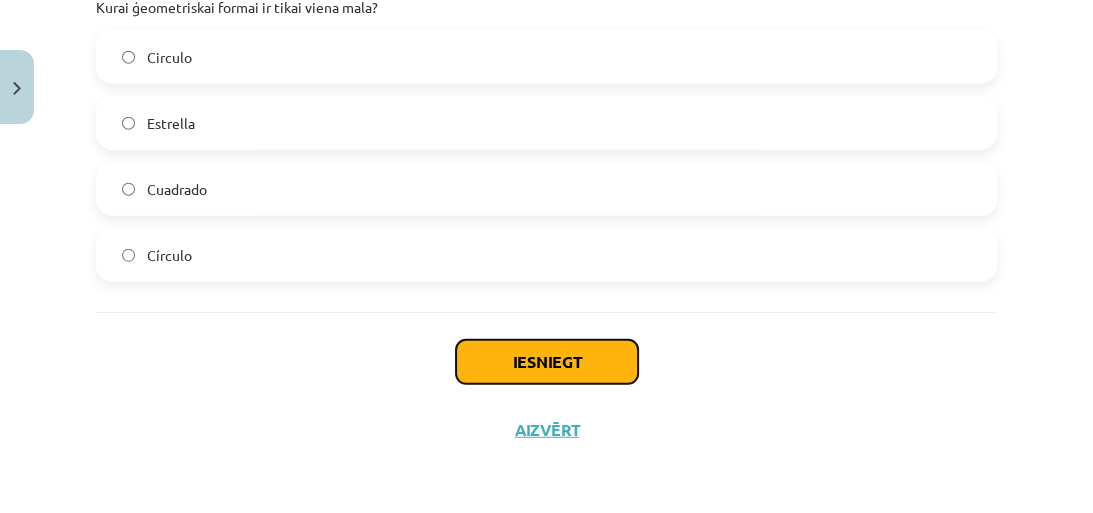 click on "Iesniegt" 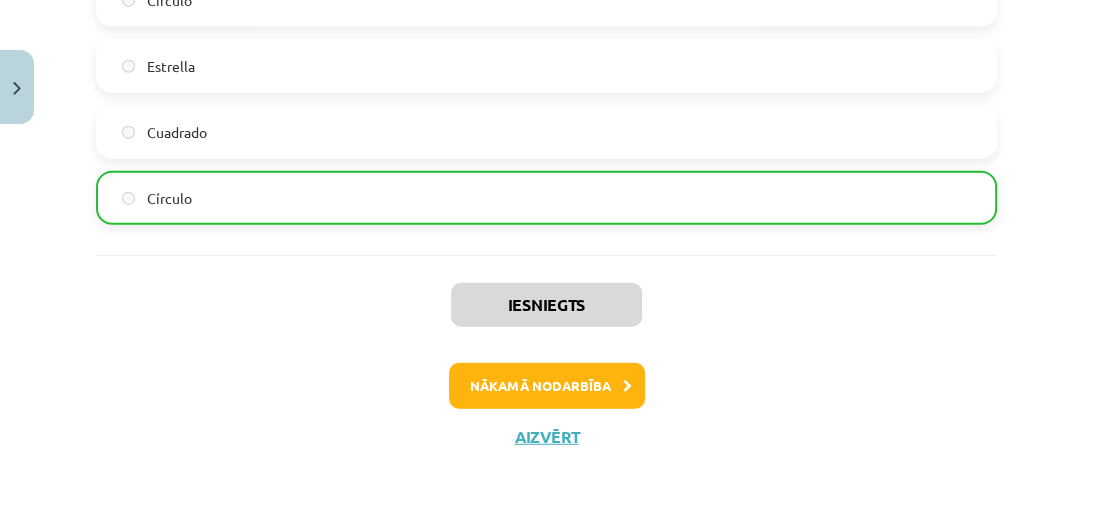 scroll, scrollTop: 3865, scrollLeft: 0, axis: vertical 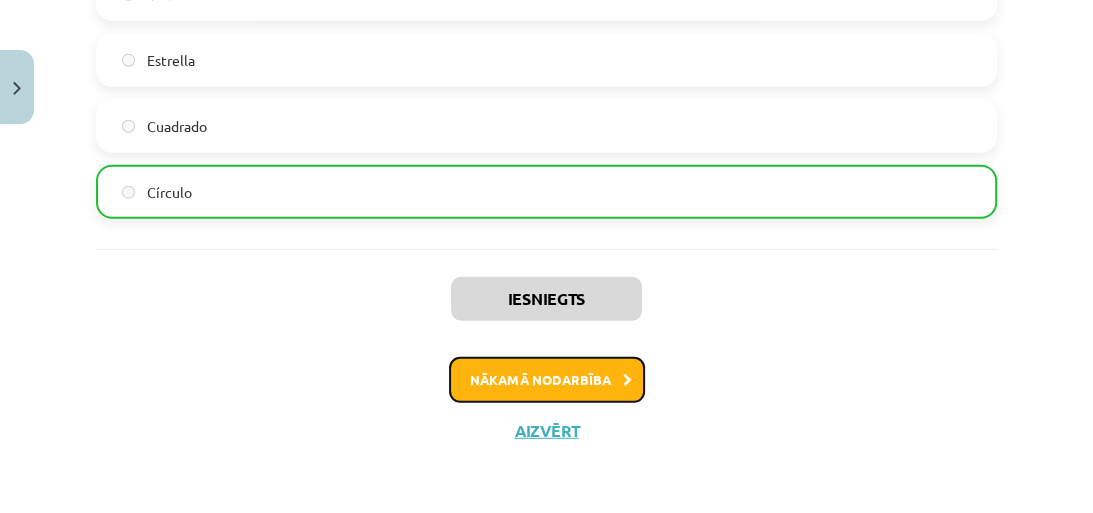 click on "Nākamā nodarbība" 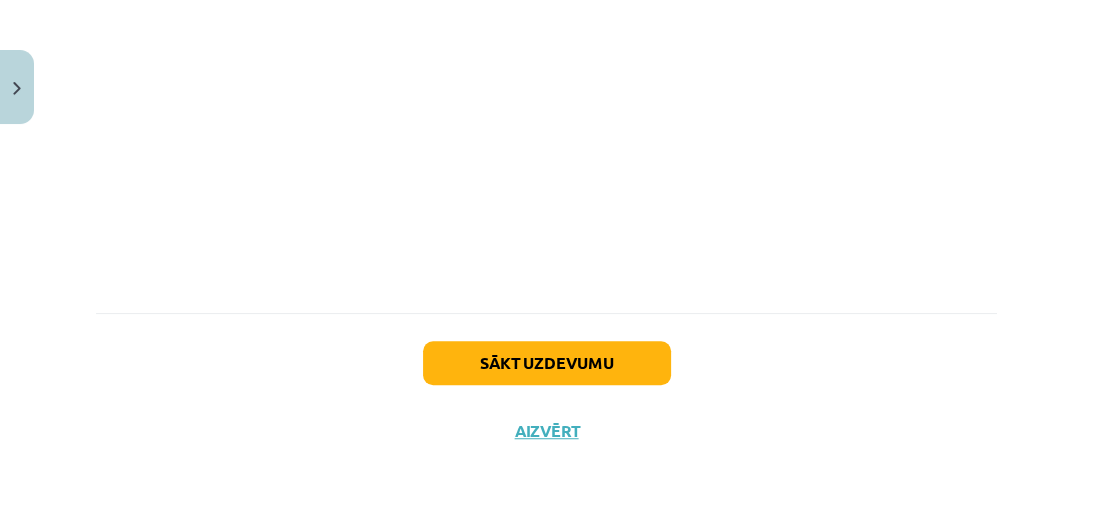 scroll, scrollTop: 942, scrollLeft: 0, axis: vertical 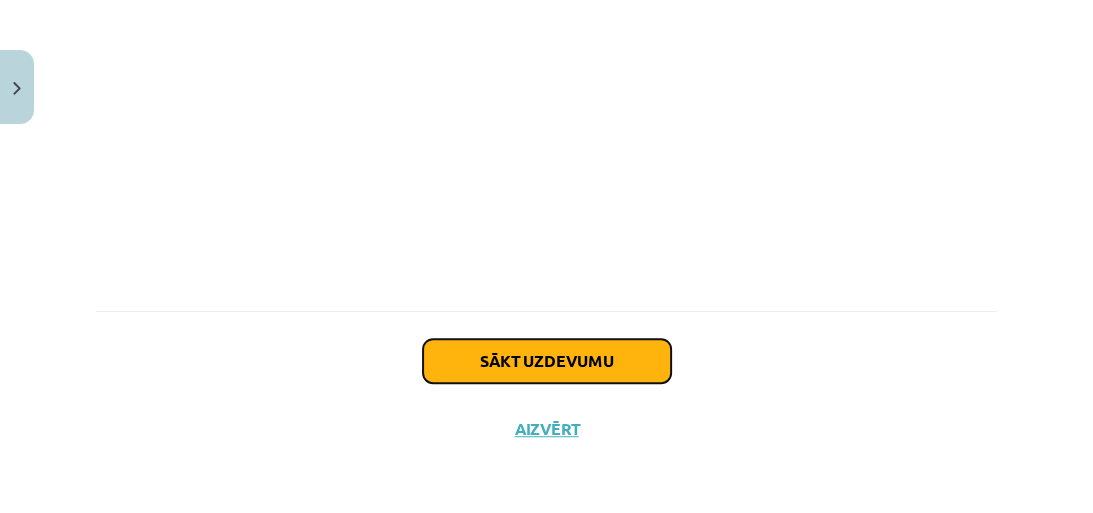 click on "Sākt uzdevumu" 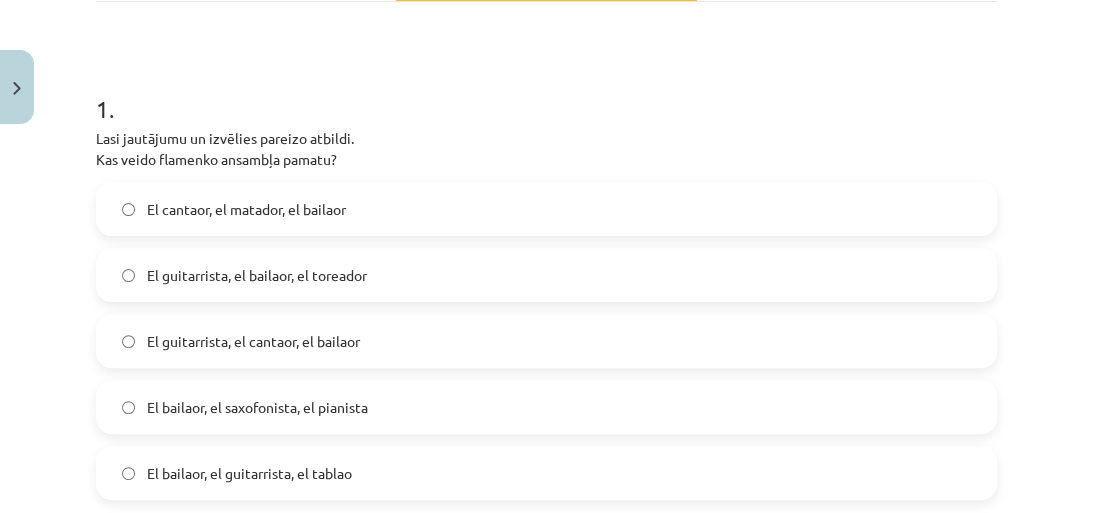 scroll, scrollTop: 450, scrollLeft: 0, axis: vertical 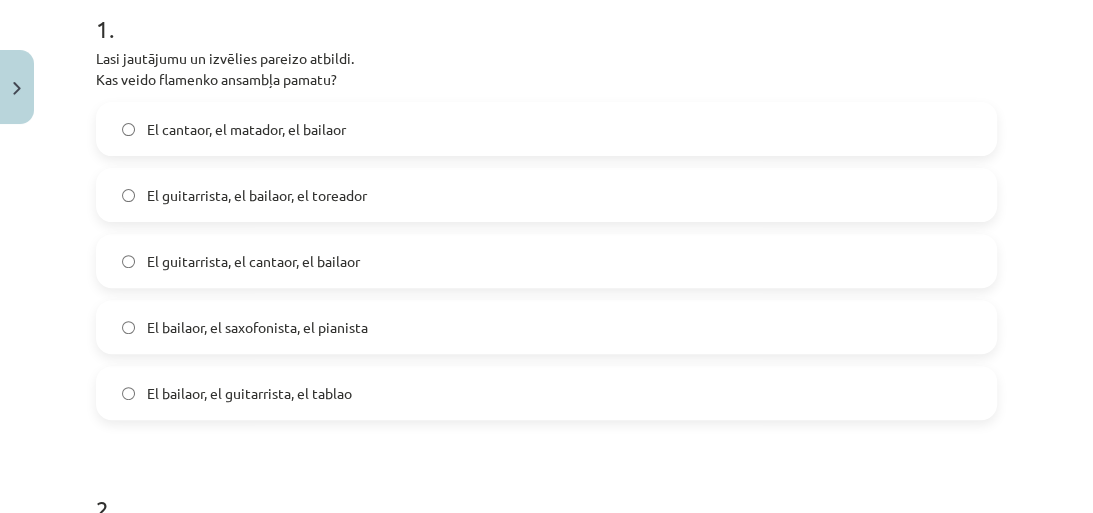 click on "El guitarrista, el cantaor, el bailaor" 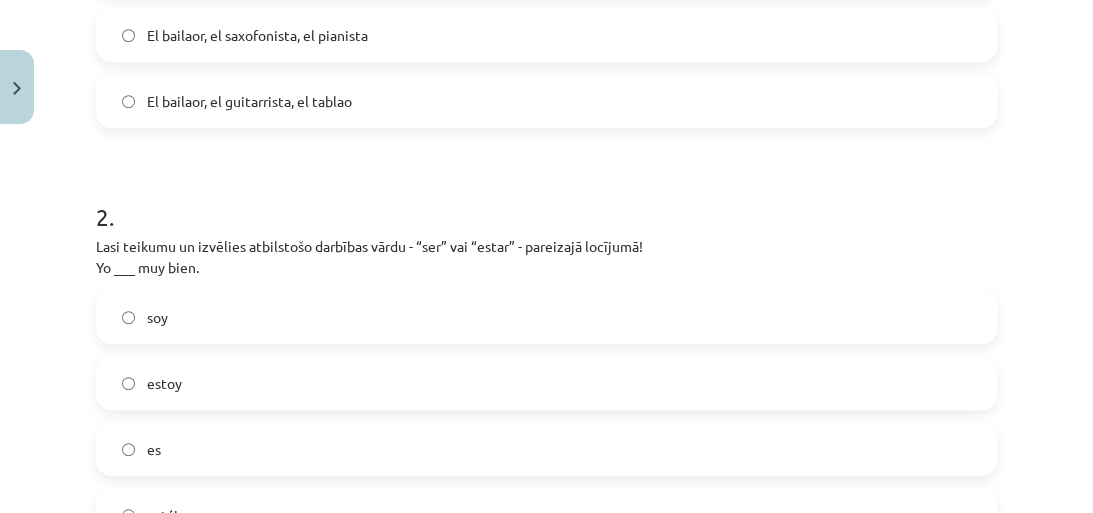 scroll, scrollTop: 770, scrollLeft: 0, axis: vertical 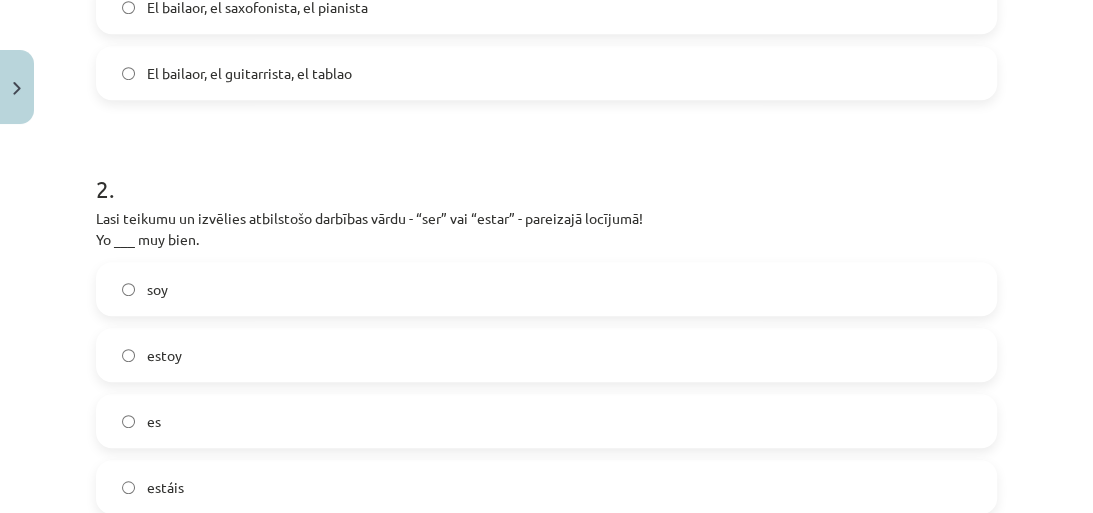 click on "soy" 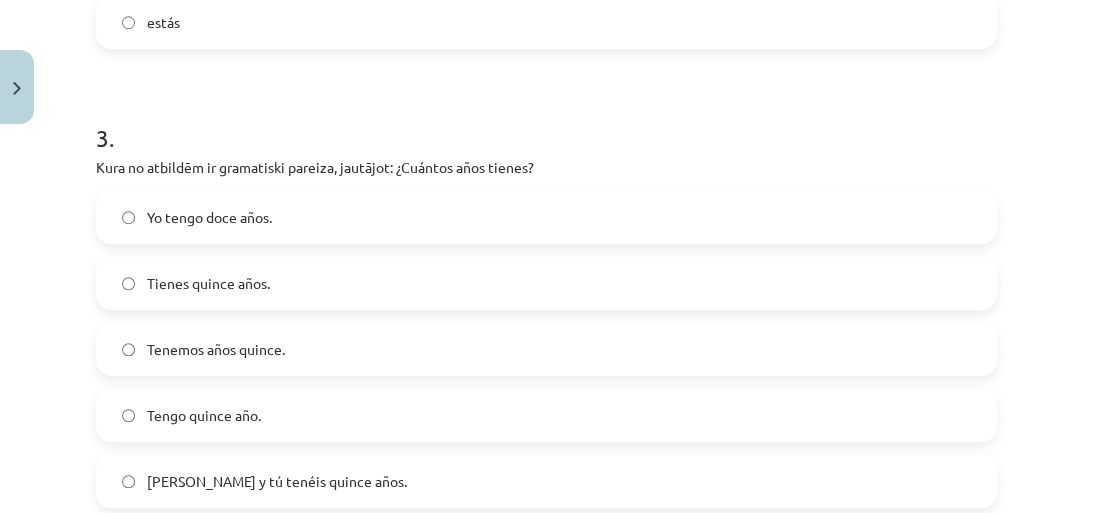scroll, scrollTop: 1330, scrollLeft: 0, axis: vertical 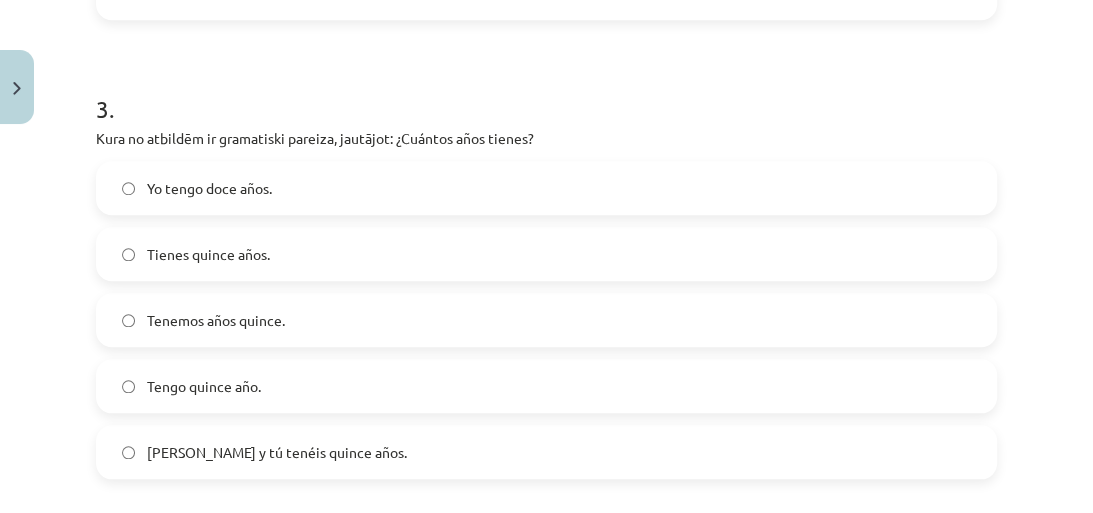 click on "Tengo quince año." 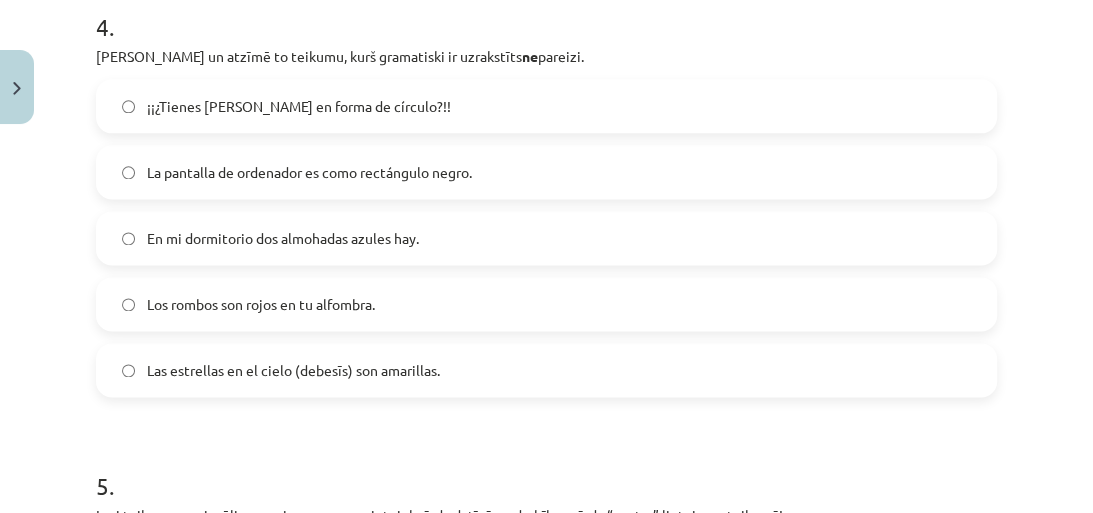 scroll, scrollTop: 1890, scrollLeft: 0, axis: vertical 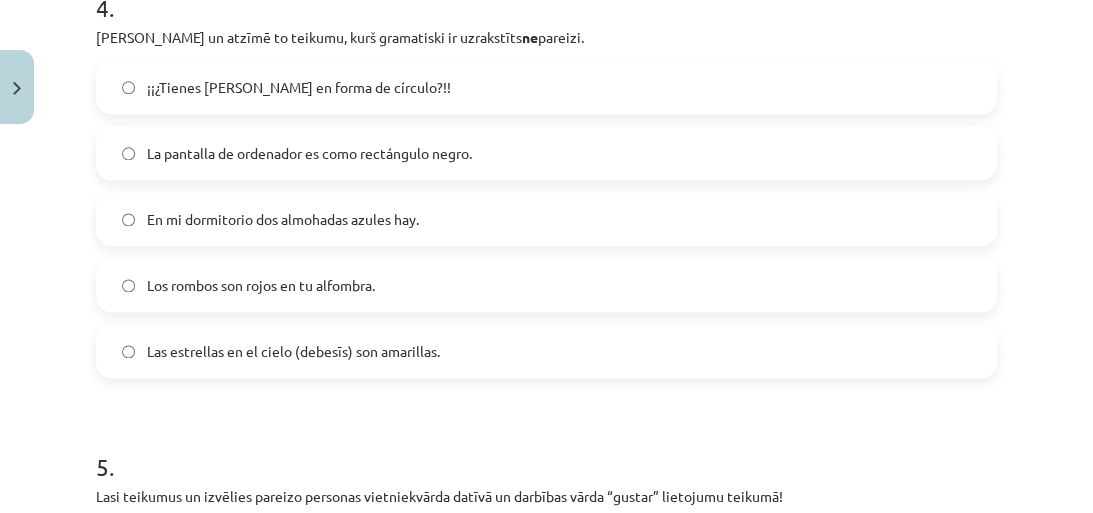 click on "En mi dormitorio dos almohadas azules hay." 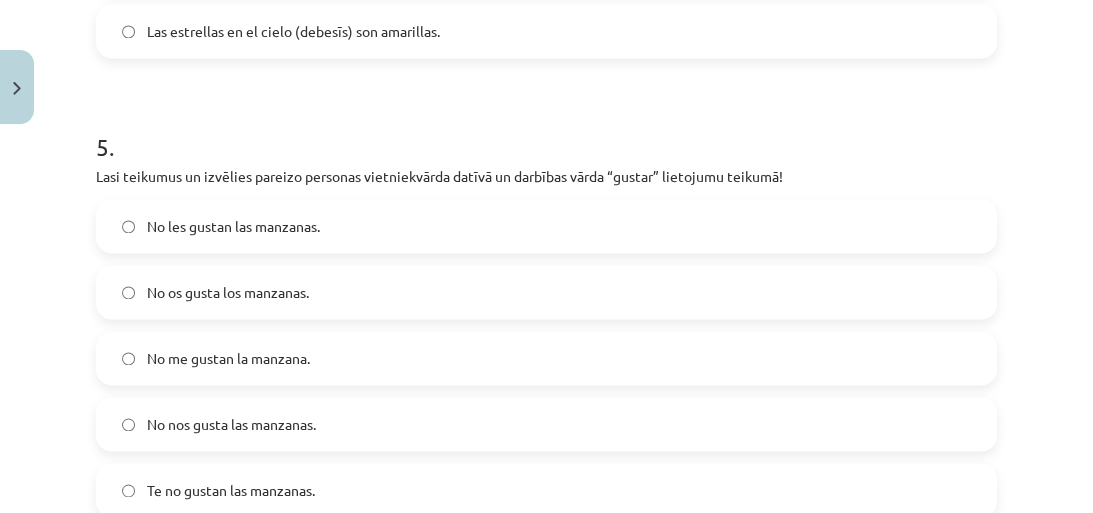 scroll, scrollTop: 2290, scrollLeft: 0, axis: vertical 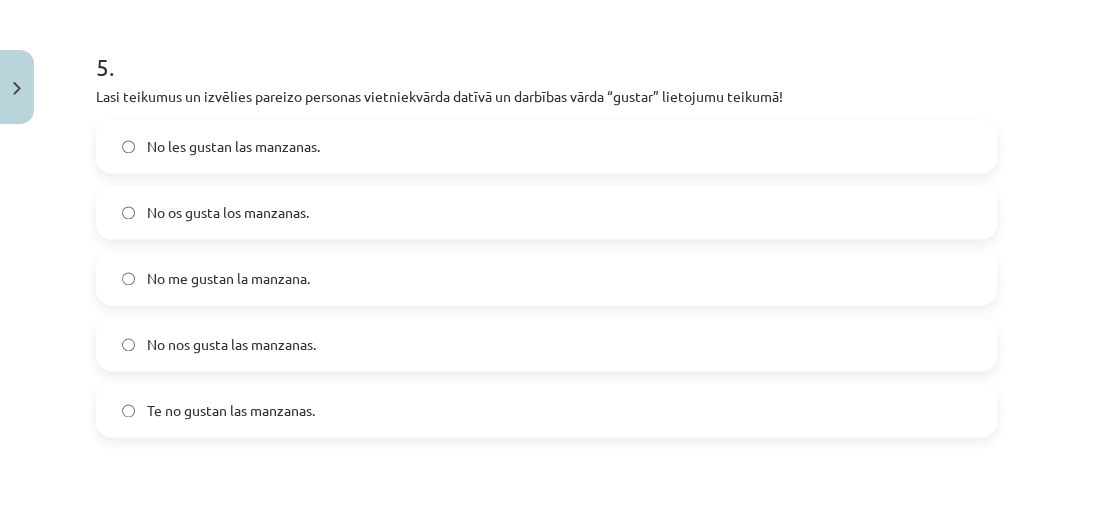 click on "No les gustan las manzanas." 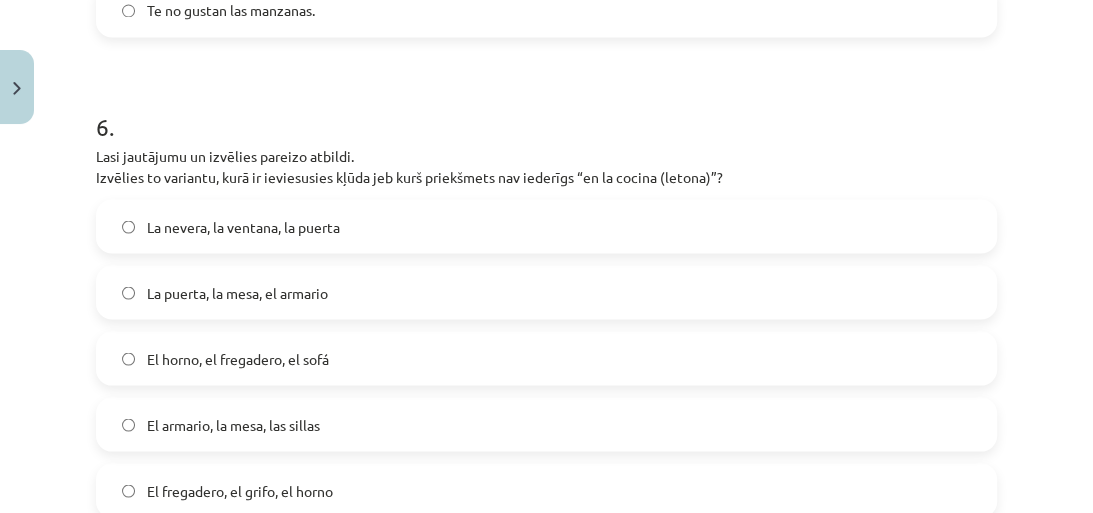 scroll, scrollTop: 2770, scrollLeft: 0, axis: vertical 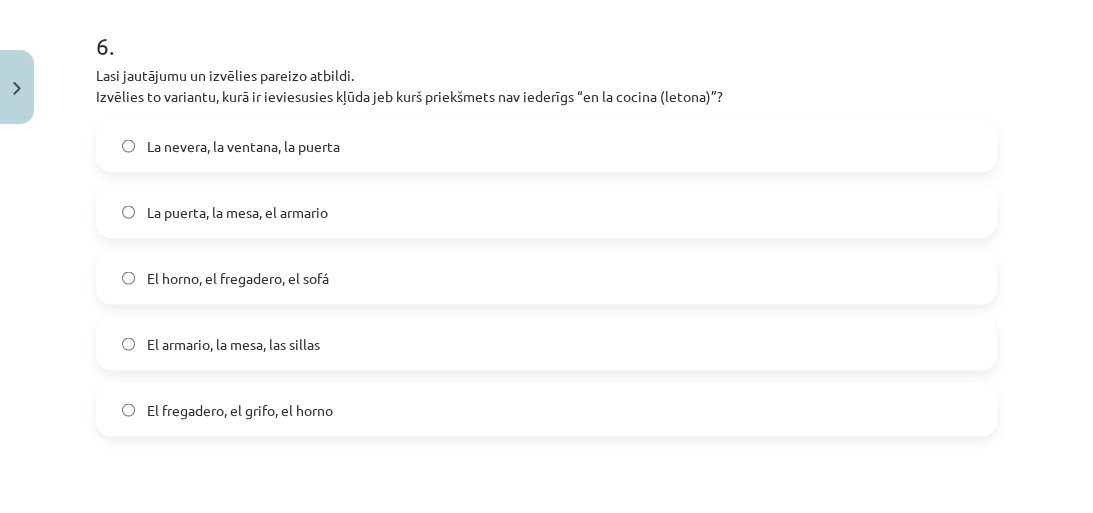 click on "La puerta, la mesa, el armario" 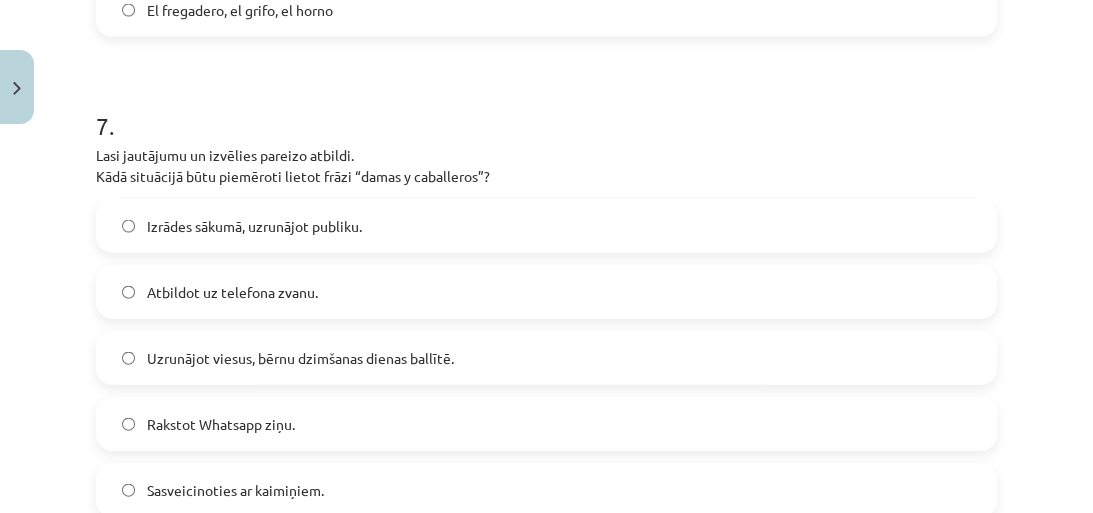 scroll, scrollTop: 3250, scrollLeft: 0, axis: vertical 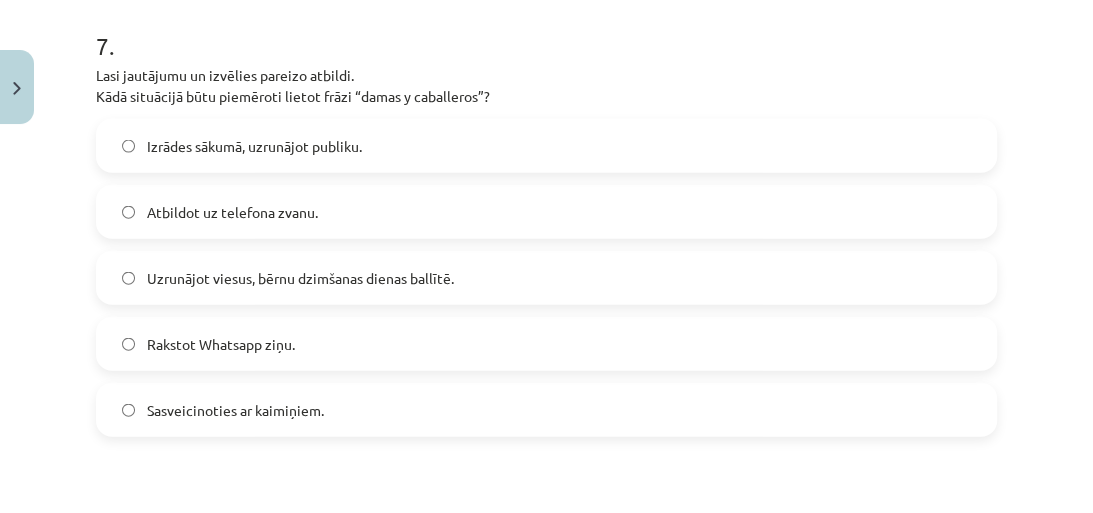 click on "Izrādes sākumā, uzrunājot publiku." 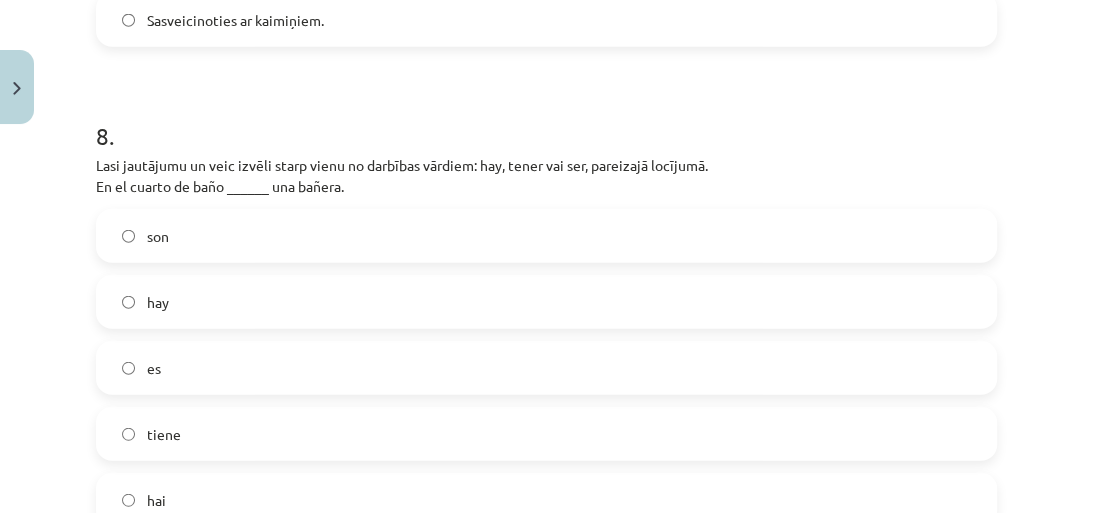 scroll, scrollTop: 3650, scrollLeft: 0, axis: vertical 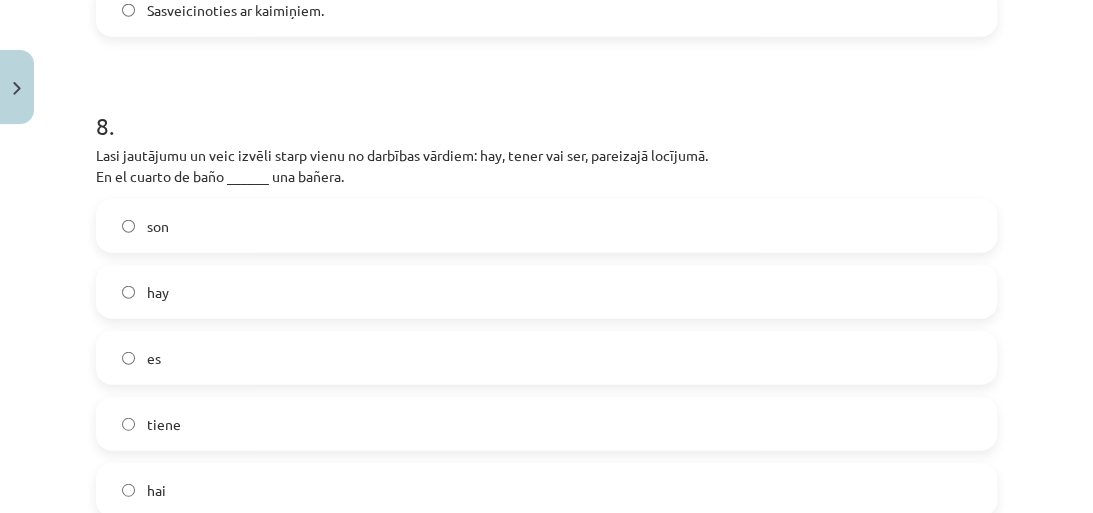 click on "hay" 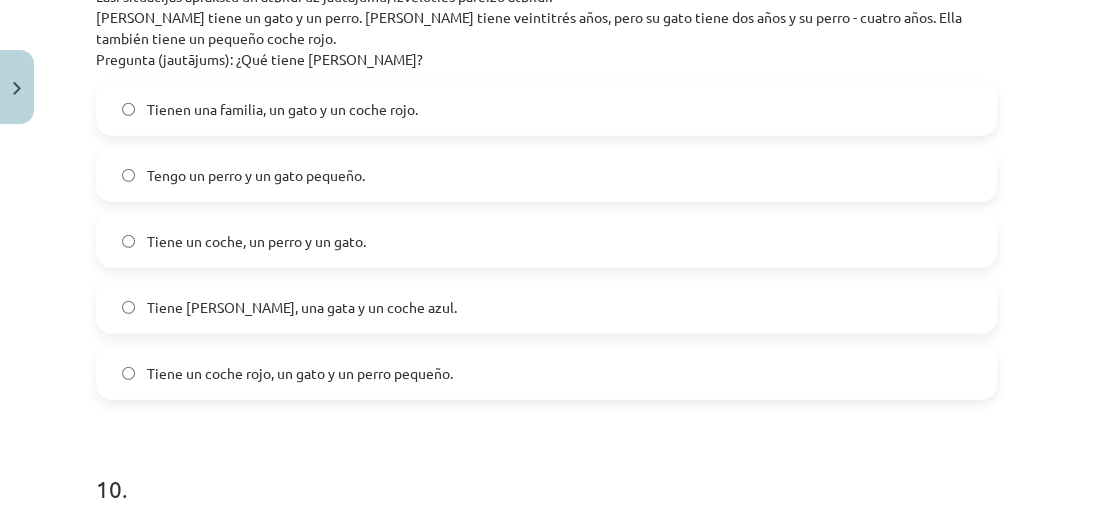 scroll, scrollTop: 4290, scrollLeft: 0, axis: vertical 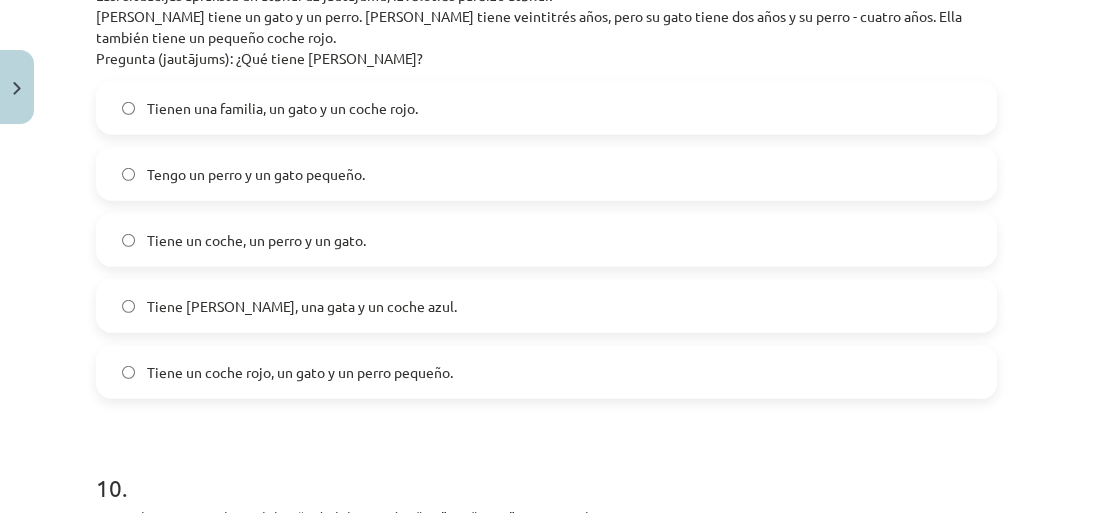 click on "Tiene un coche rojo, un gato y un perro pequeño." 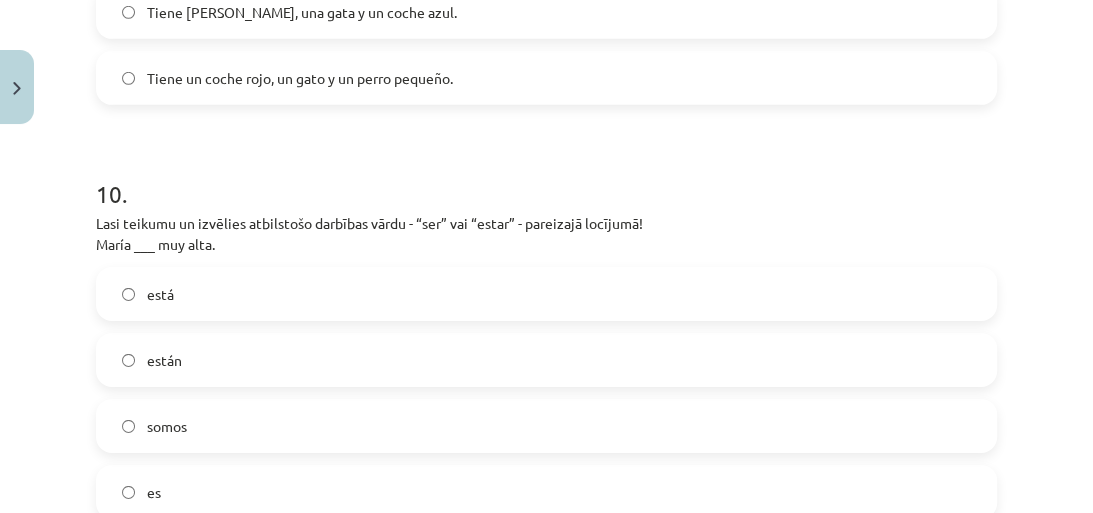 scroll, scrollTop: 4610, scrollLeft: 0, axis: vertical 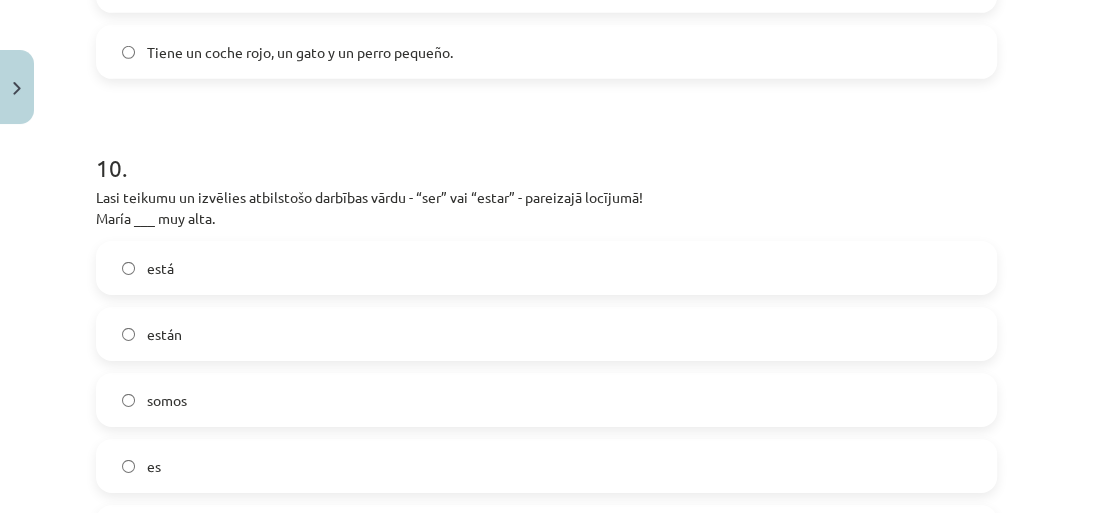 click on "es" 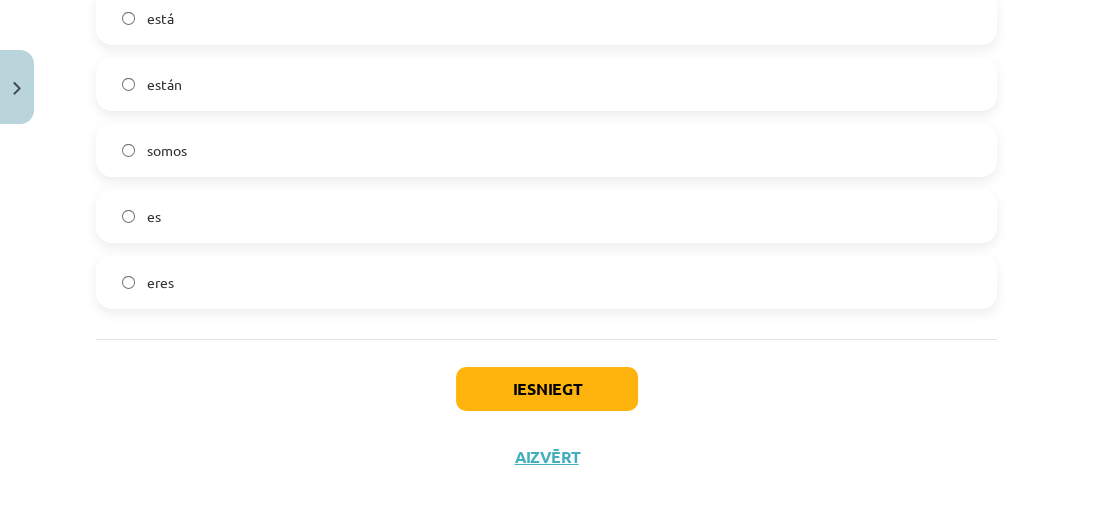 scroll, scrollTop: 4888, scrollLeft: 0, axis: vertical 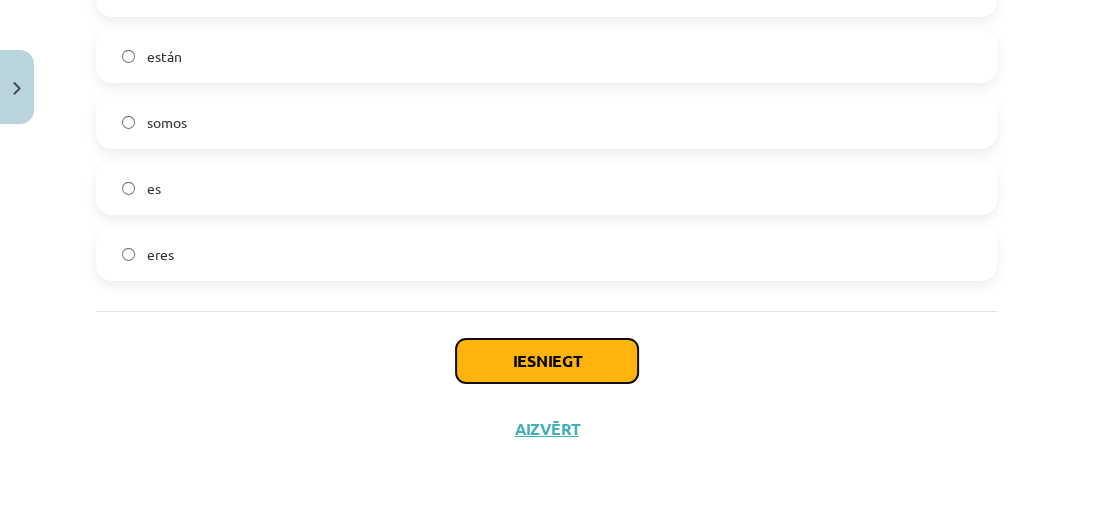 click on "Iesniegt" 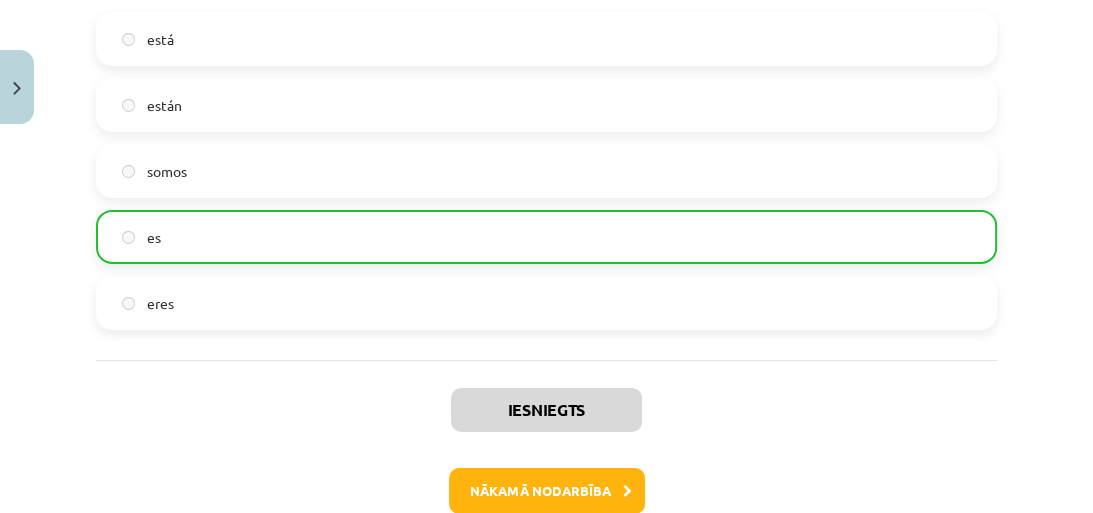 scroll, scrollTop: 4950, scrollLeft: 0, axis: vertical 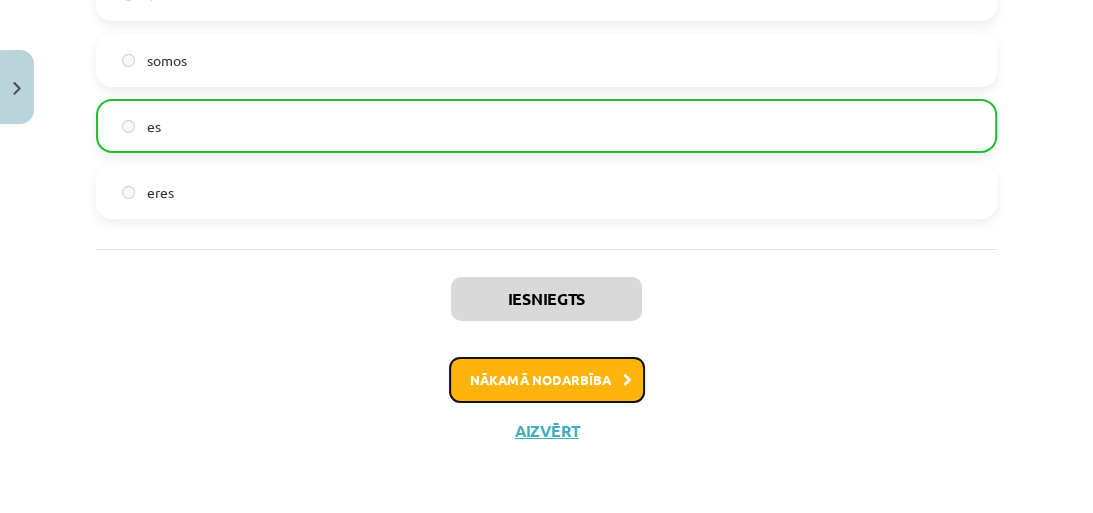 click on "Nākamā nodarbība" 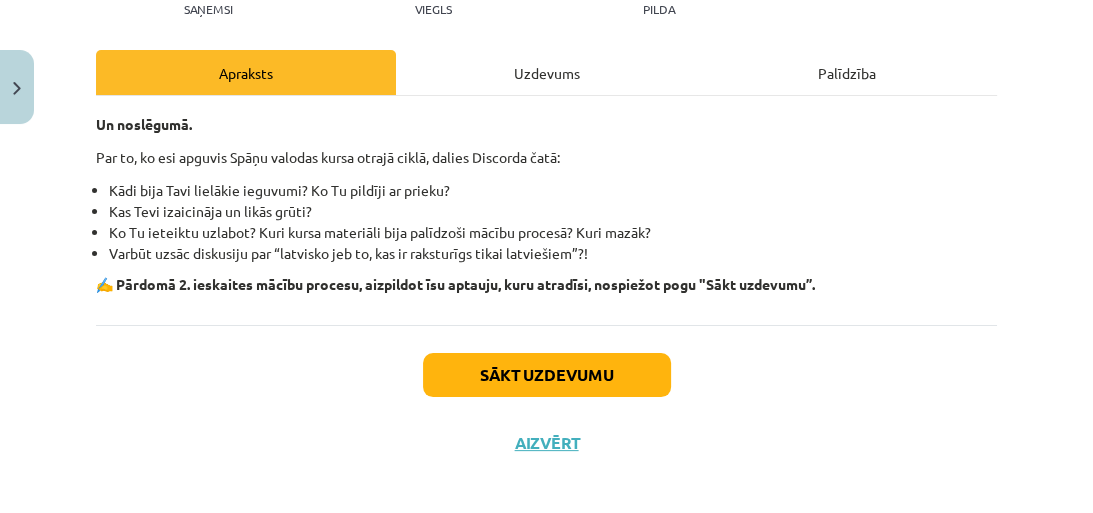 scroll, scrollTop: 257, scrollLeft: 0, axis: vertical 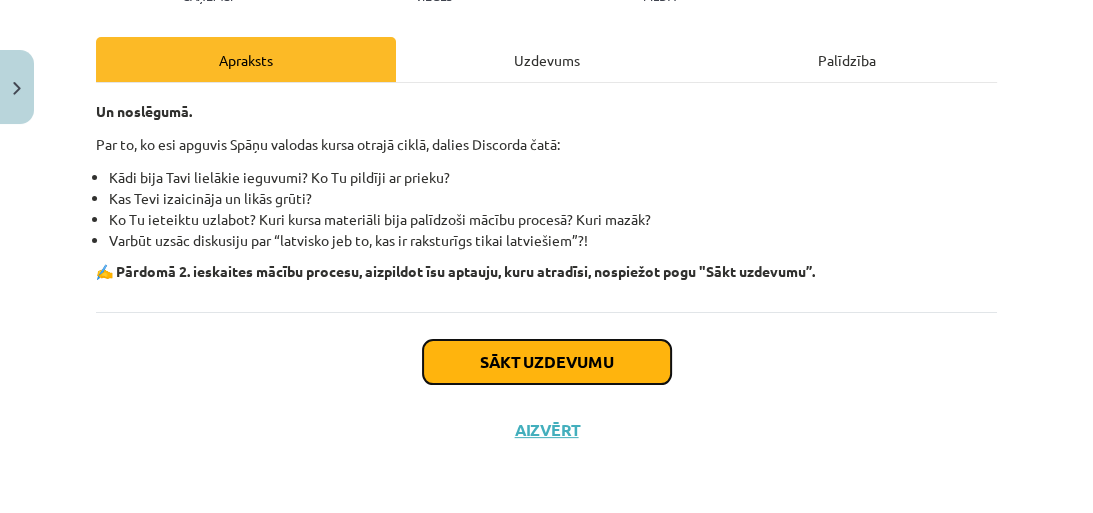 click on "Sākt uzdevumu" 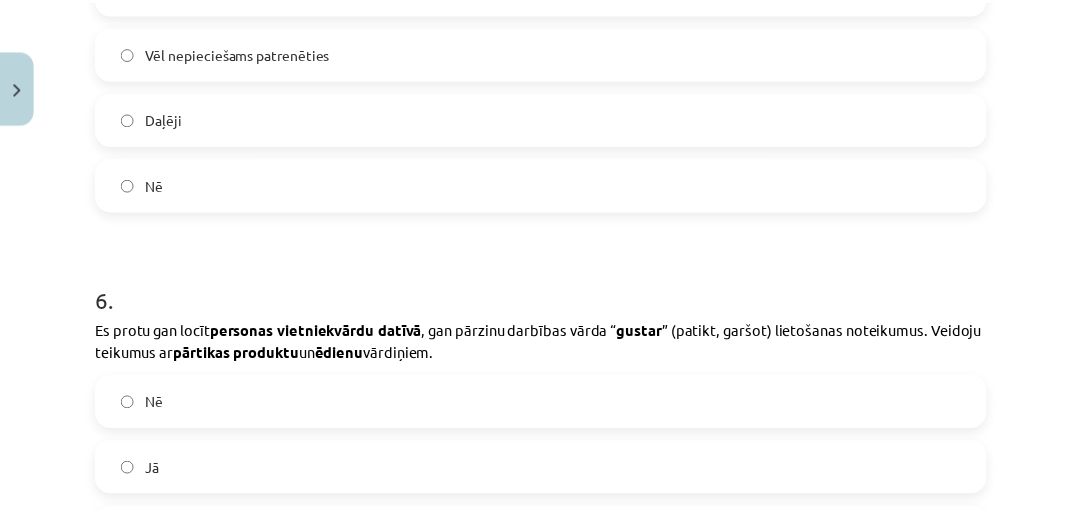 scroll, scrollTop: 2506, scrollLeft: 0, axis: vertical 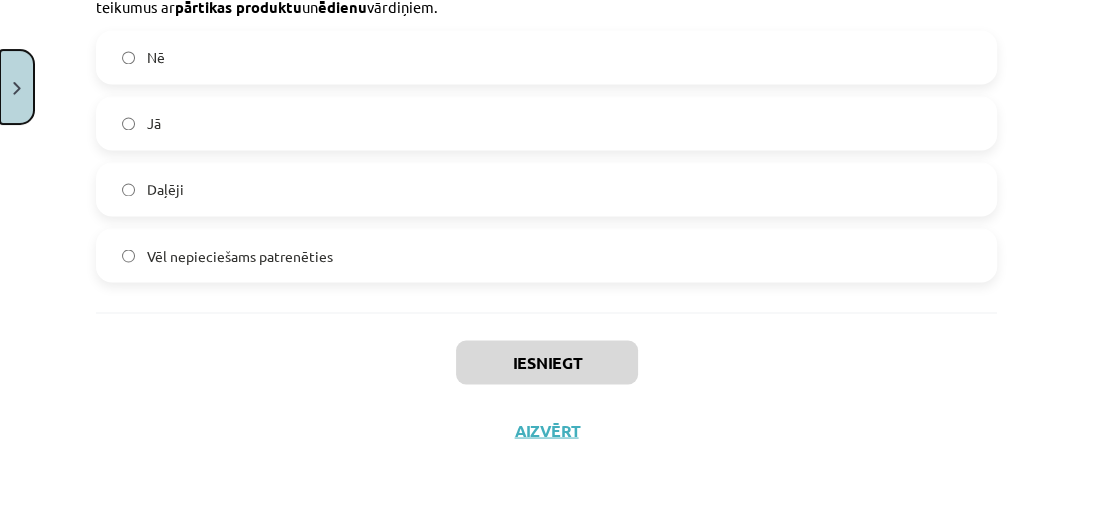 click 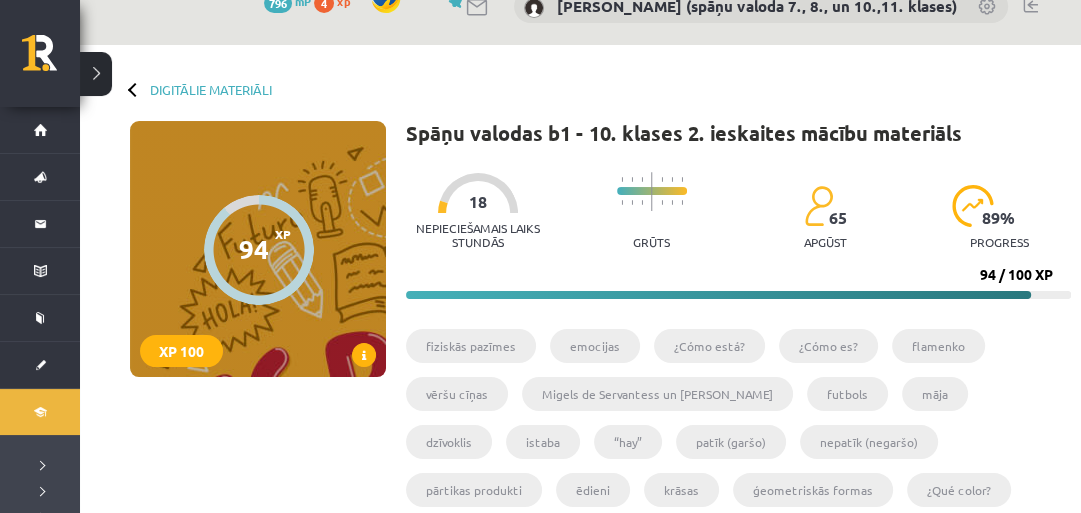 scroll, scrollTop: 0, scrollLeft: 0, axis: both 